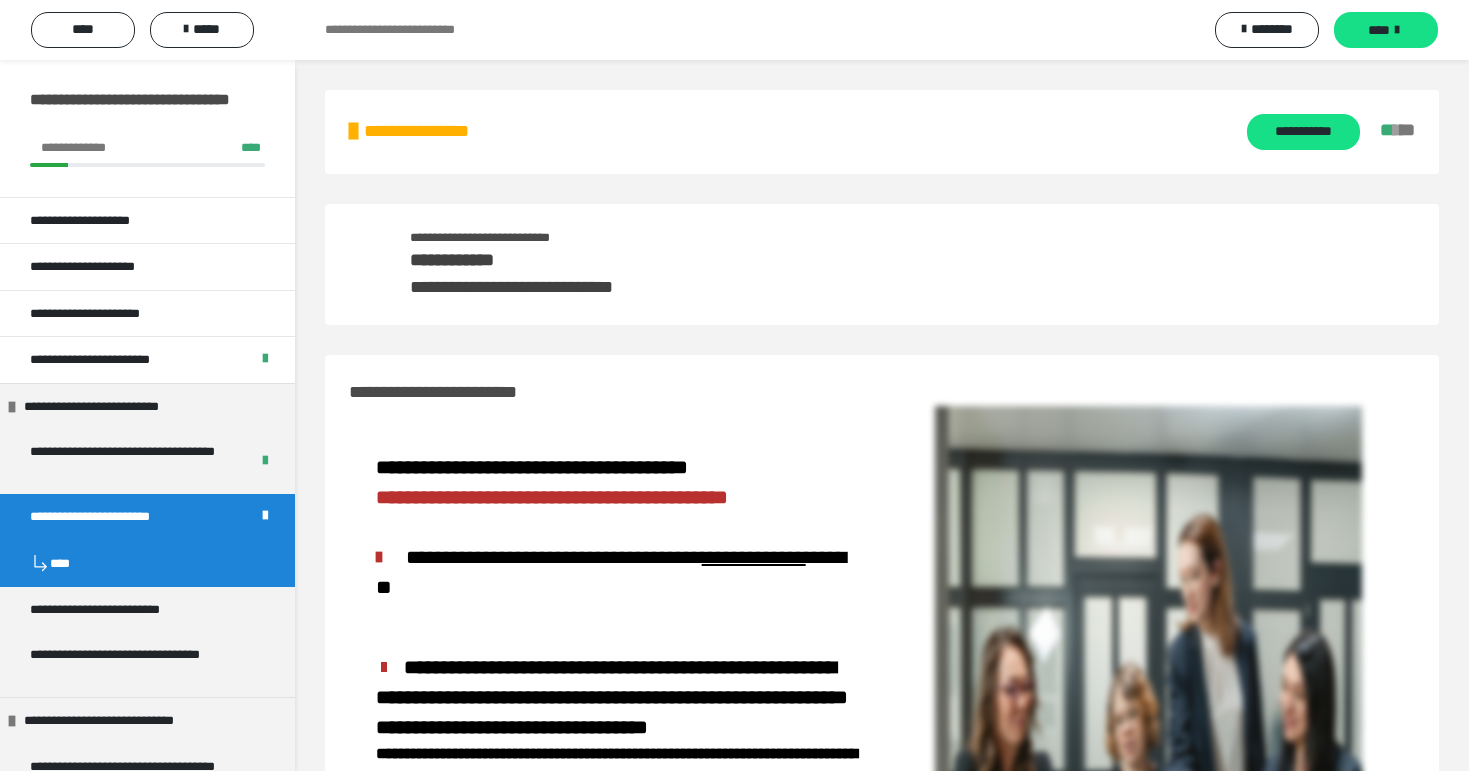 scroll, scrollTop: 1117, scrollLeft: 0, axis: vertical 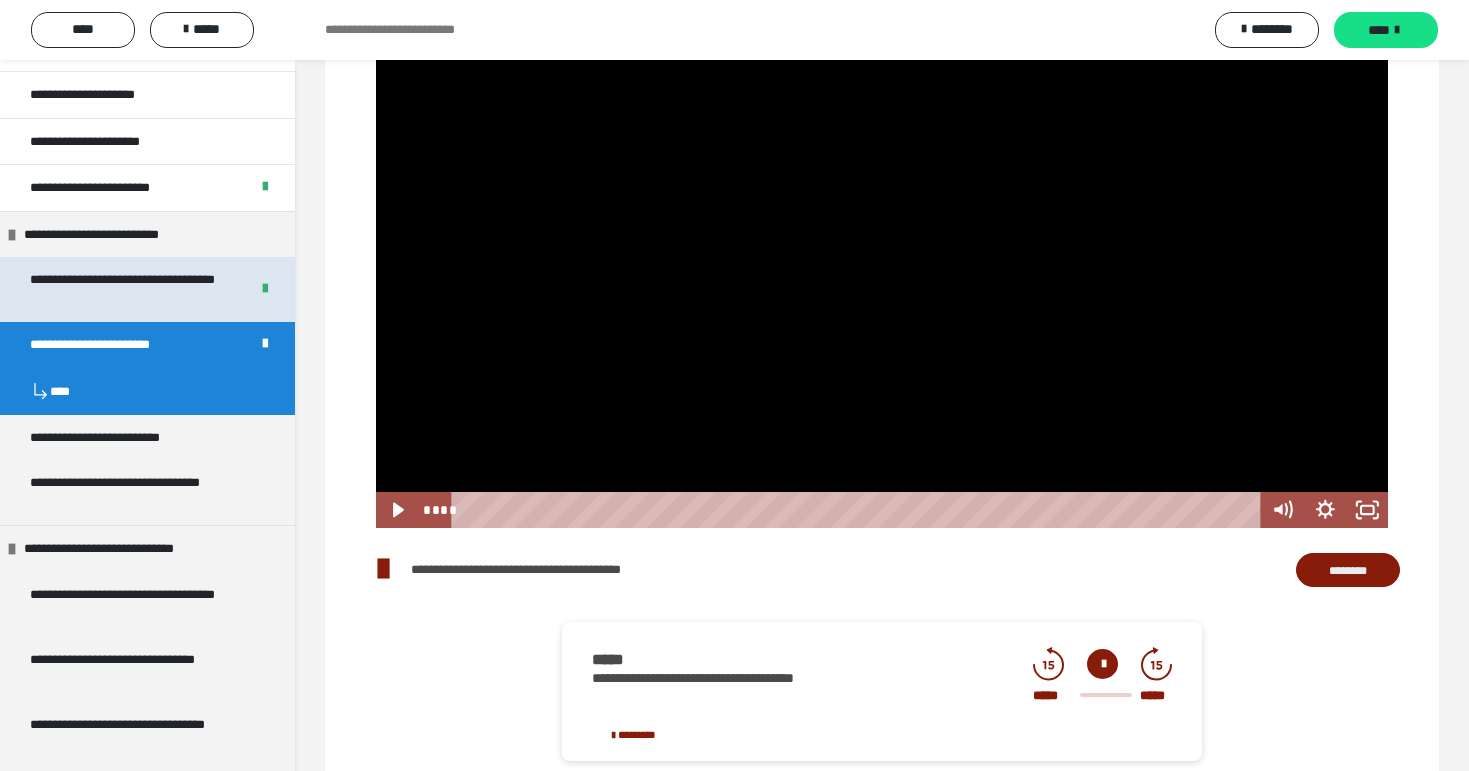 click on "**********" at bounding box center (131, 289) 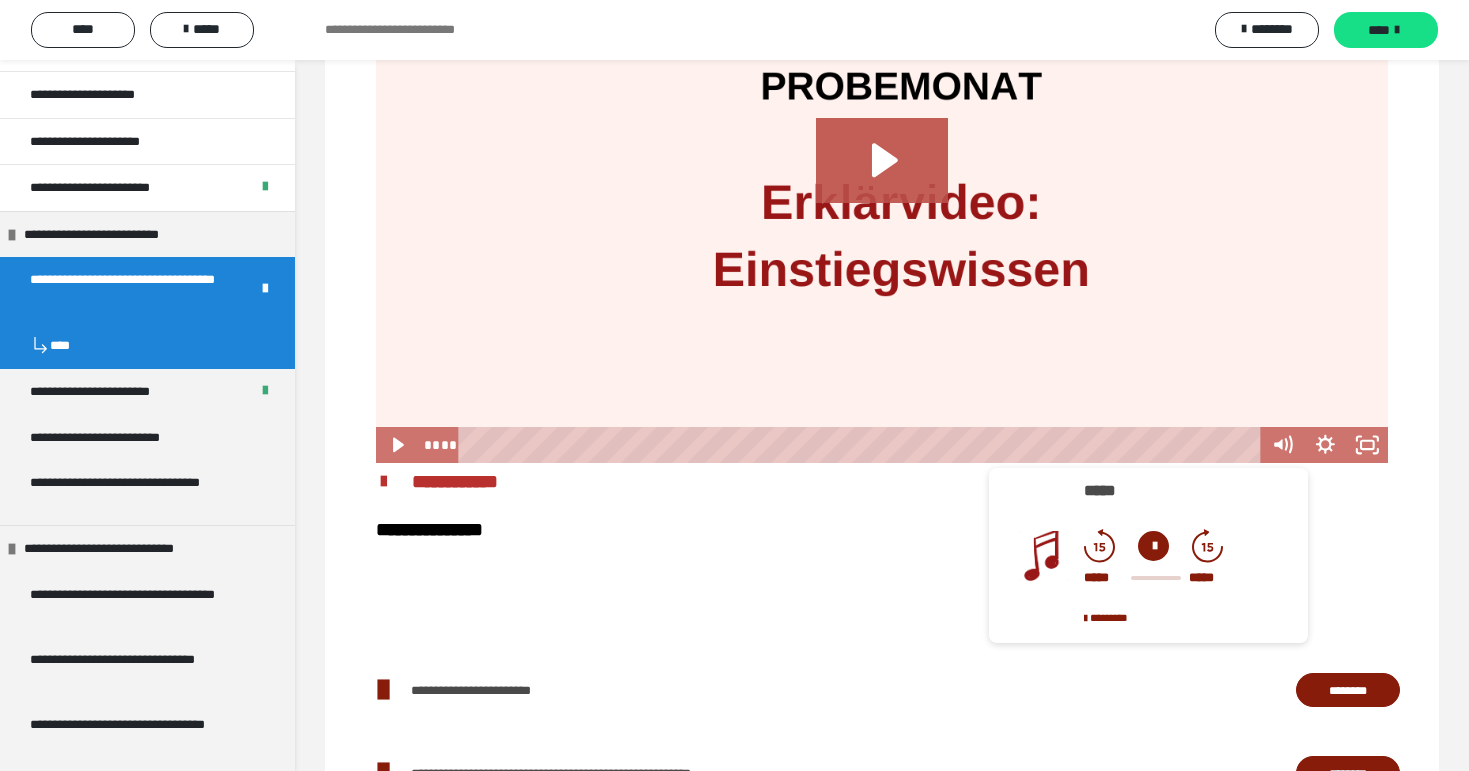 scroll, scrollTop: 1303, scrollLeft: 0, axis: vertical 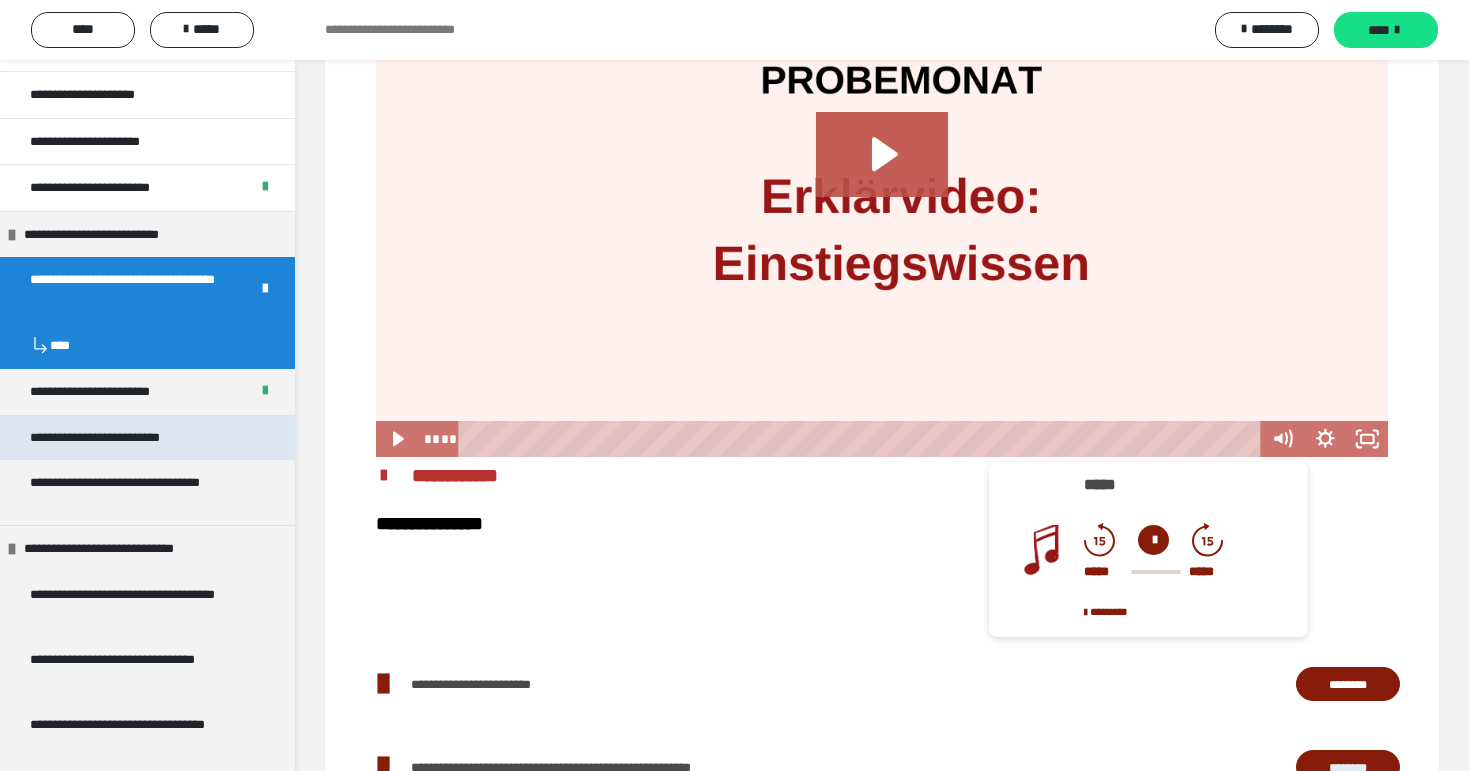 click on "**********" at bounding box center [128, 438] 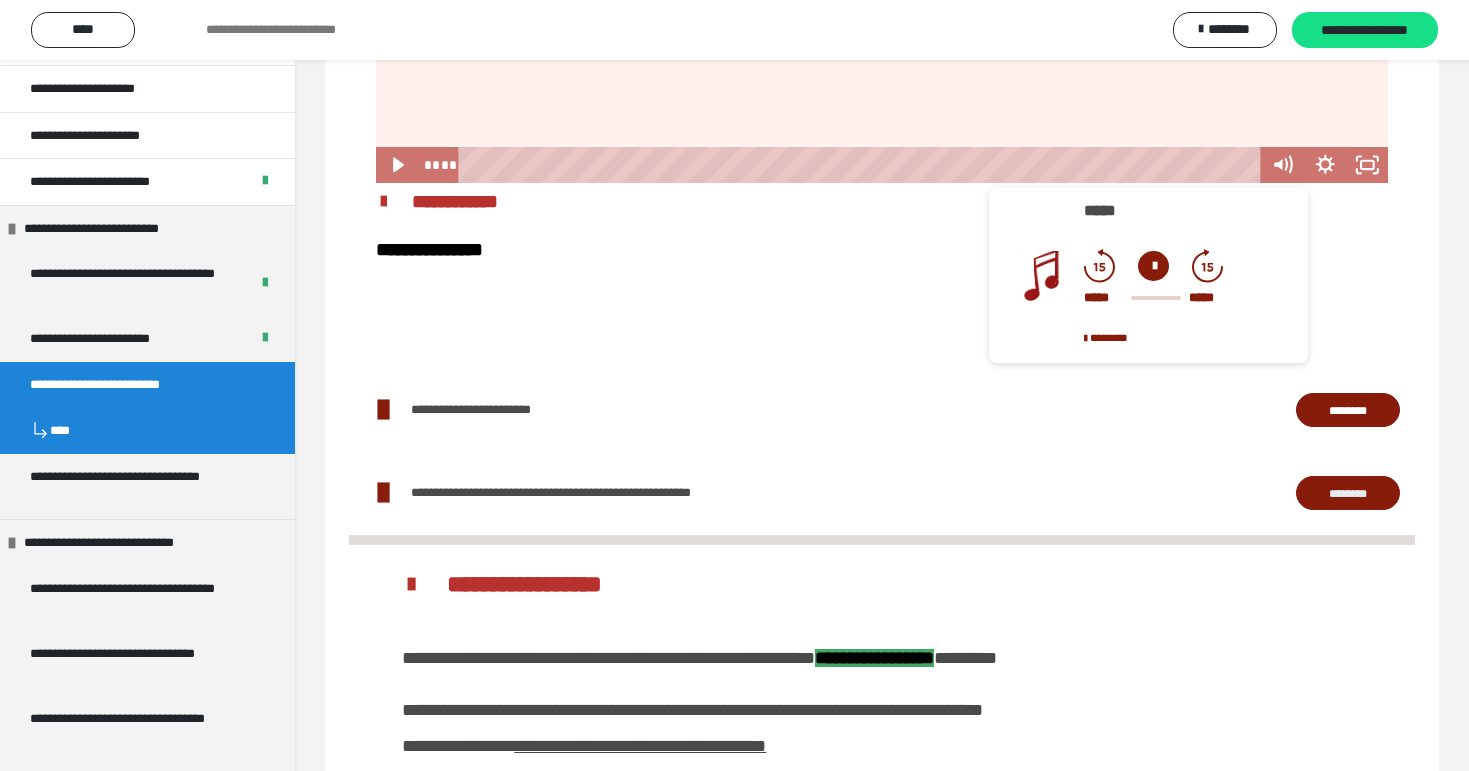 scroll, scrollTop: 1029, scrollLeft: 0, axis: vertical 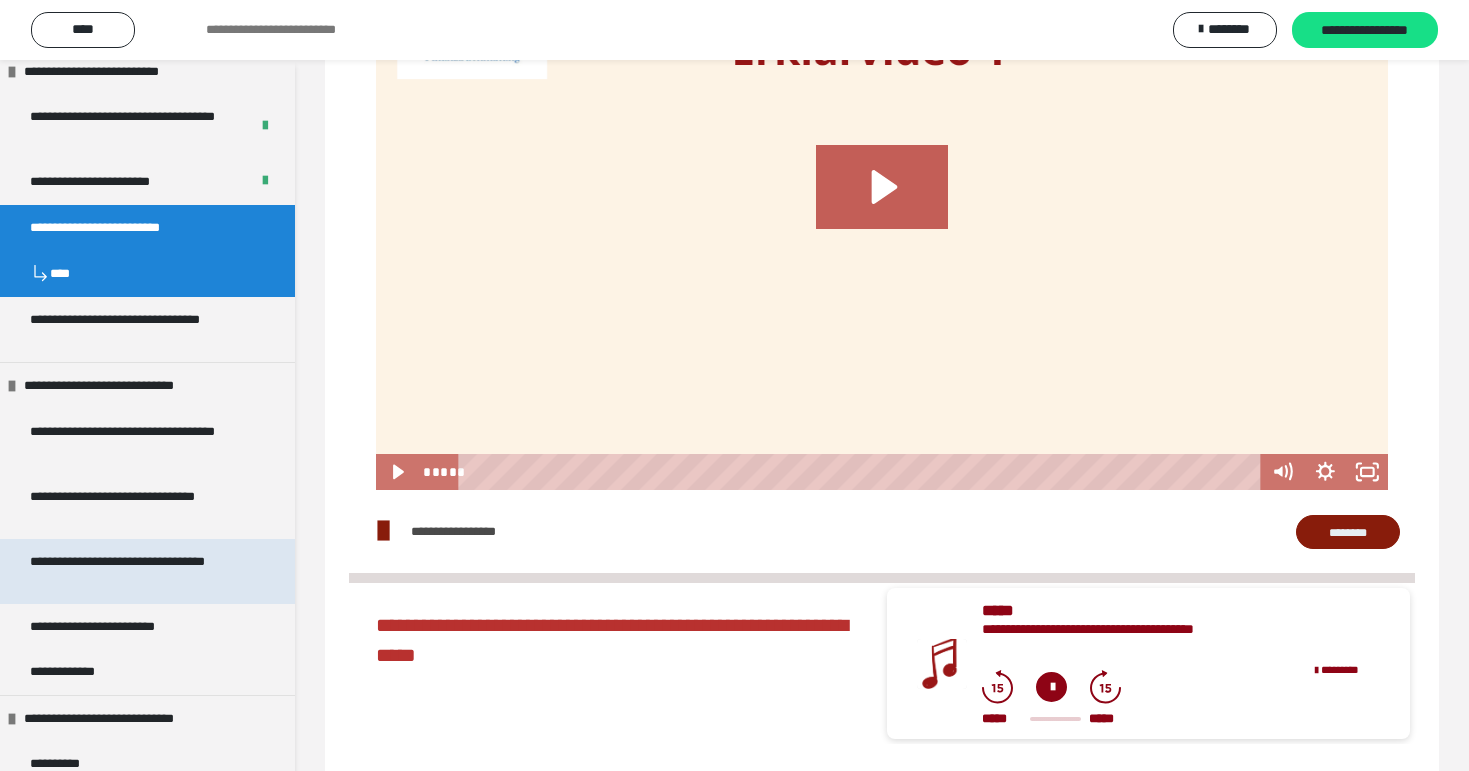 click on "**********" at bounding box center (139, 571) 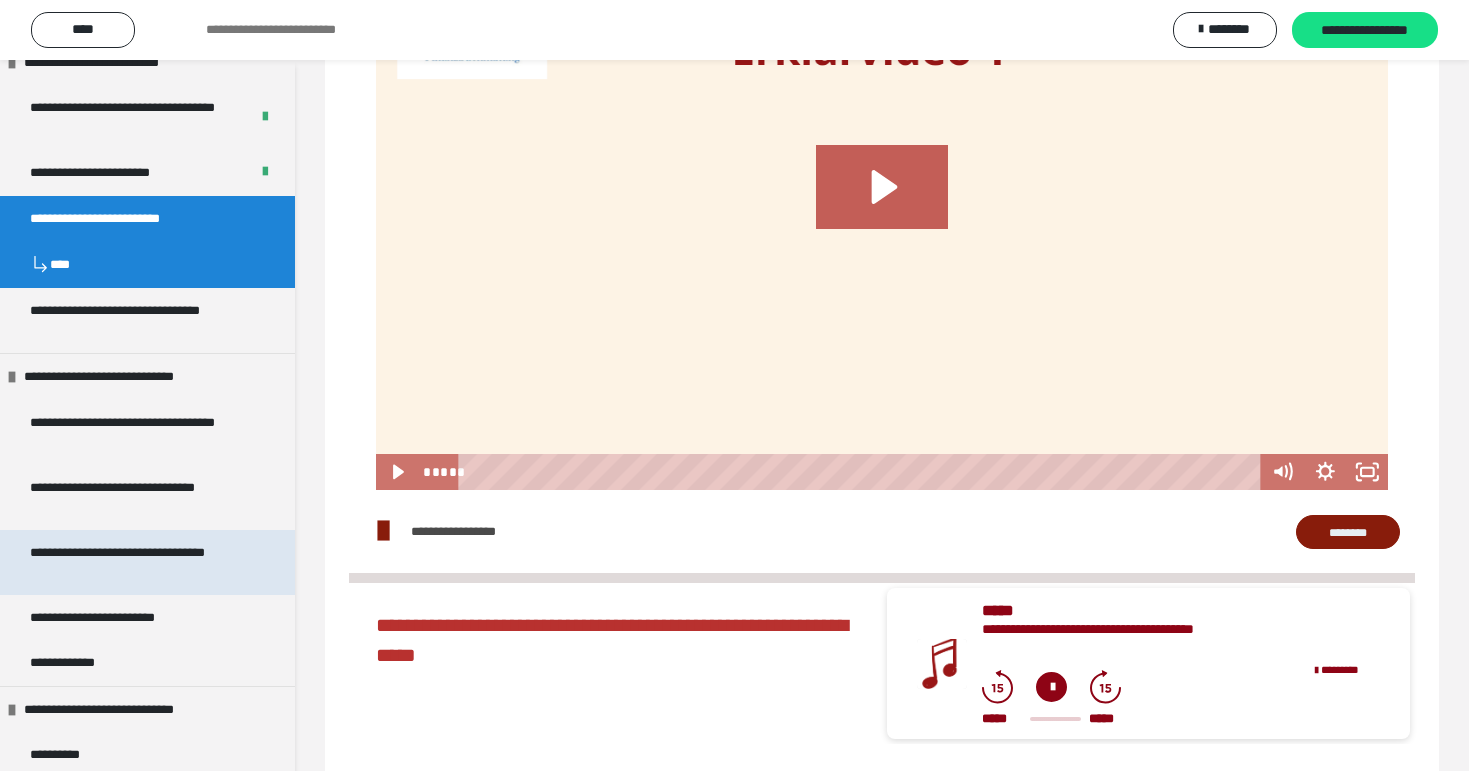 scroll, scrollTop: 351, scrollLeft: 0, axis: vertical 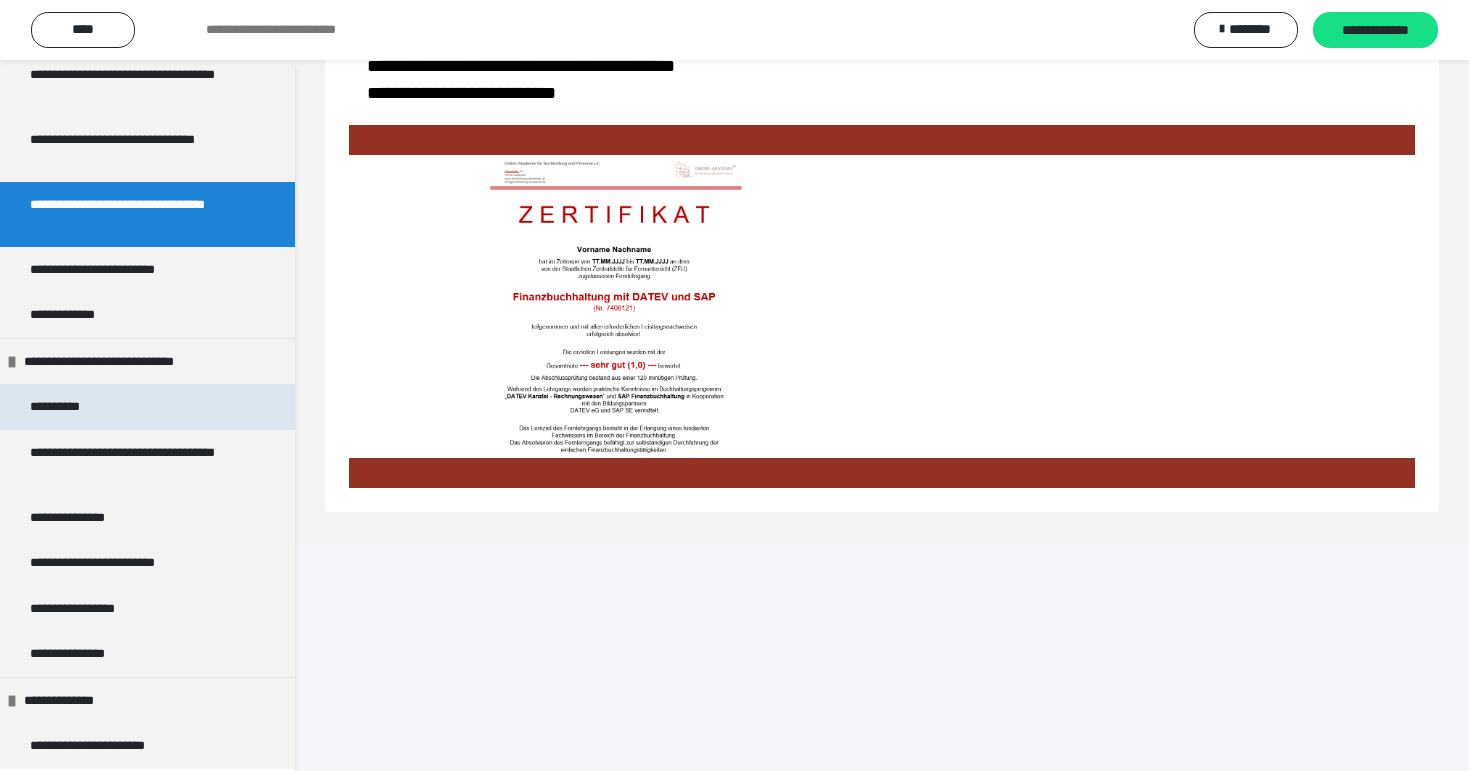 click on "**********" at bounding box center [147, 407] 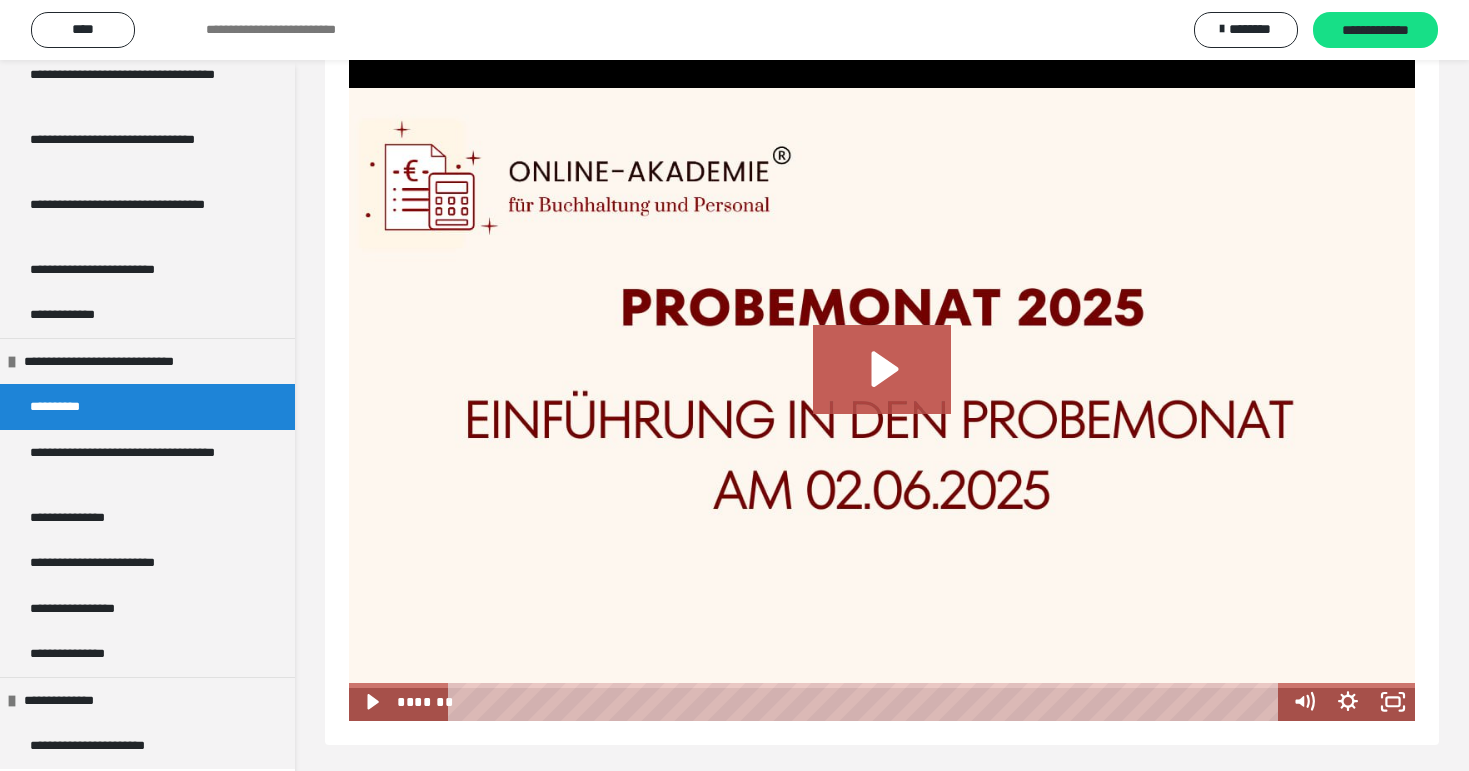 scroll, scrollTop: 255, scrollLeft: 0, axis: vertical 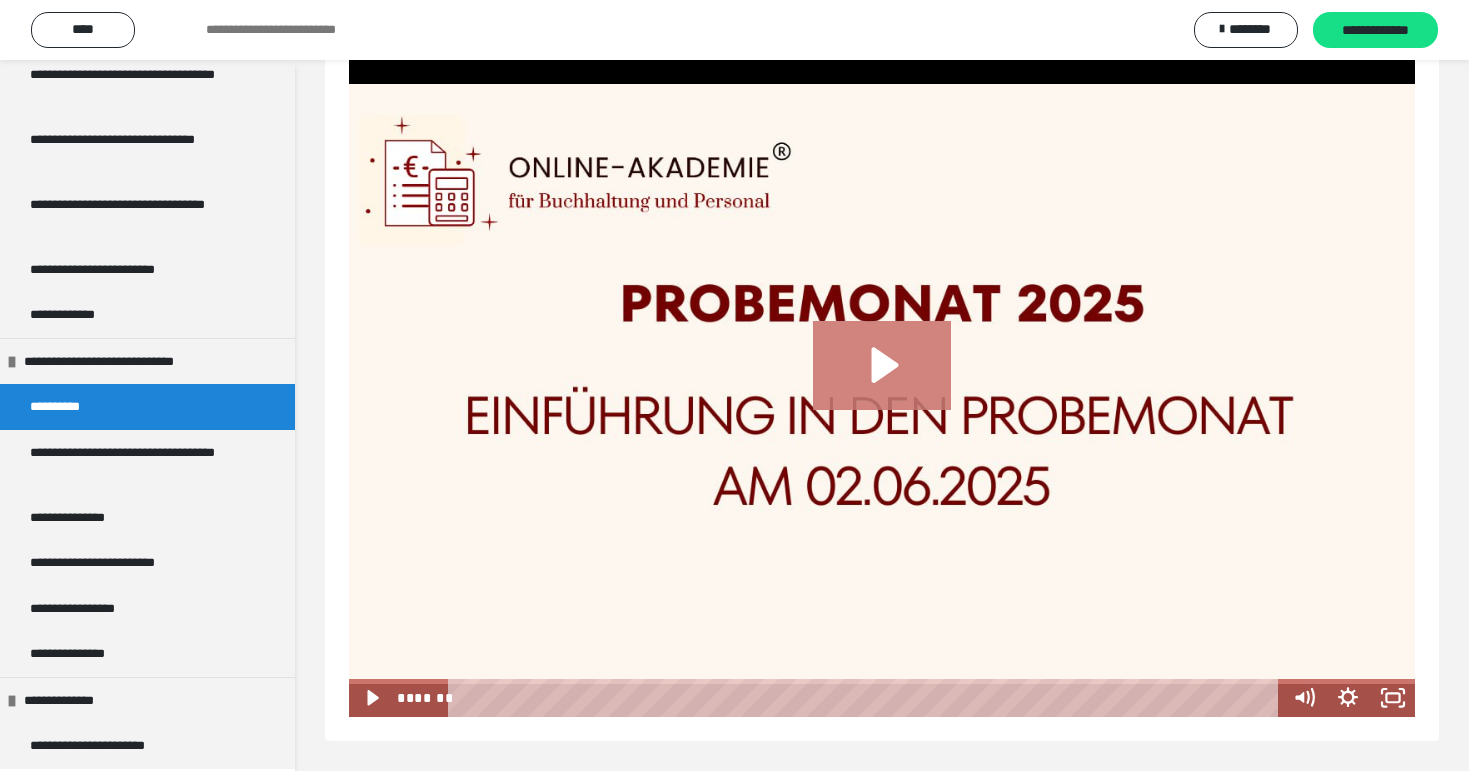 click 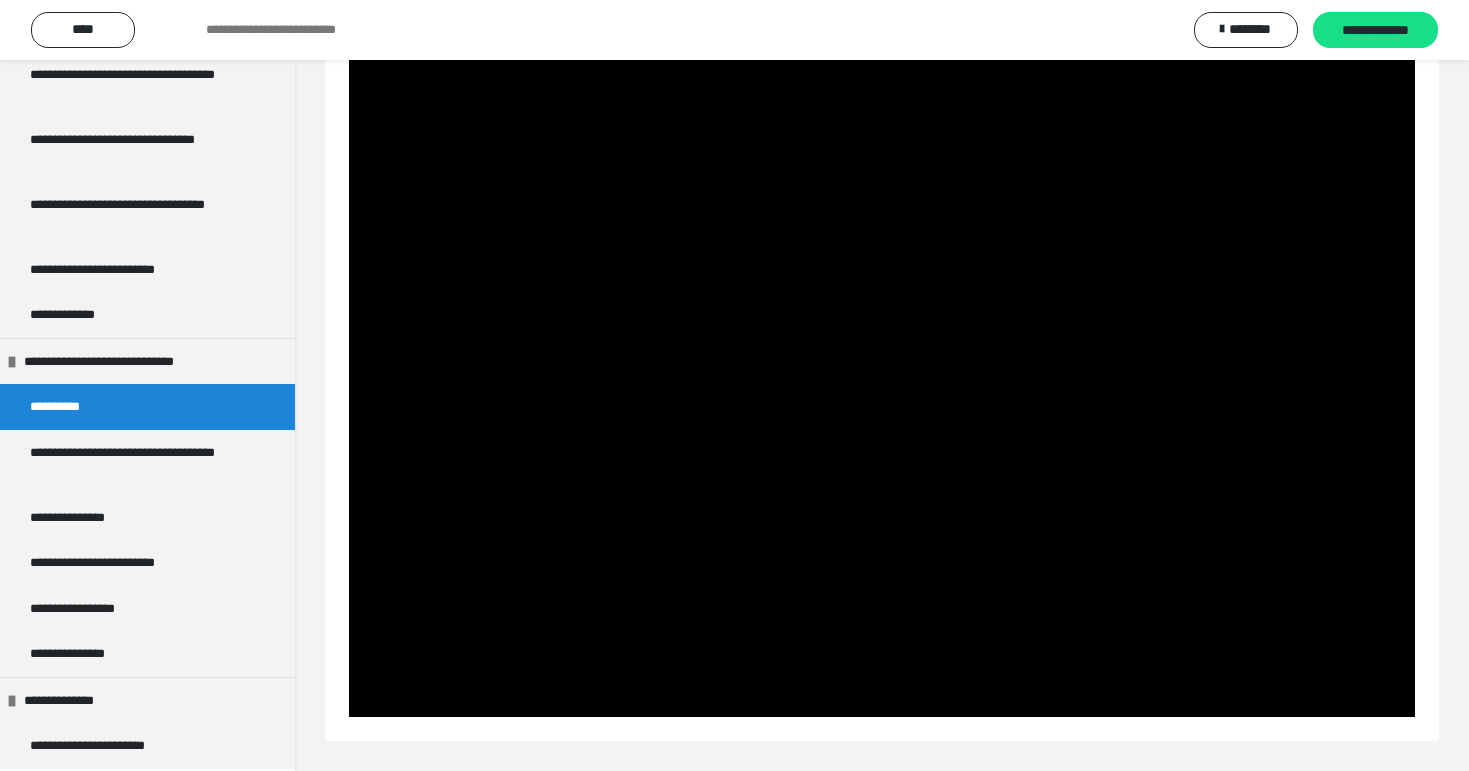 scroll, scrollTop: 254, scrollLeft: 0, axis: vertical 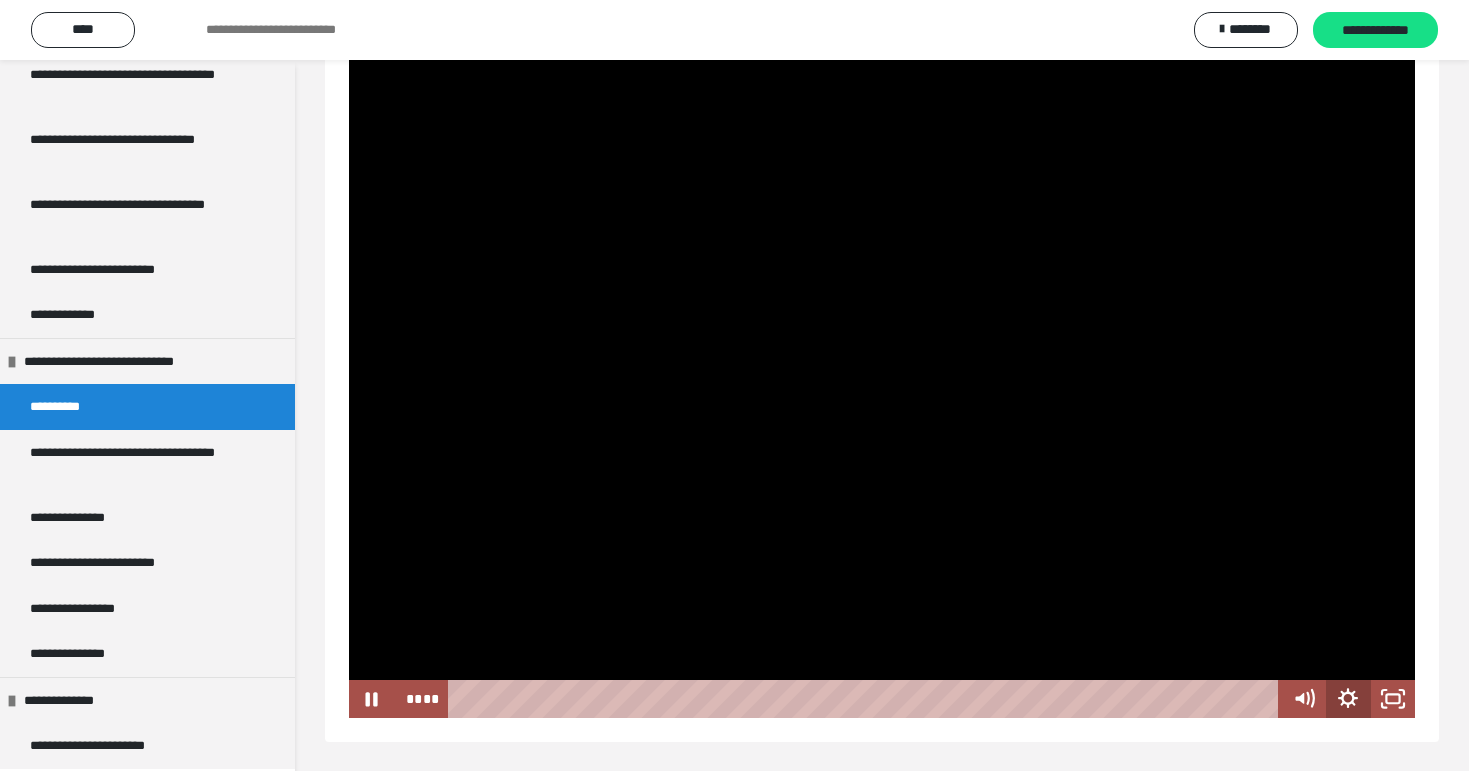 click 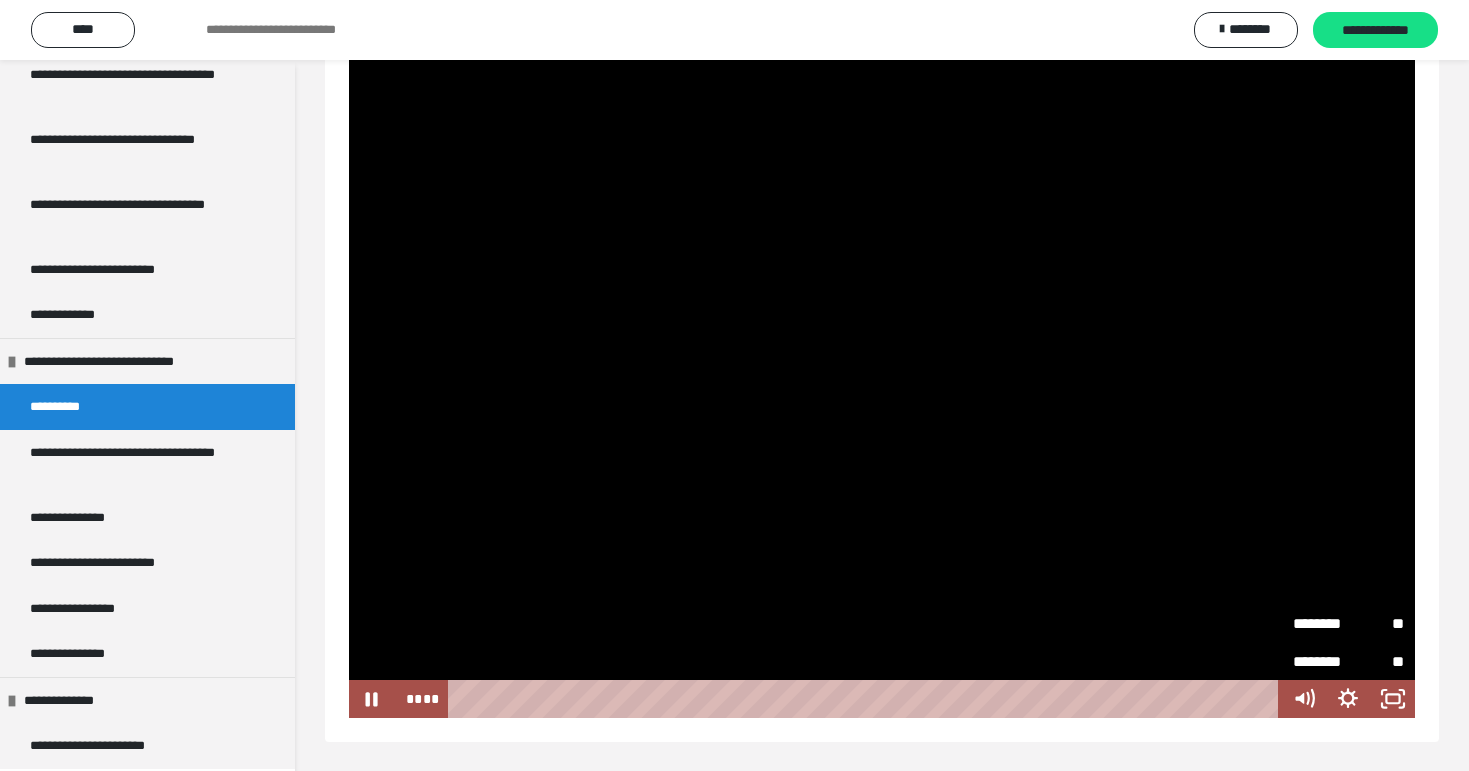 click on "********" at bounding box center (1321, 620) 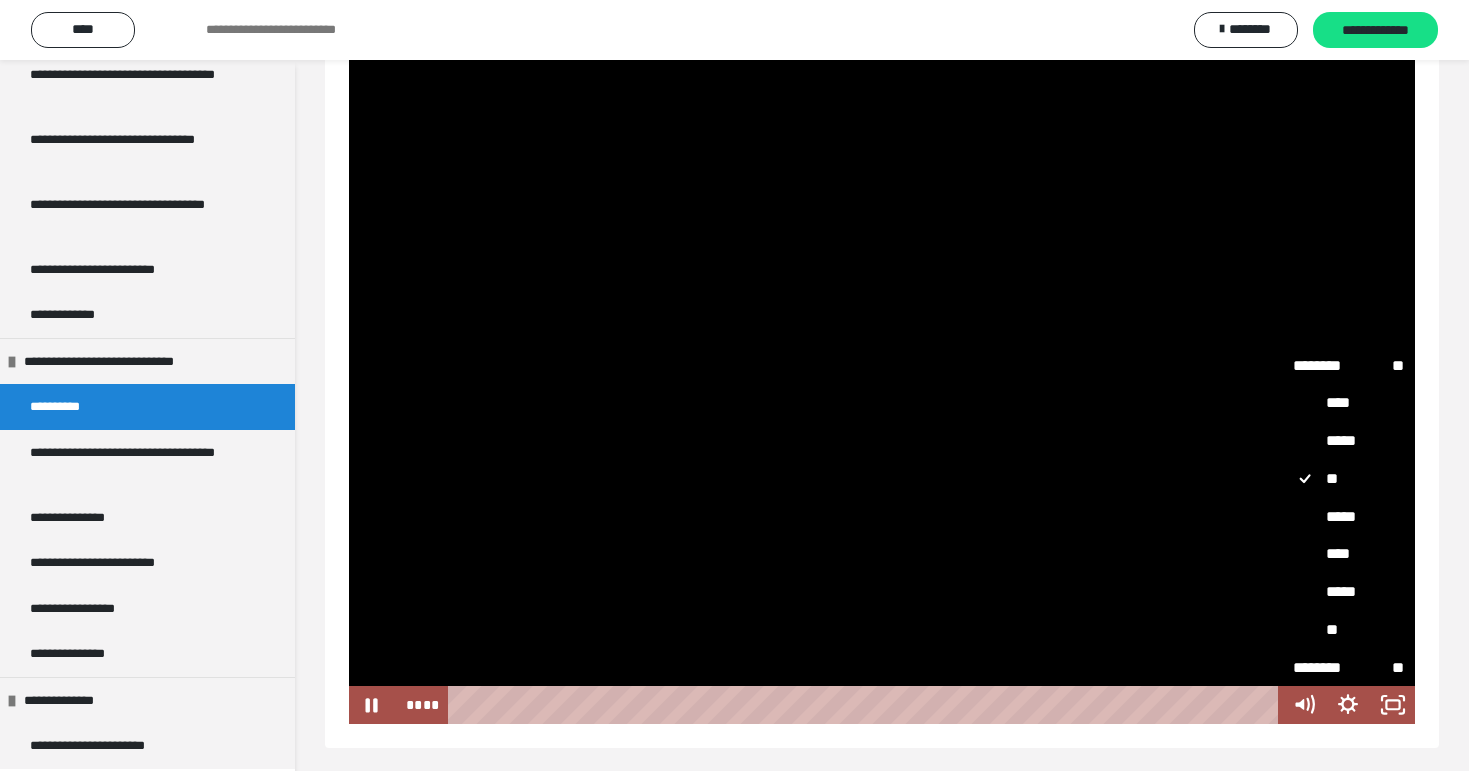 click on "****" at bounding box center (1348, 554) 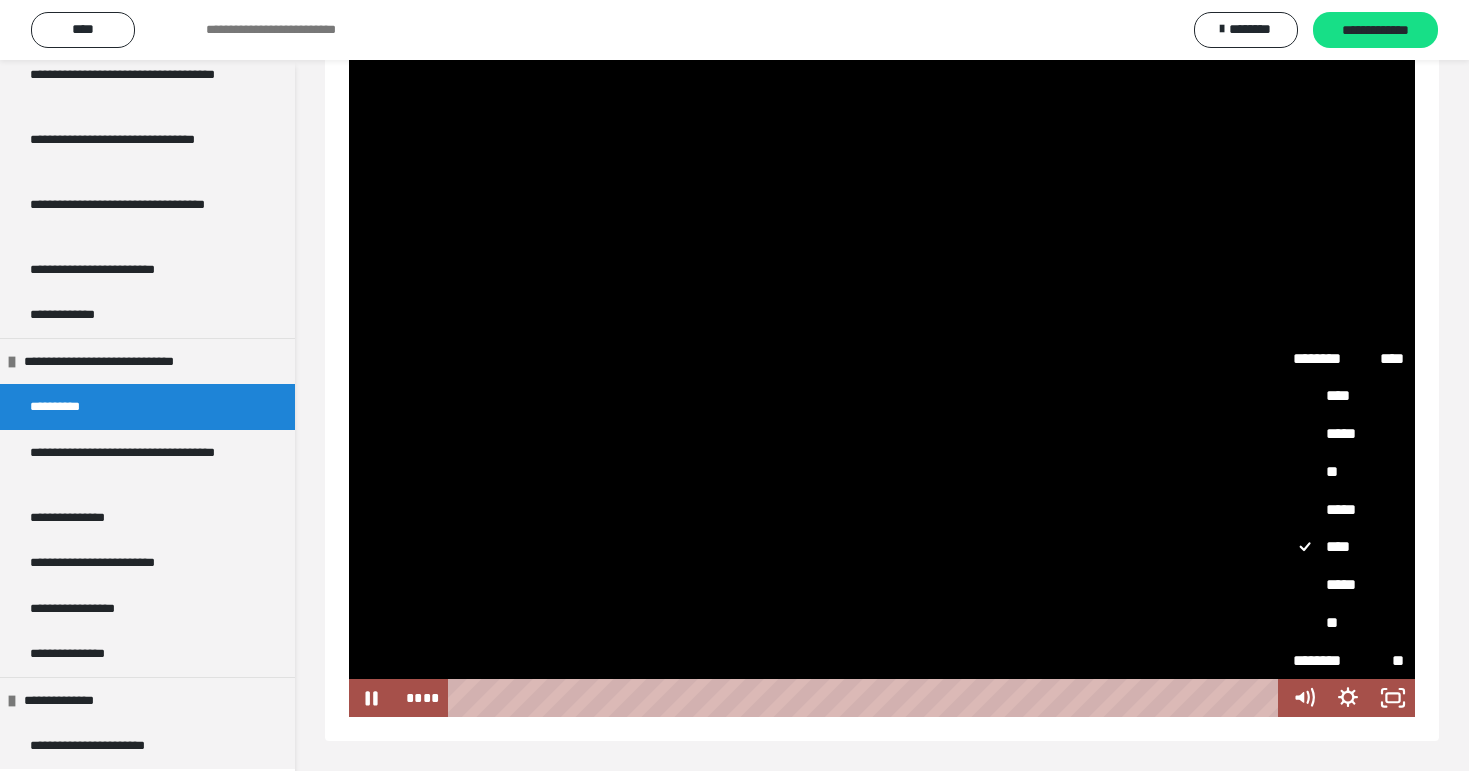scroll, scrollTop: 255, scrollLeft: 0, axis: vertical 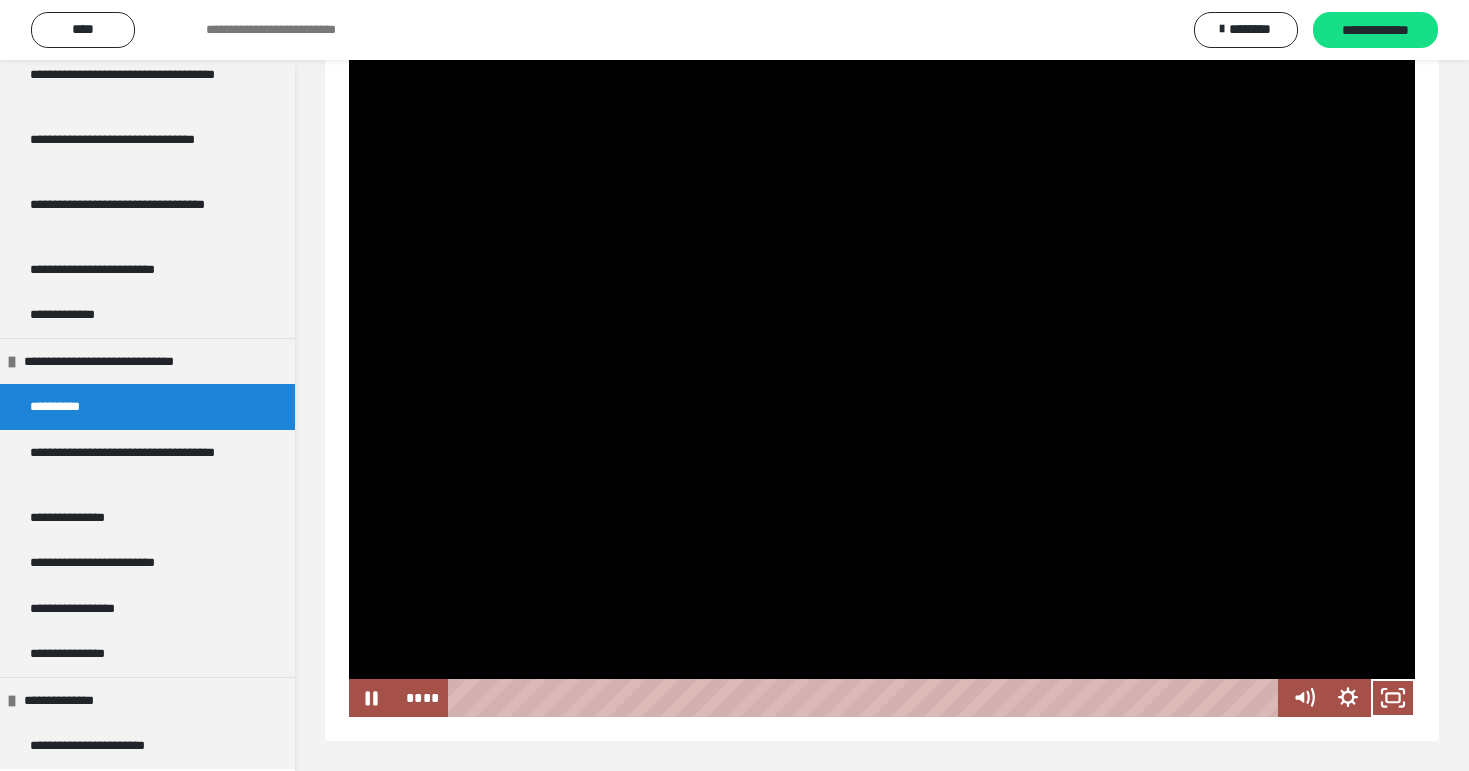 type 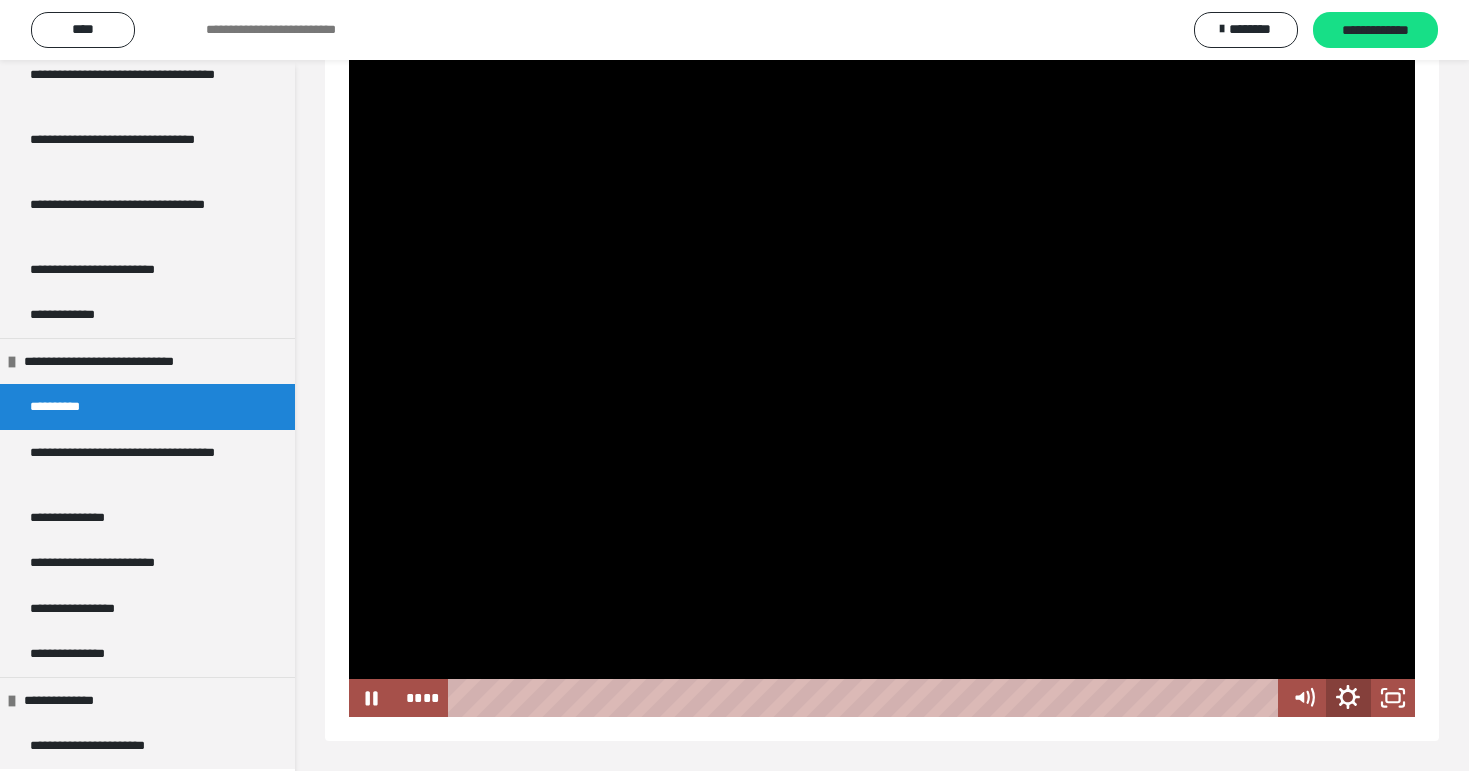 click 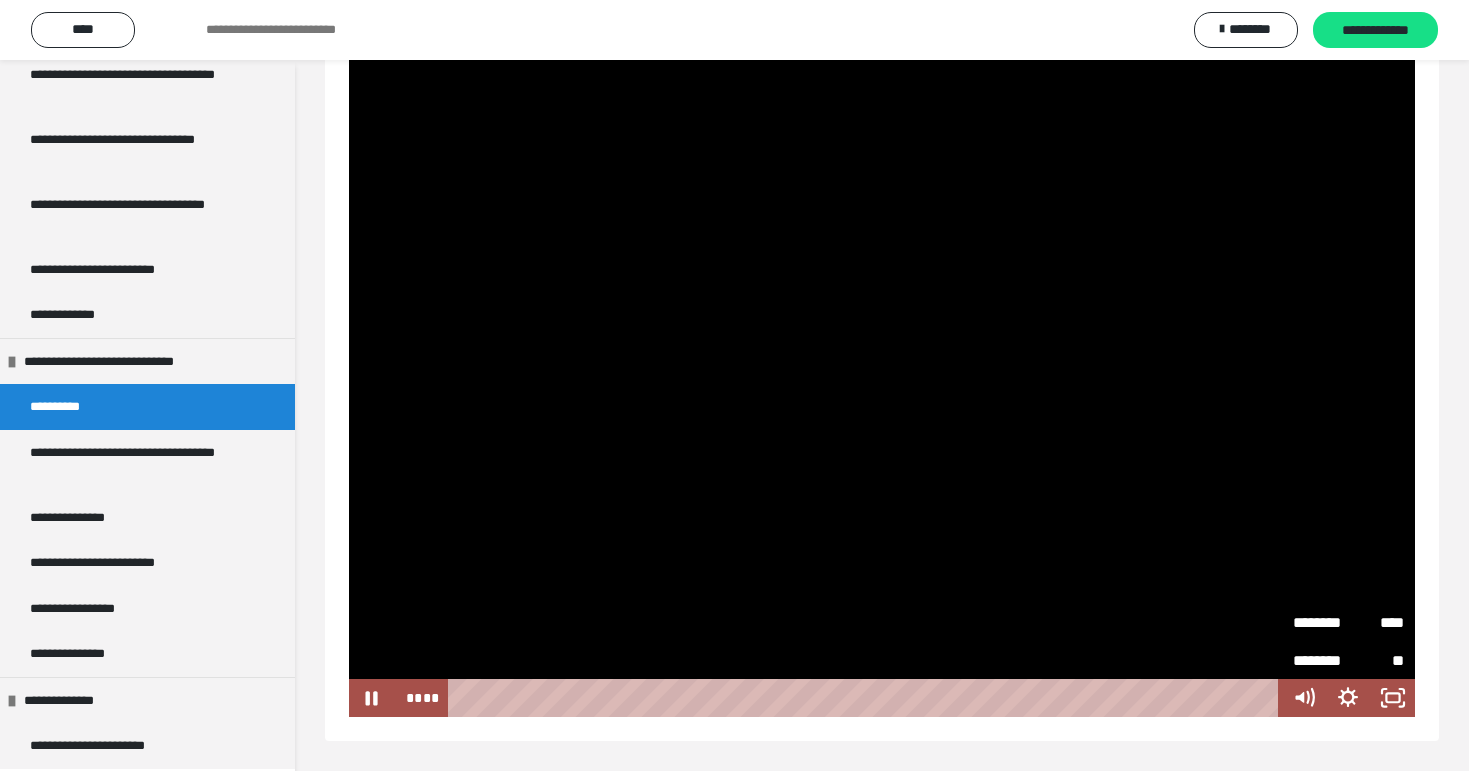 click on "********" at bounding box center (1321, 615) 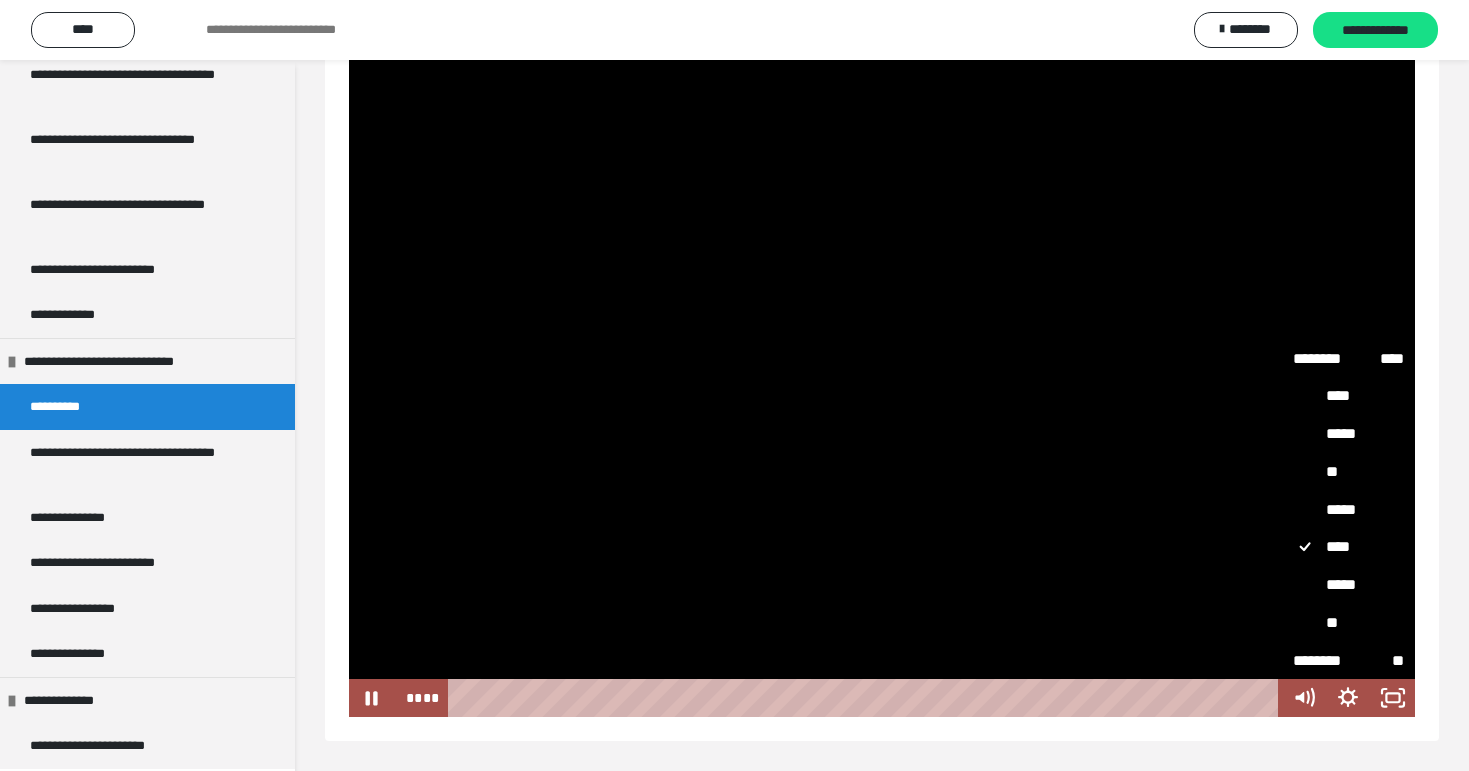 click on "*****" at bounding box center [1348, 585] 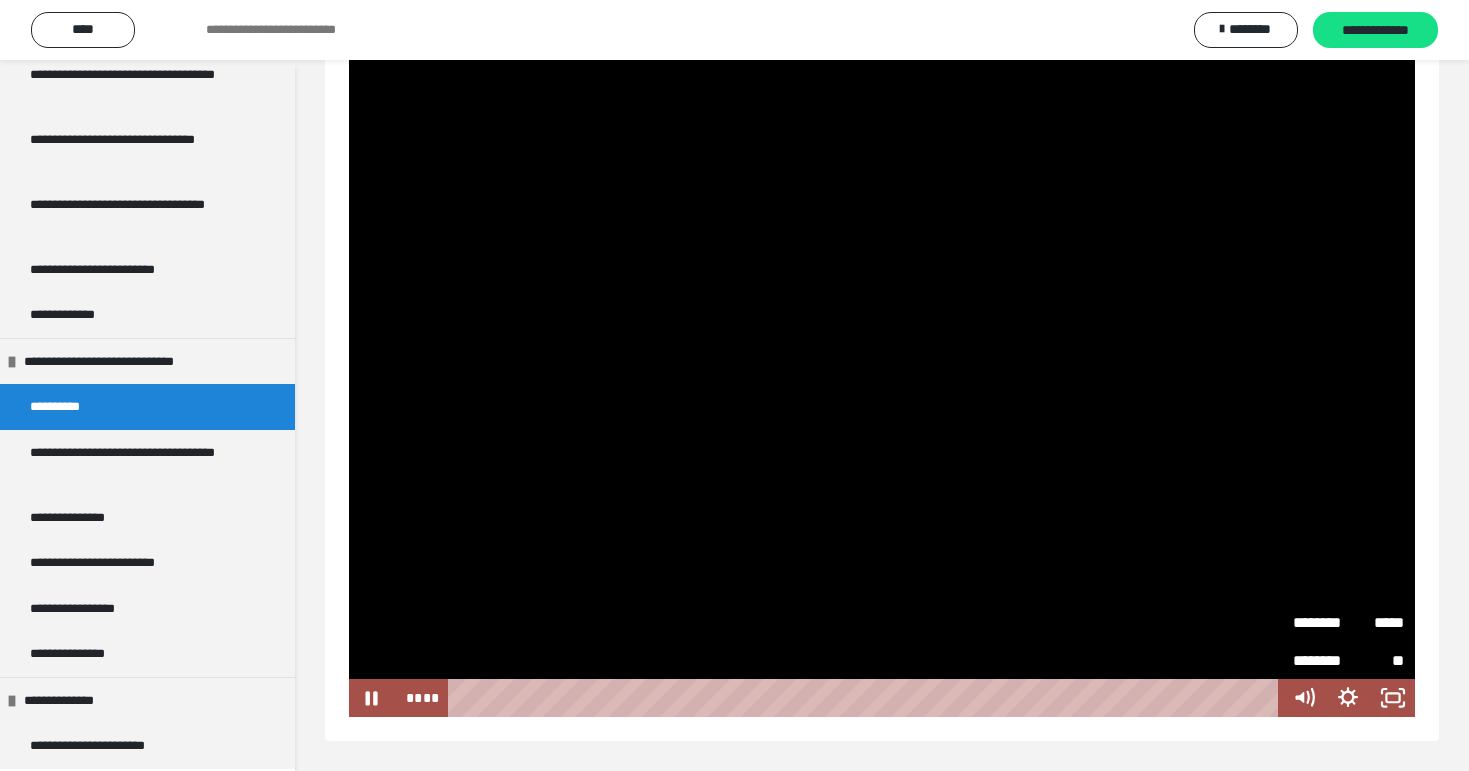 scroll, scrollTop: 252, scrollLeft: 0, axis: vertical 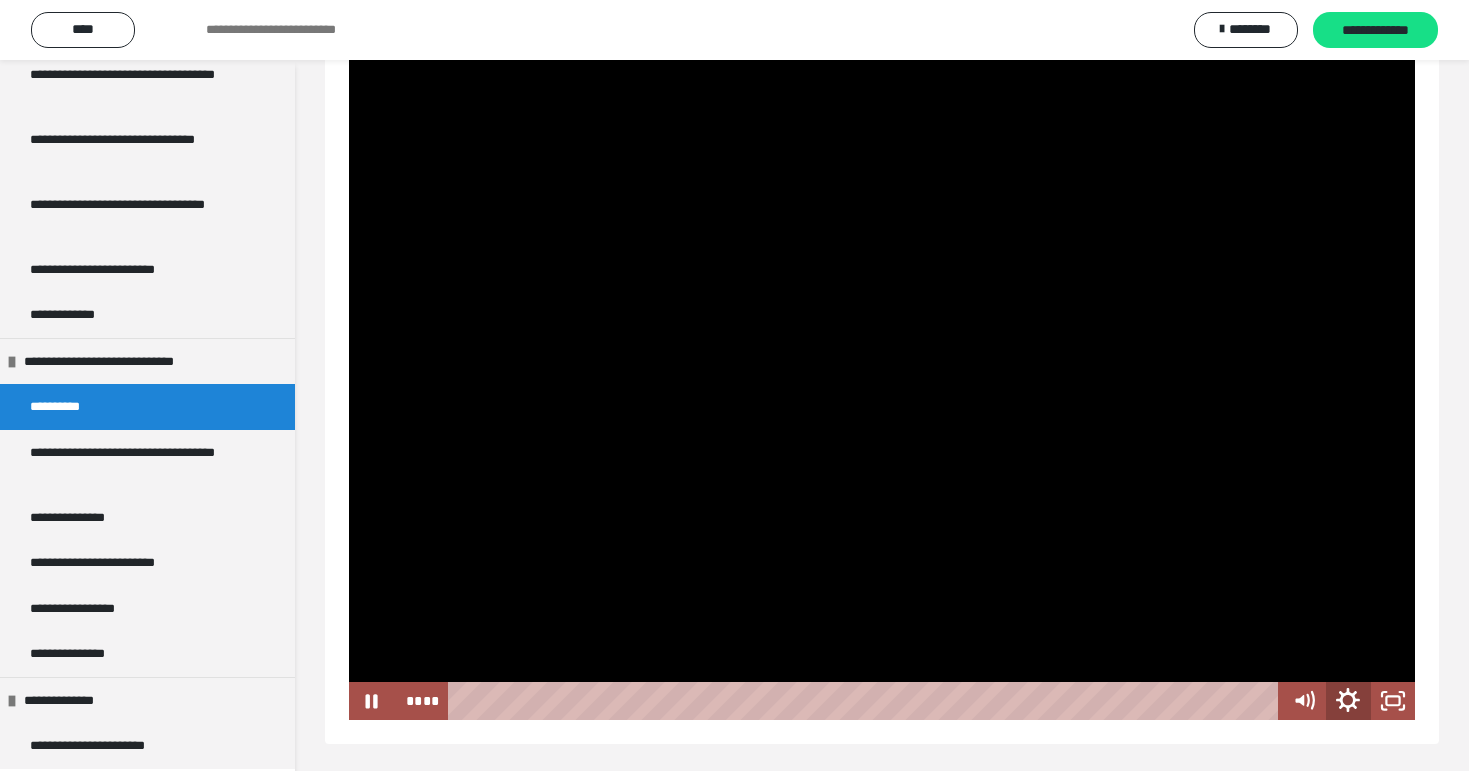 click 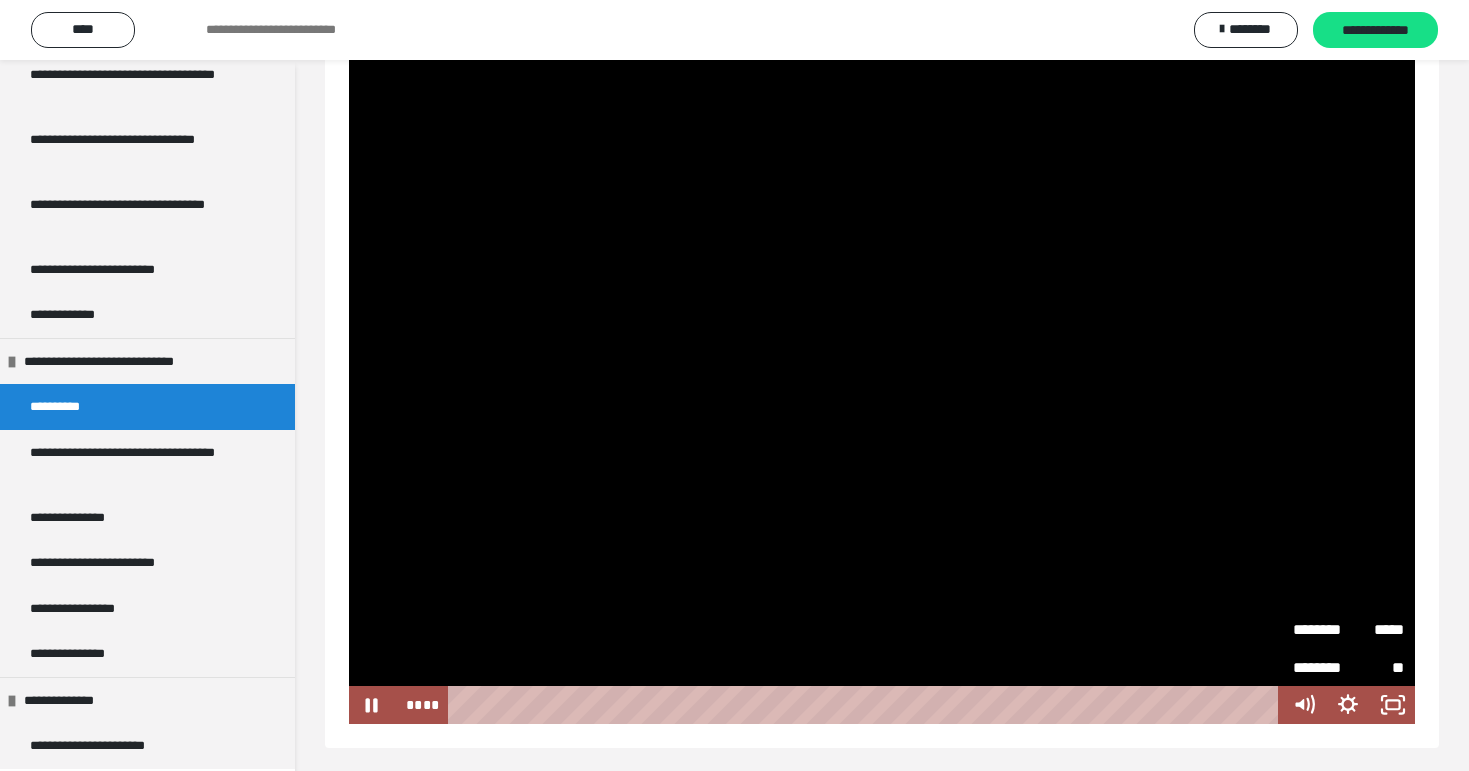 scroll, scrollTop: 245, scrollLeft: 0, axis: vertical 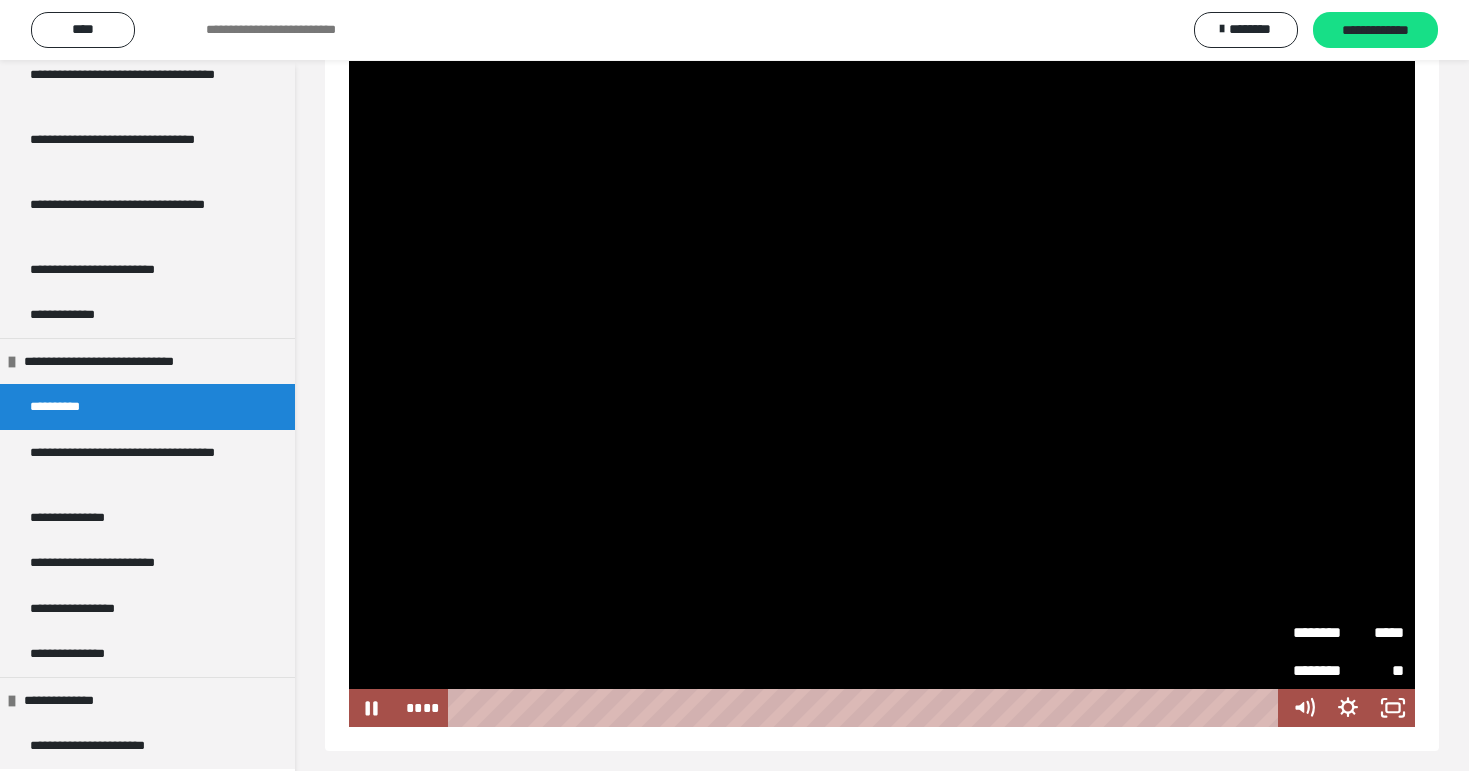 click on "********" at bounding box center [1321, 625] 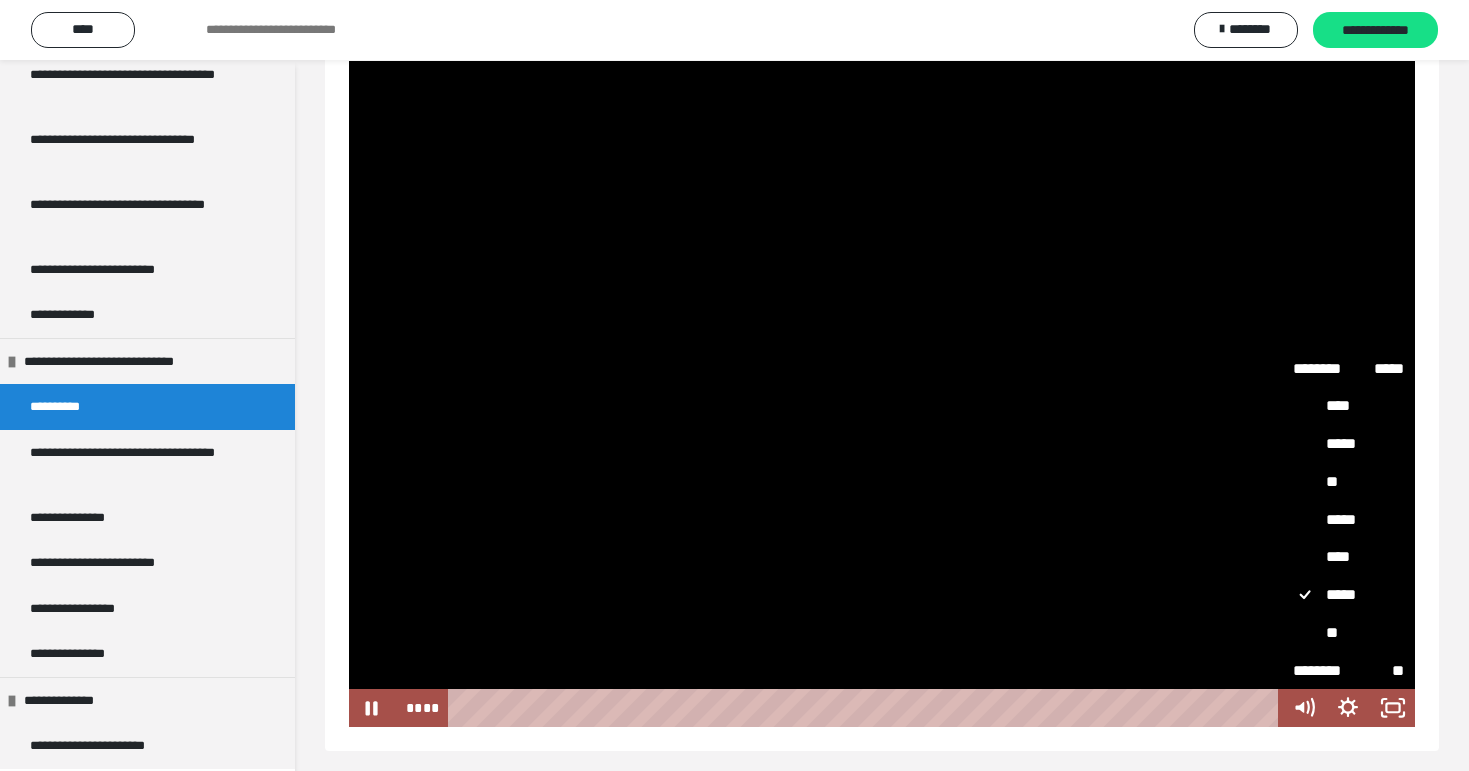 click on "**" at bounding box center [1348, 633] 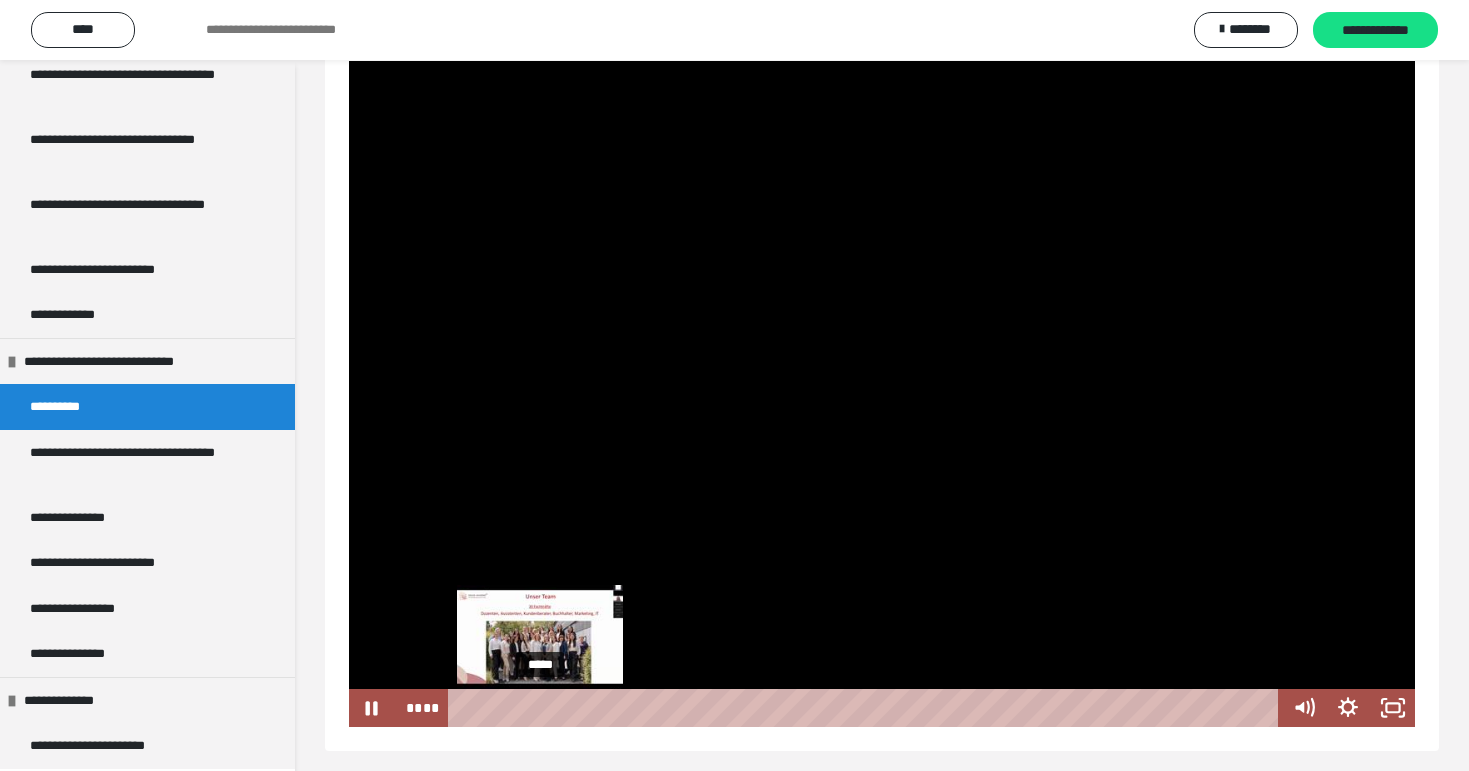 click on "*****" at bounding box center [867, 708] 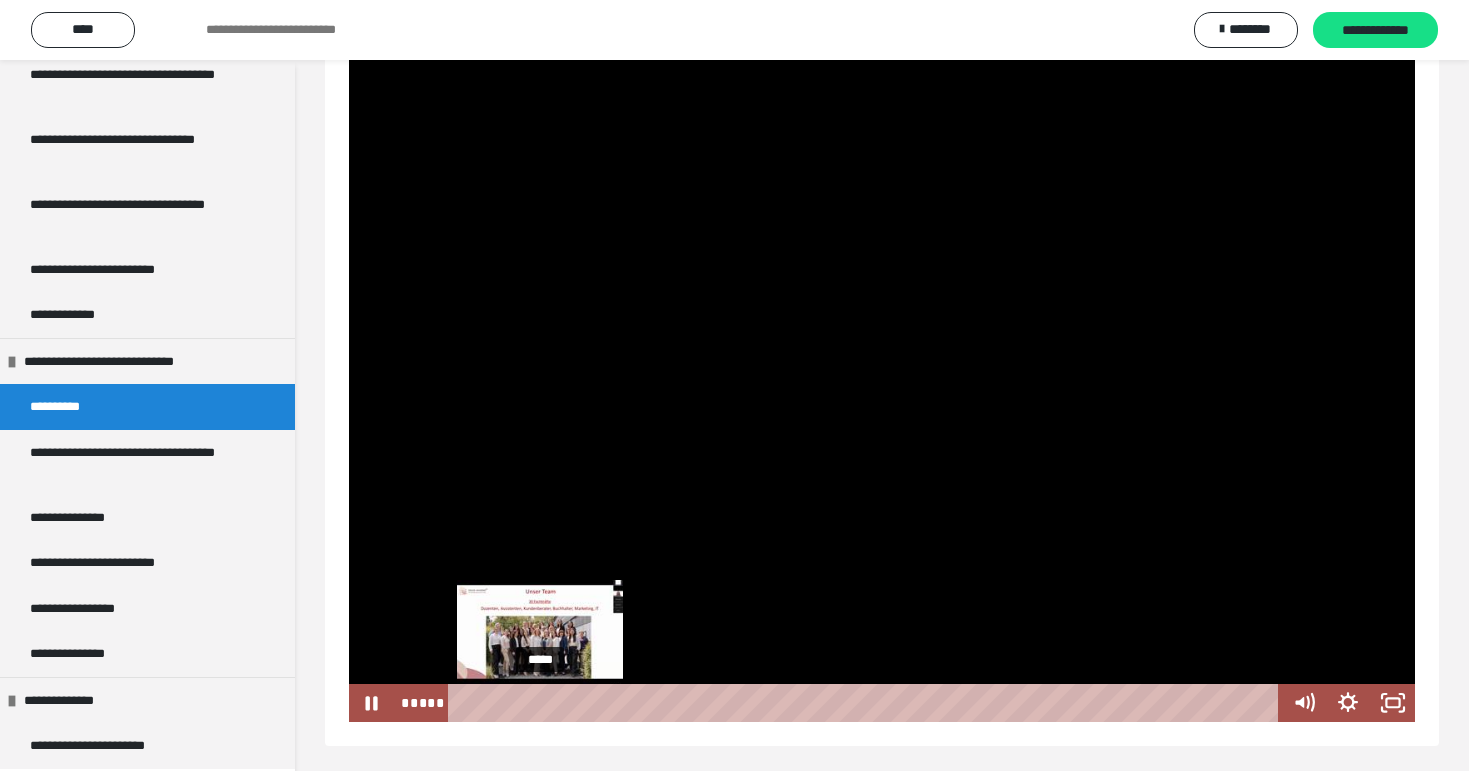 scroll, scrollTop: 252, scrollLeft: 0, axis: vertical 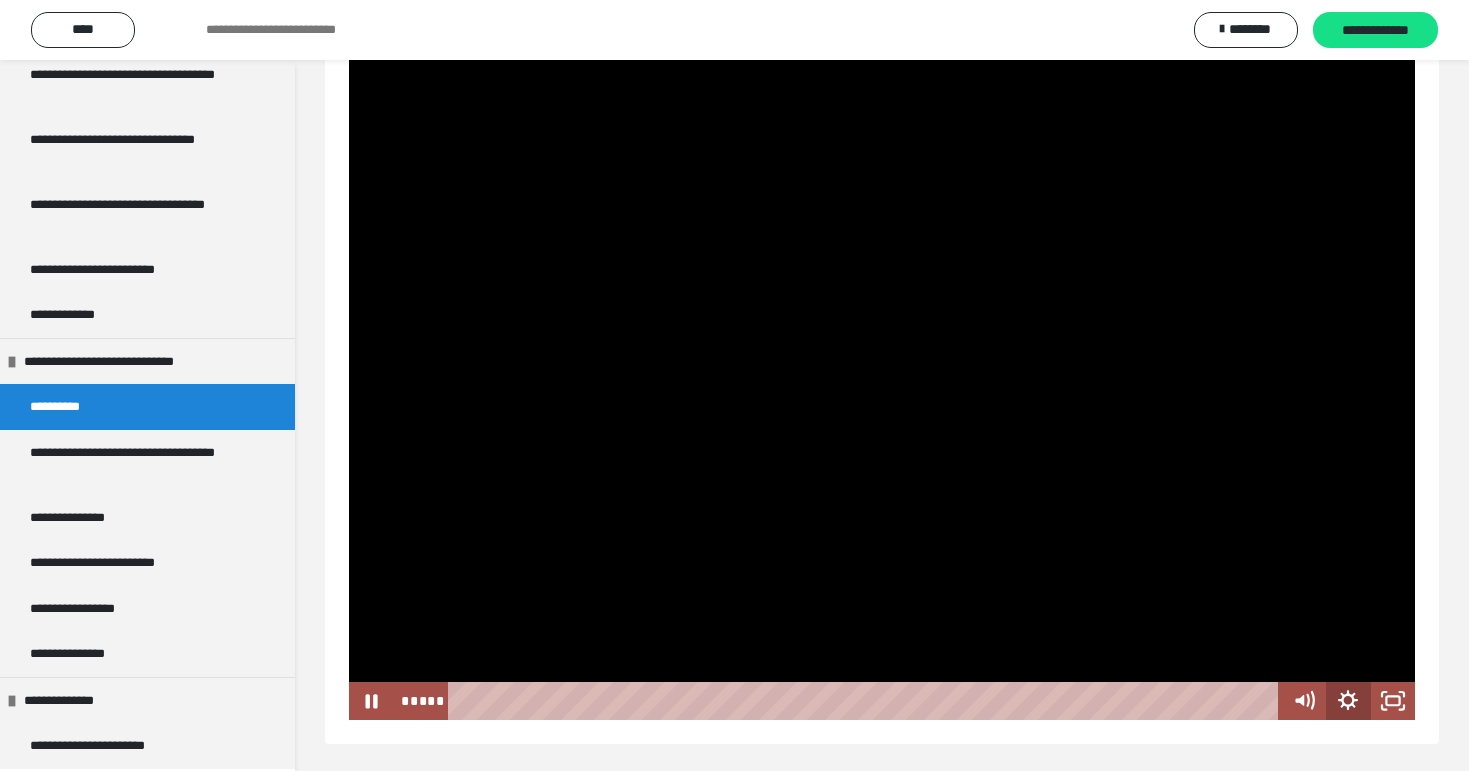 click 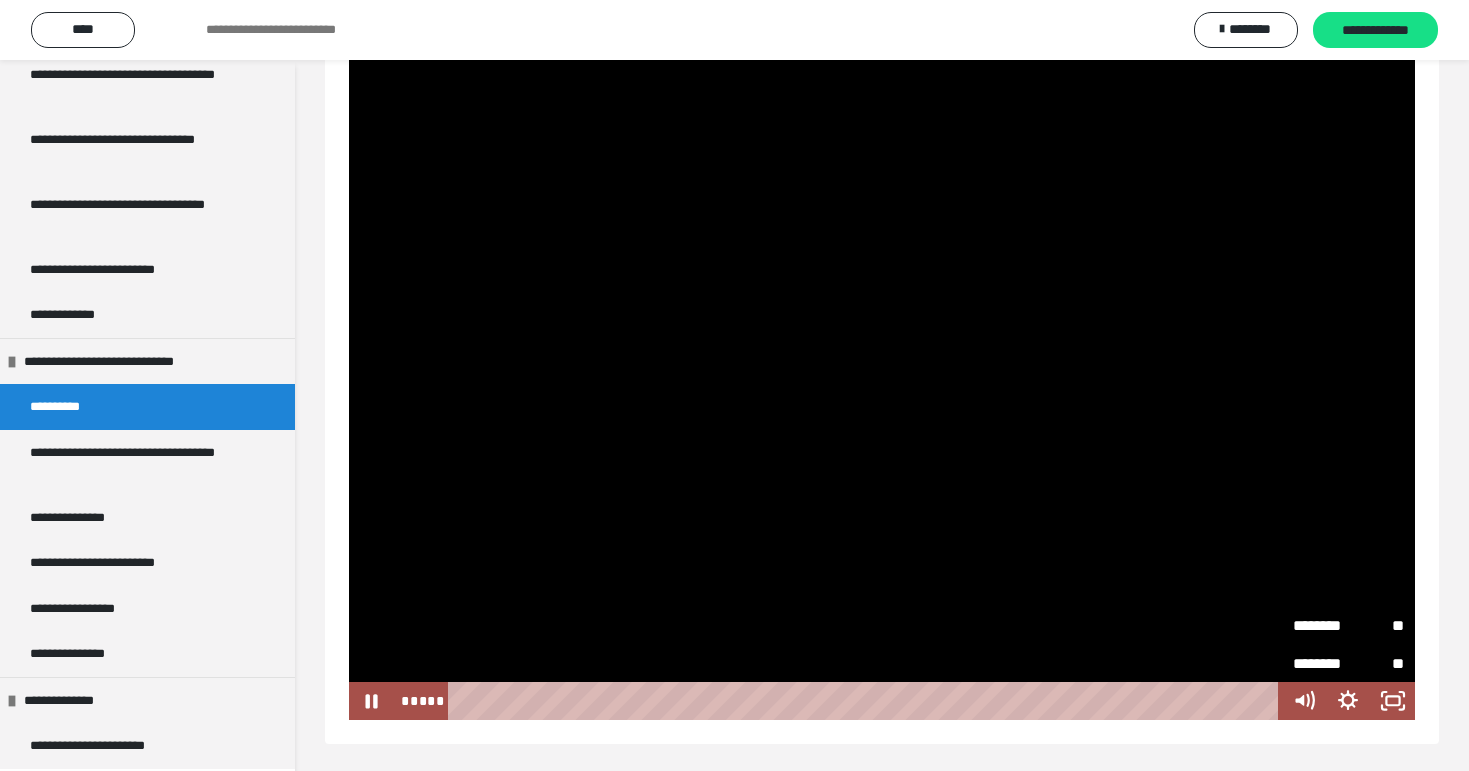 click on "********" at bounding box center (1321, 618) 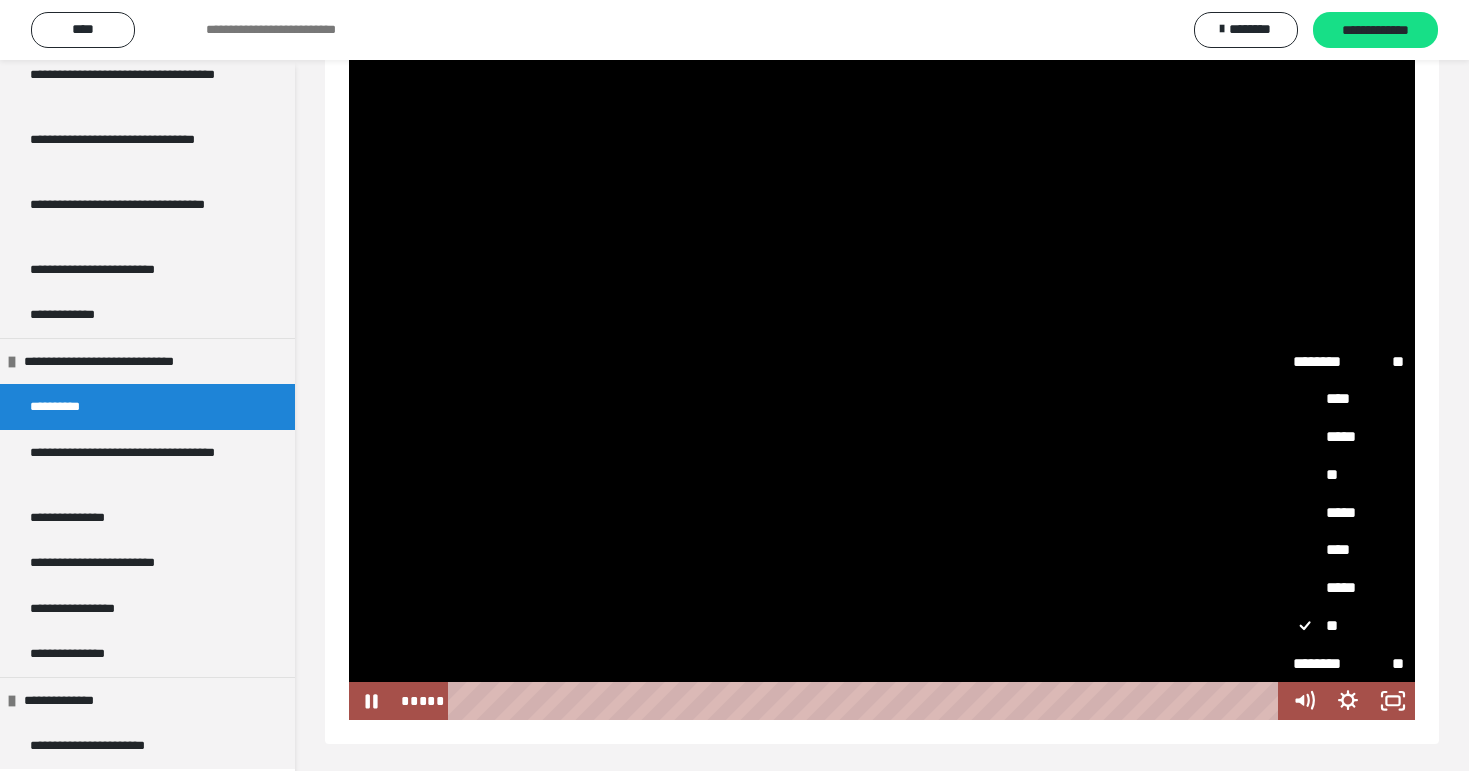 click on "*****" at bounding box center (1348, 588) 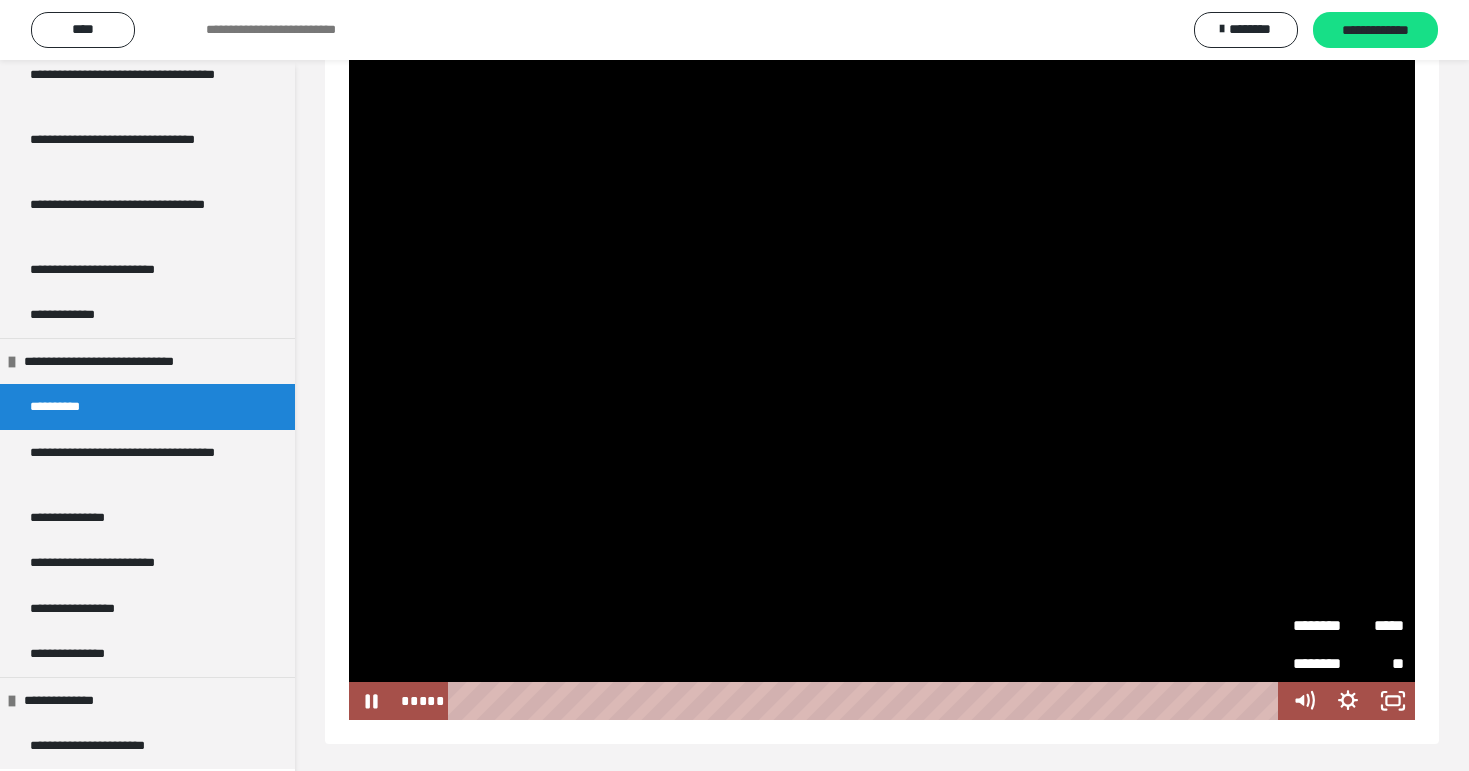 type 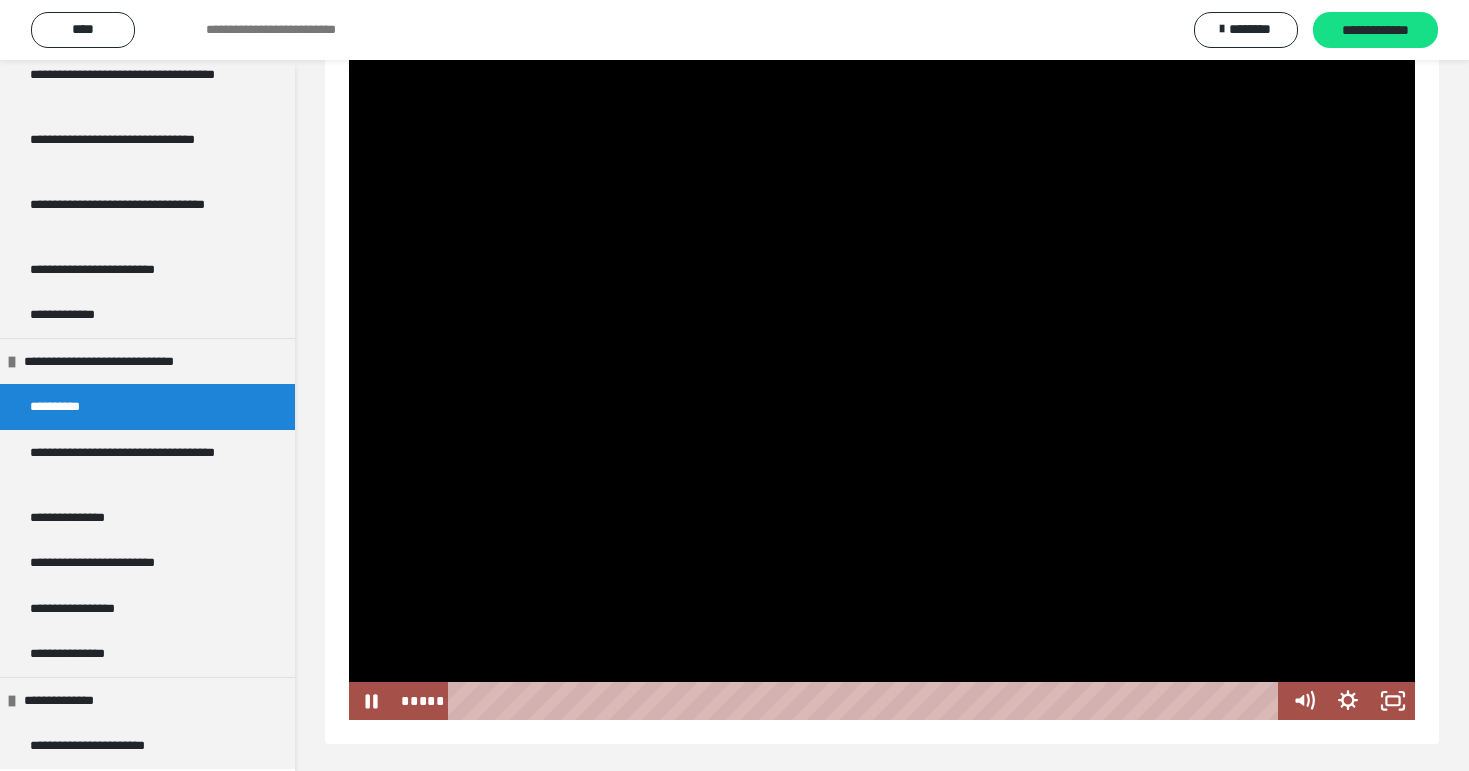 scroll, scrollTop: 255, scrollLeft: 0, axis: vertical 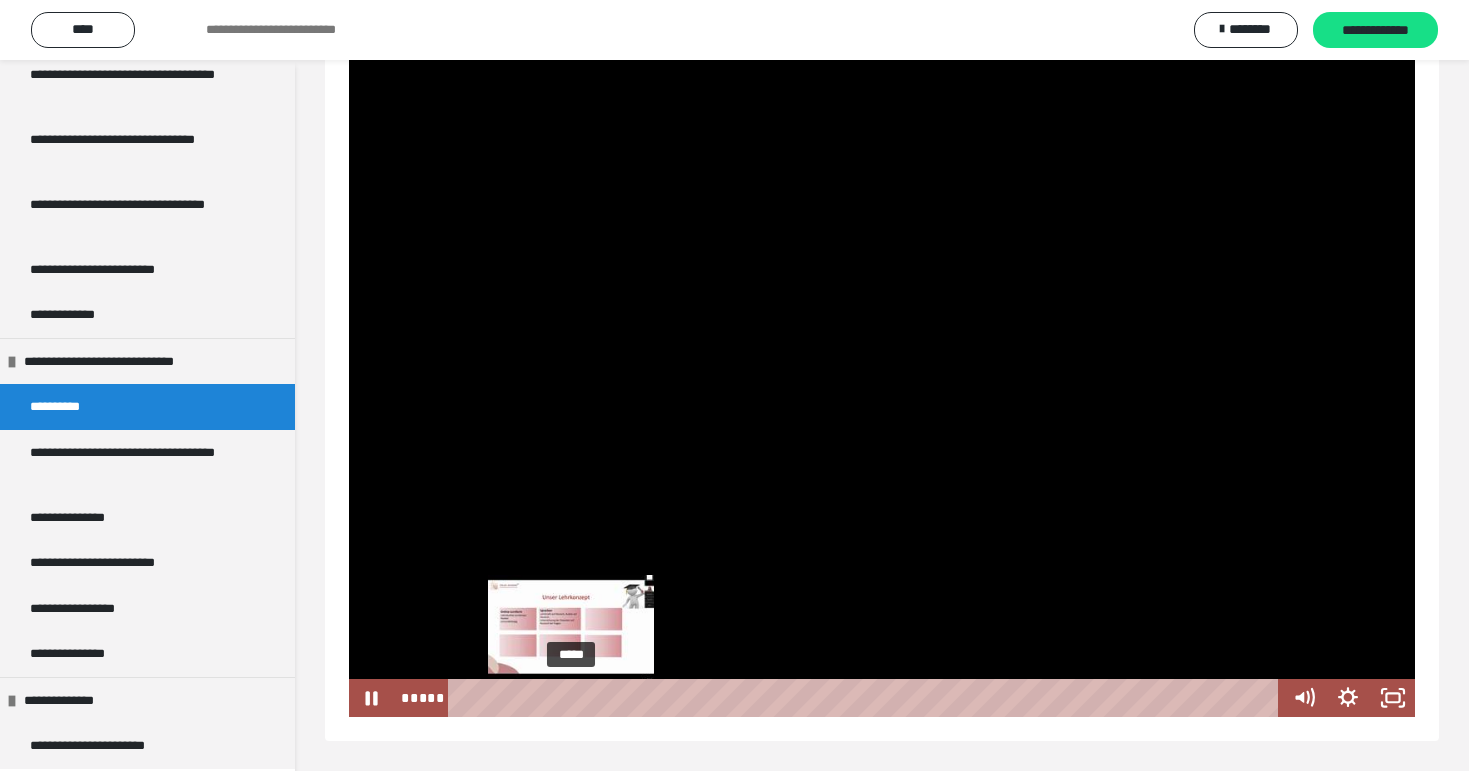 click on "*****" at bounding box center [867, 698] 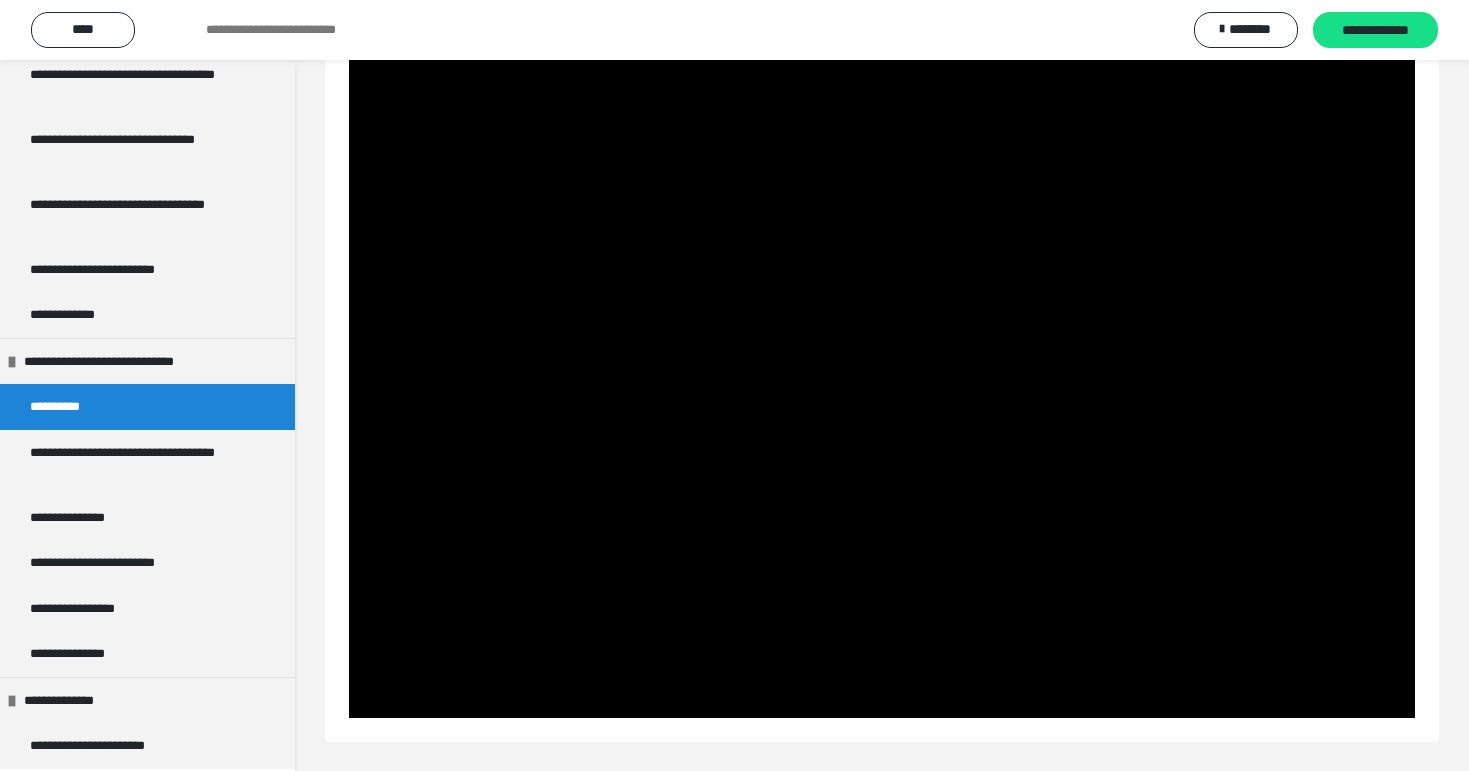 scroll, scrollTop: 255, scrollLeft: 0, axis: vertical 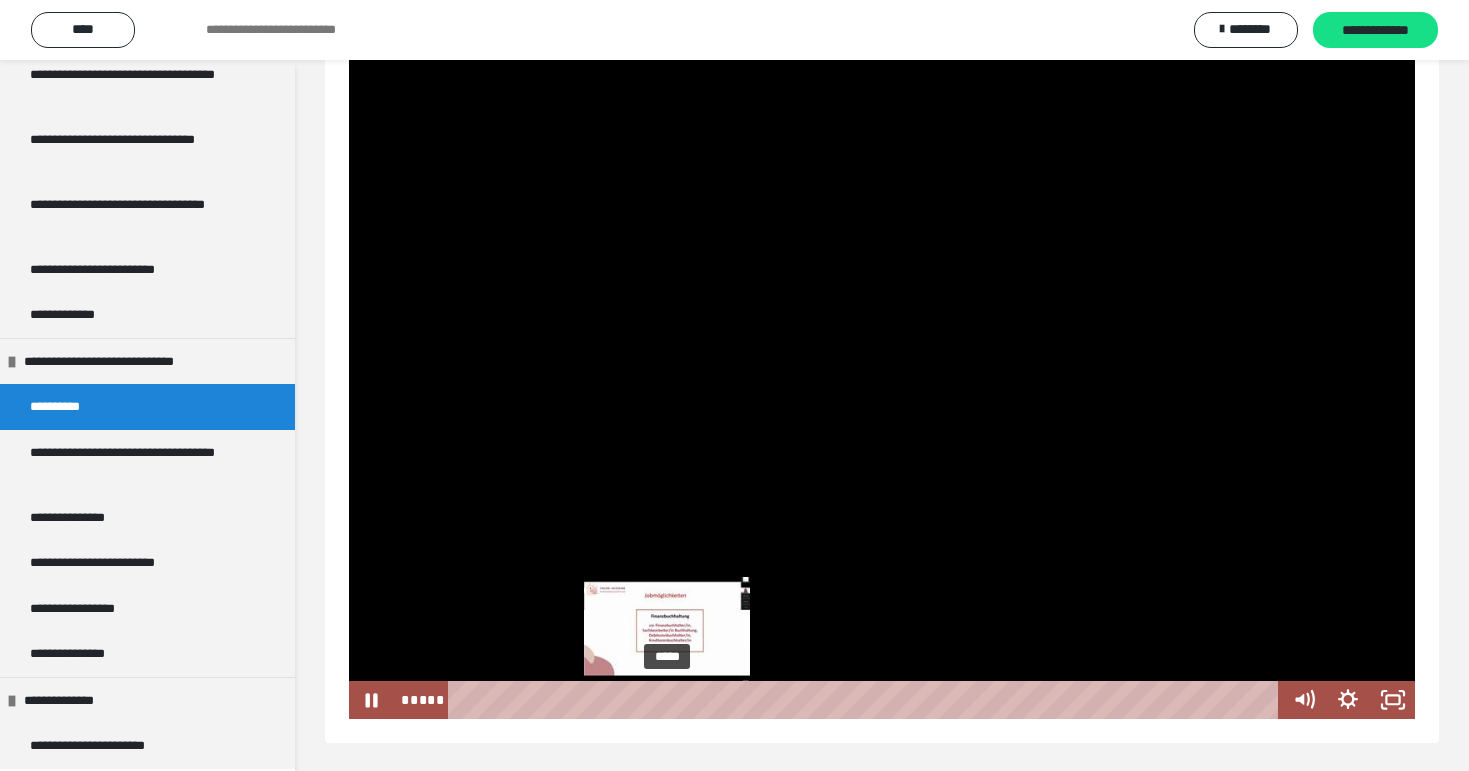 click on "*****" at bounding box center (867, 700) 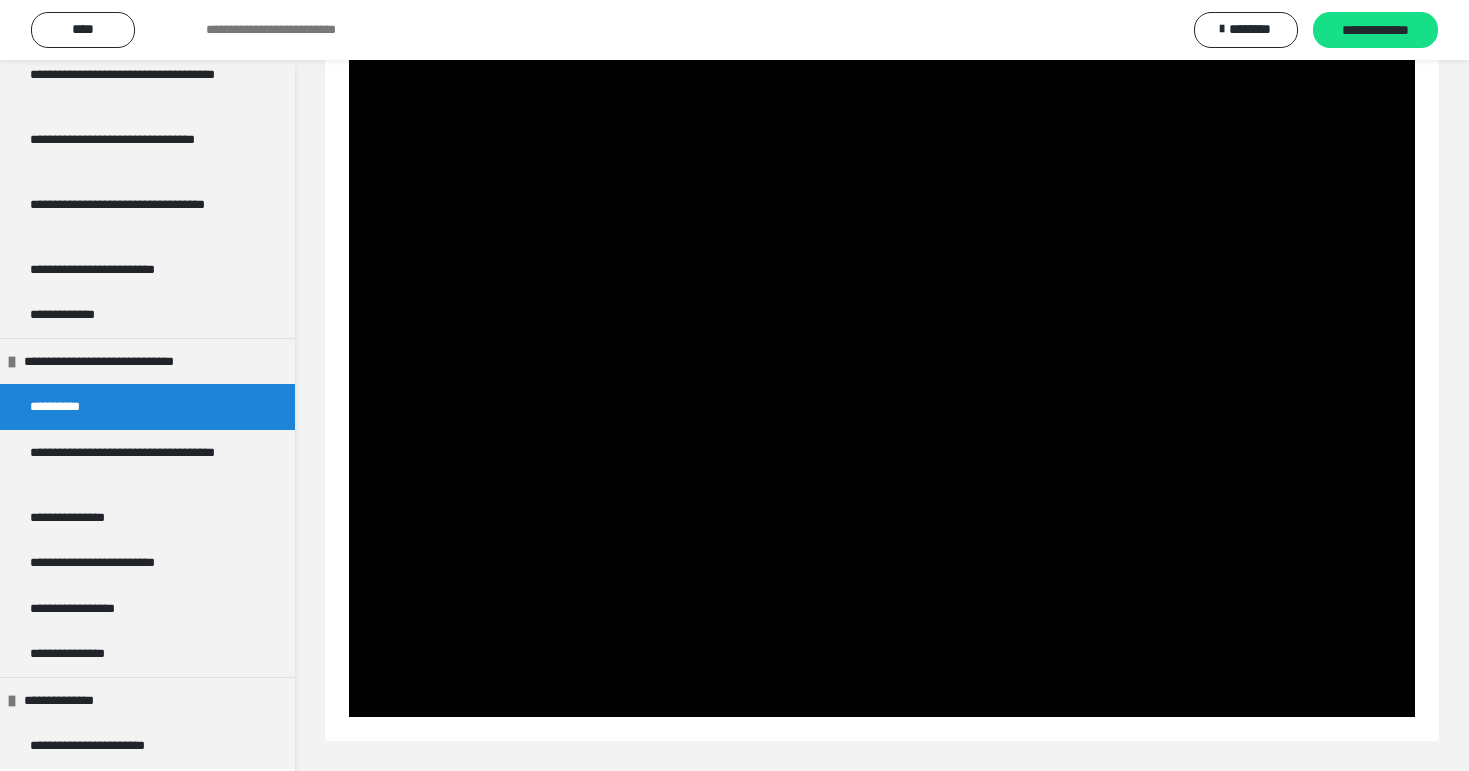 scroll, scrollTop: 254, scrollLeft: 0, axis: vertical 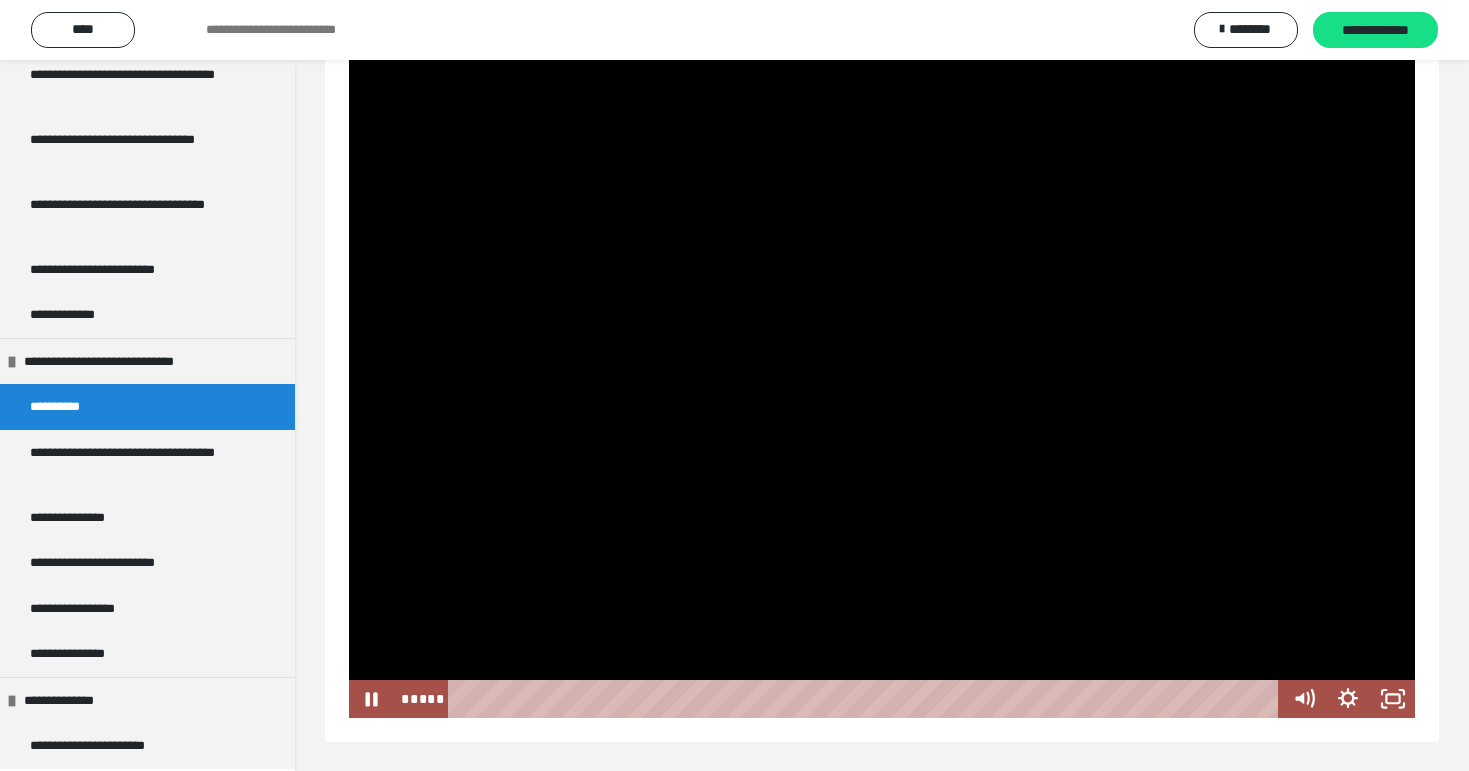 click at bounding box center (882, 385) 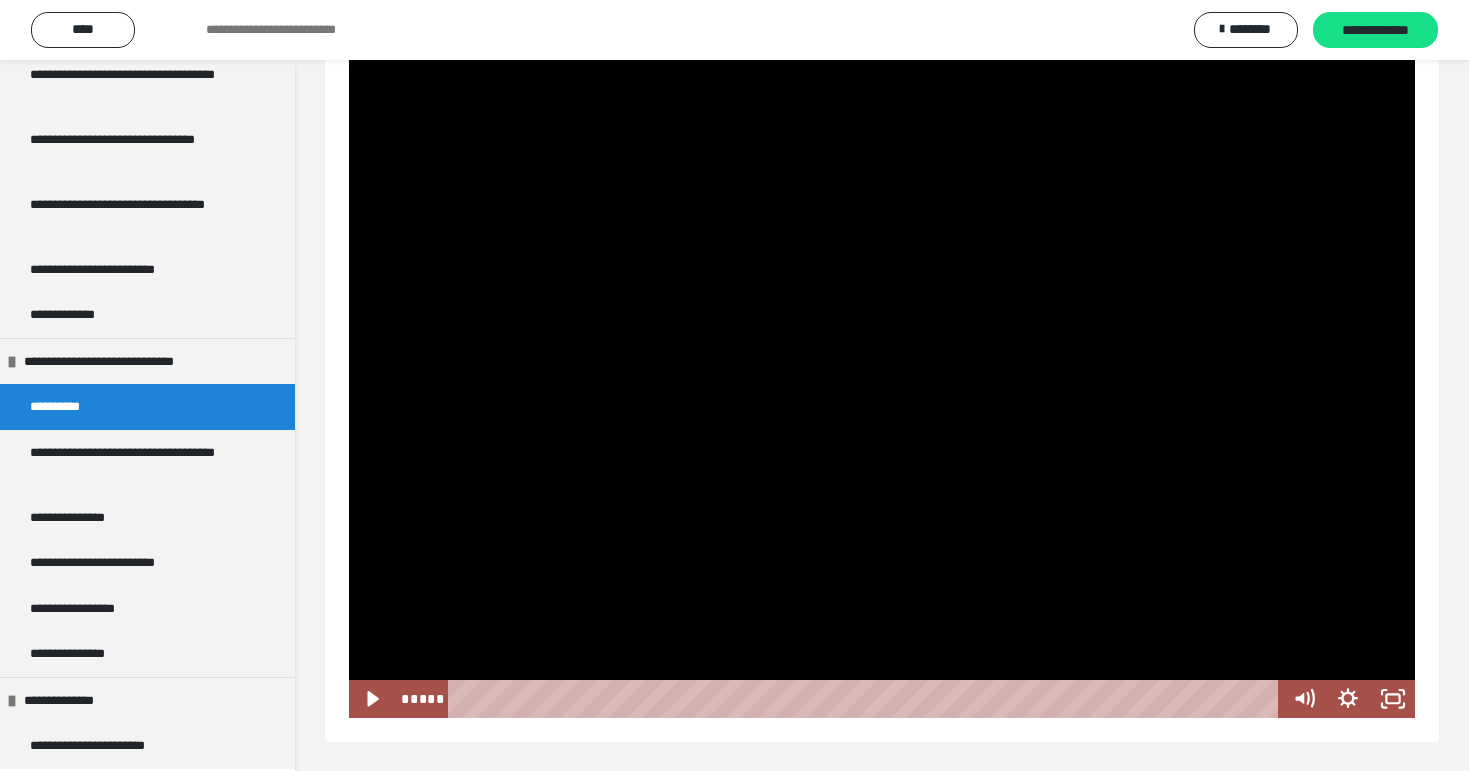 scroll, scrollTop: 255, scrollLeft: 0, axis: vertical 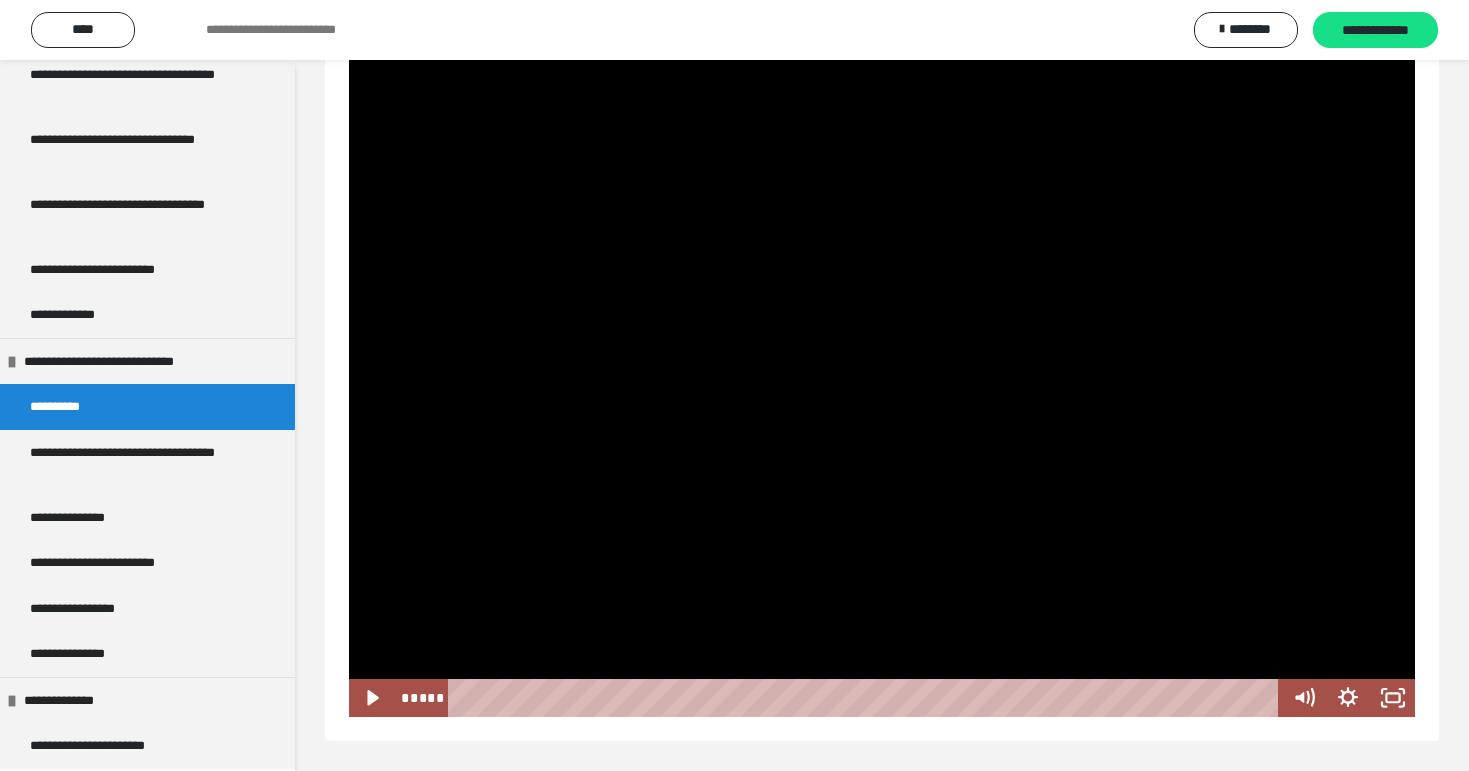 click at bounding box center [882, 384] 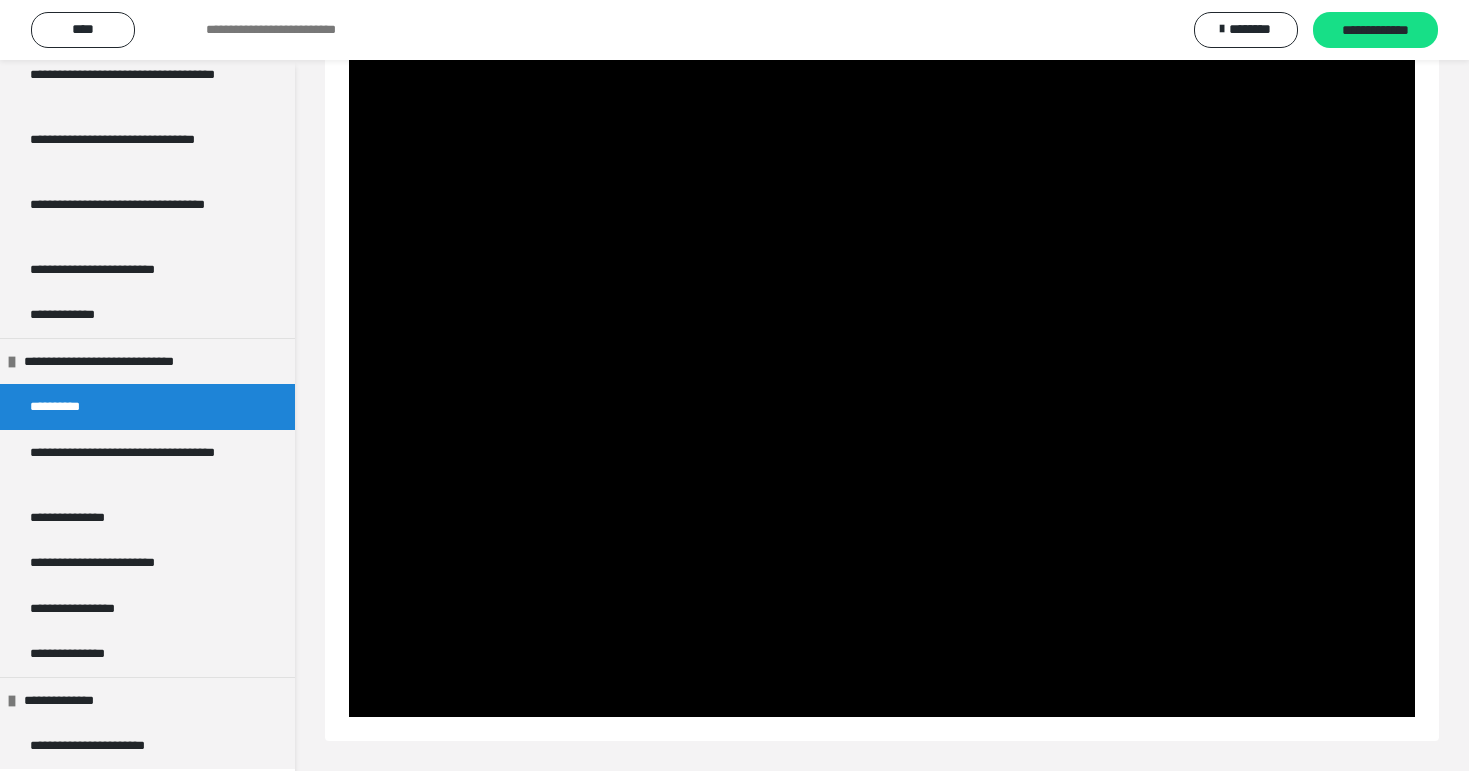 type 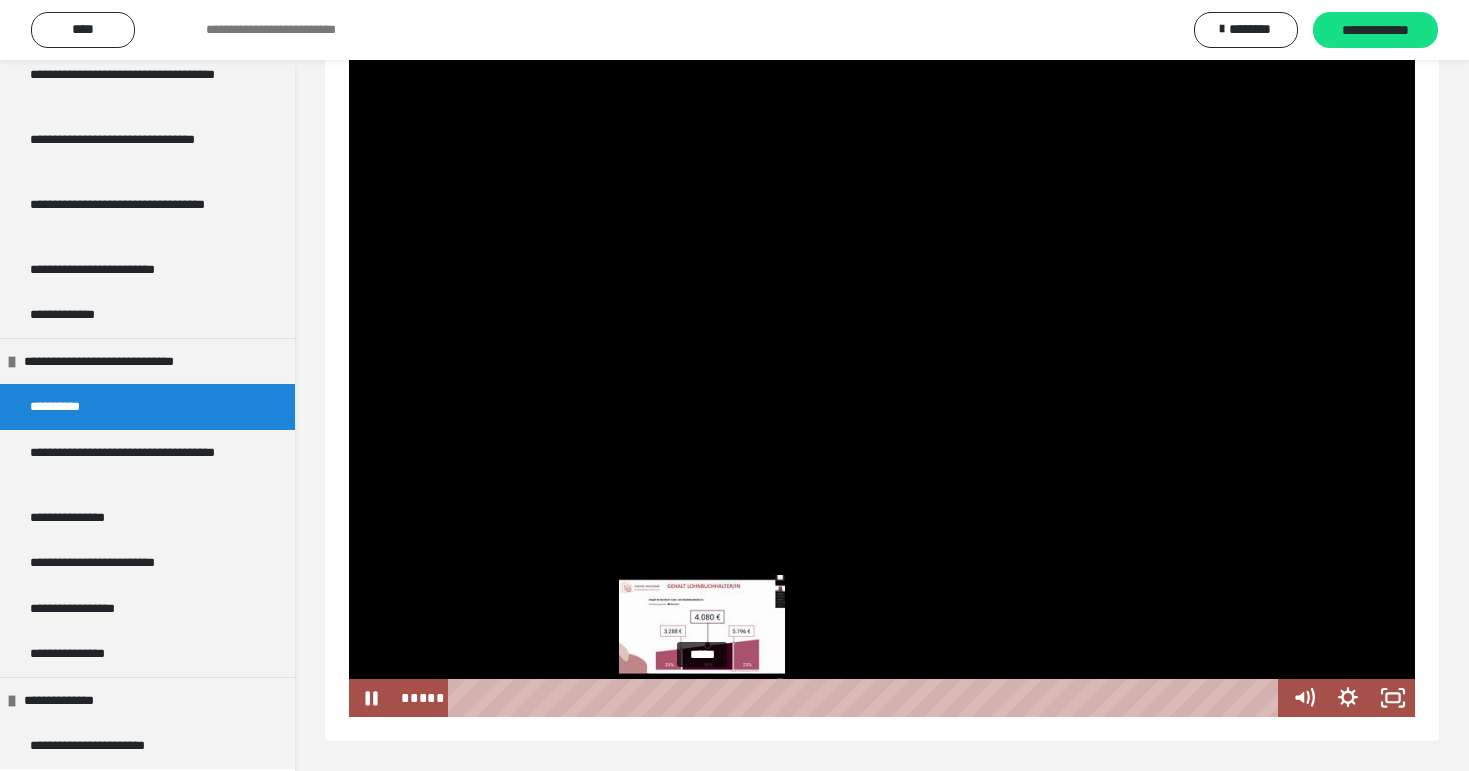 click on "*****" at bounding box center (867, 698) 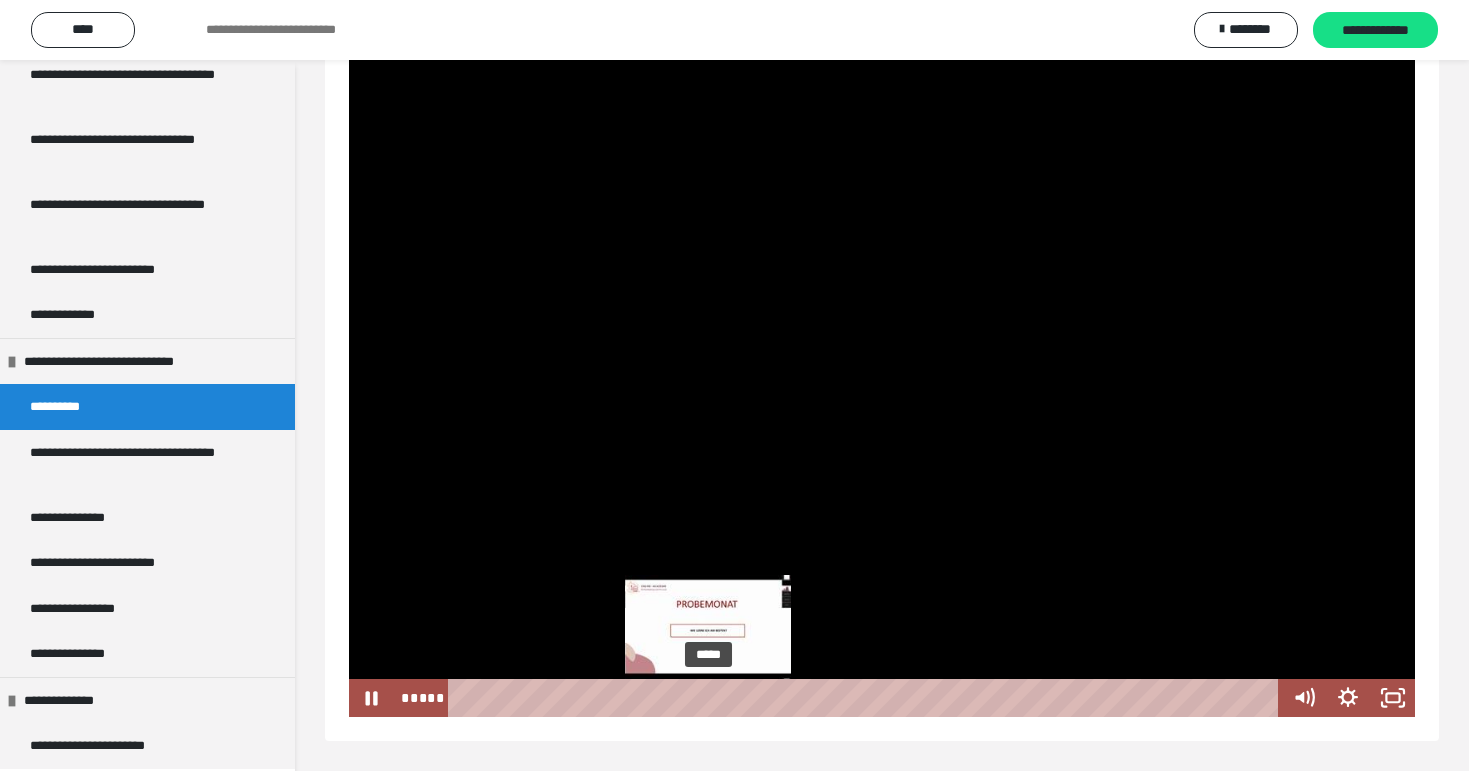 click on "*****" at bounding box center [867, 698] 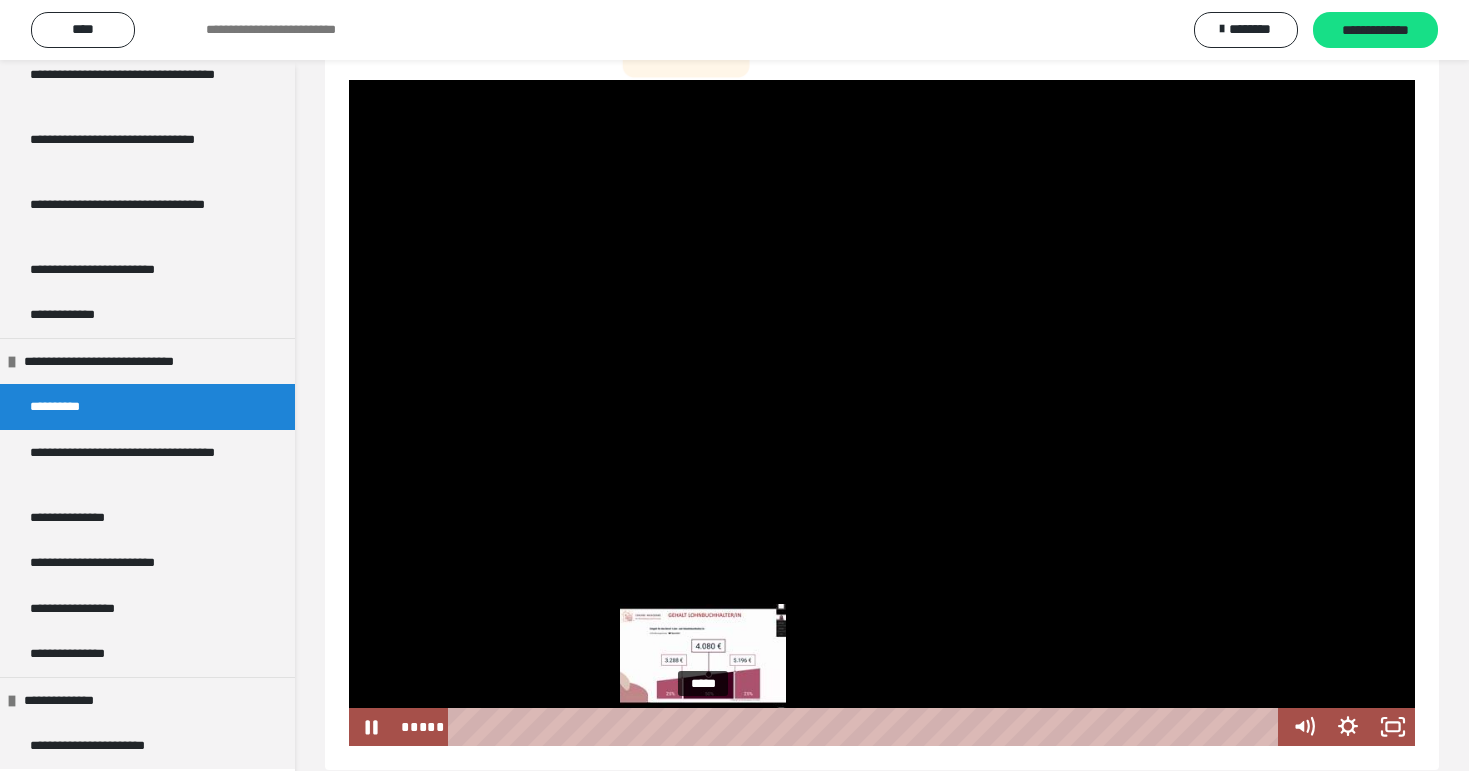scroll, scrollTop: 227, scrollLeft: 0, axis: vertical 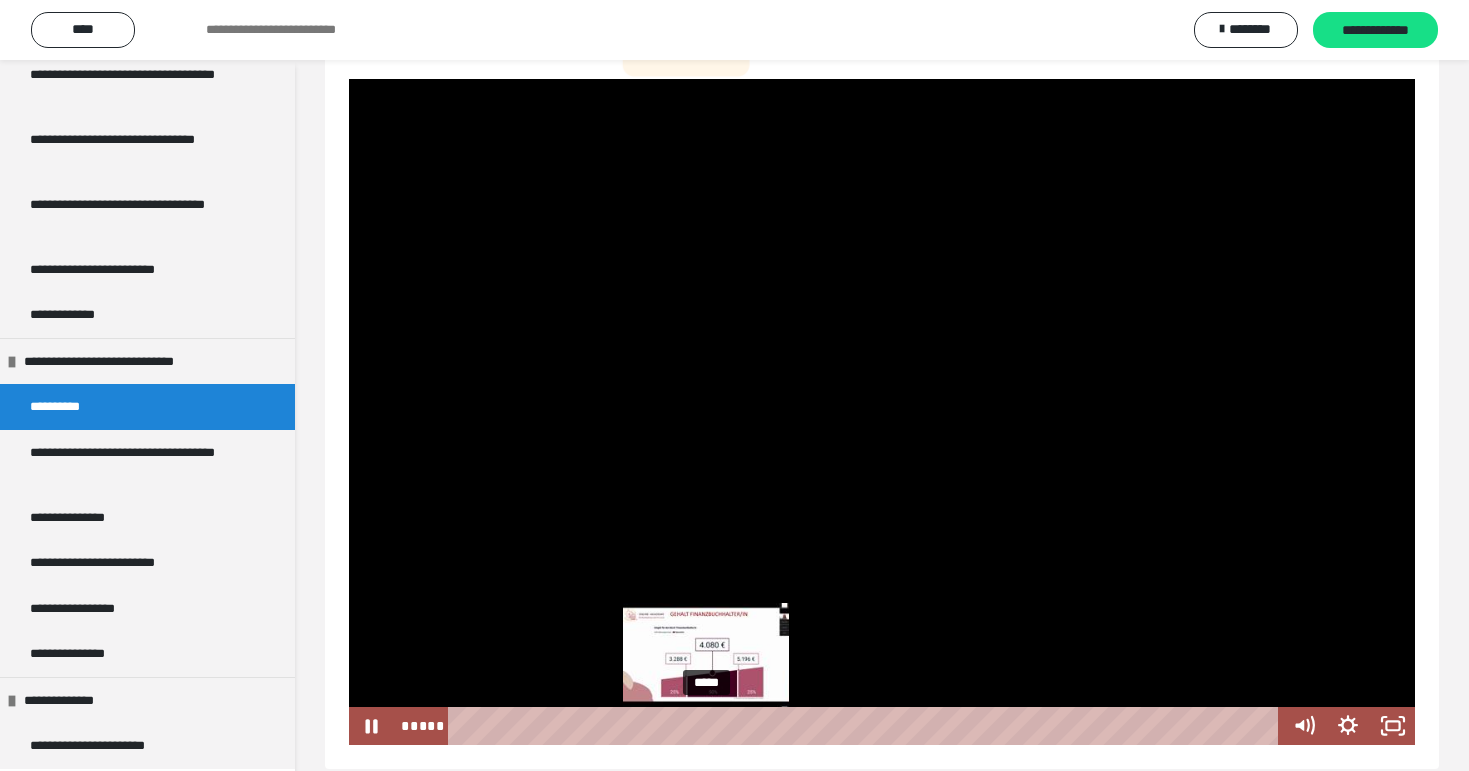 click at bounding box center [706, 726] 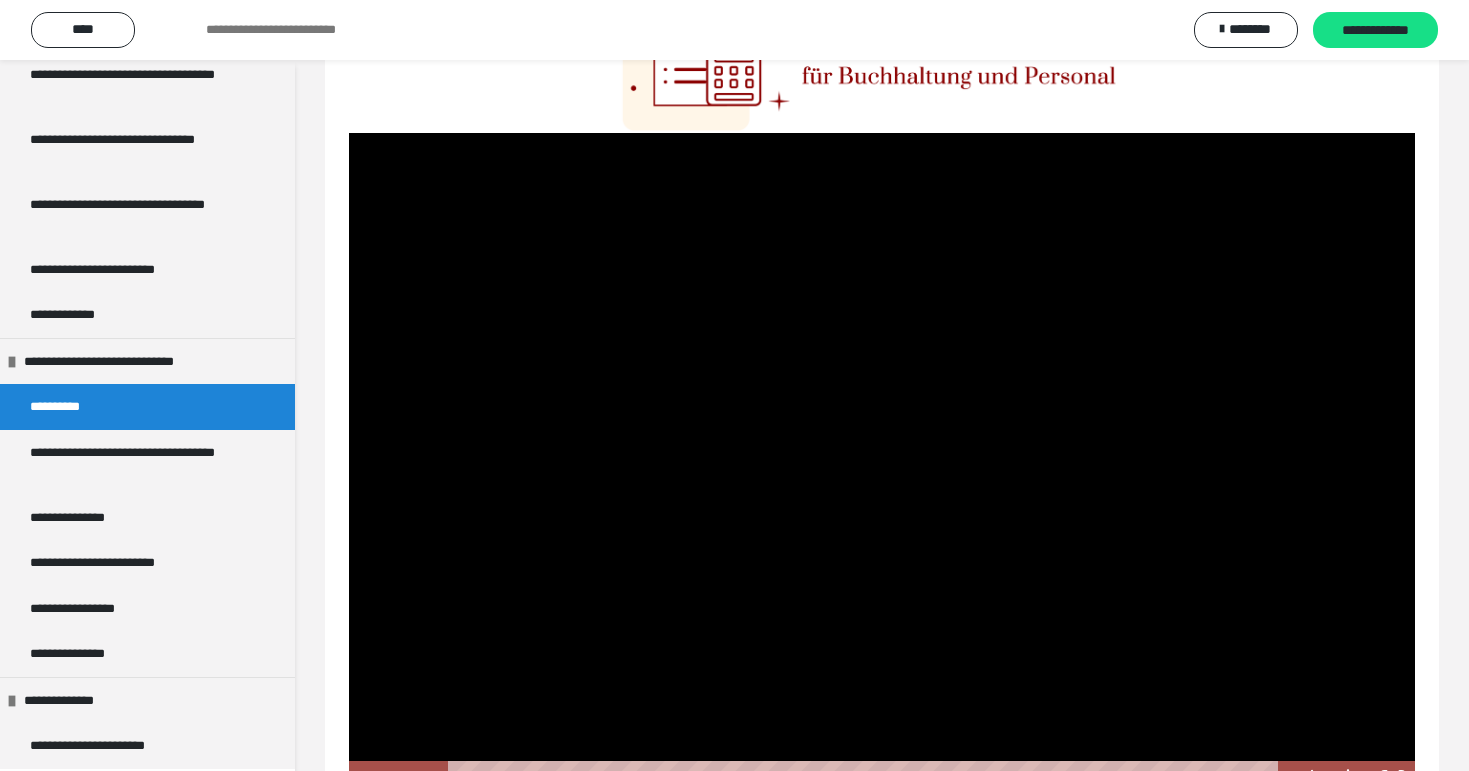 scroll, scrollTop: 172, scrollLeft: 0, axis: vertical 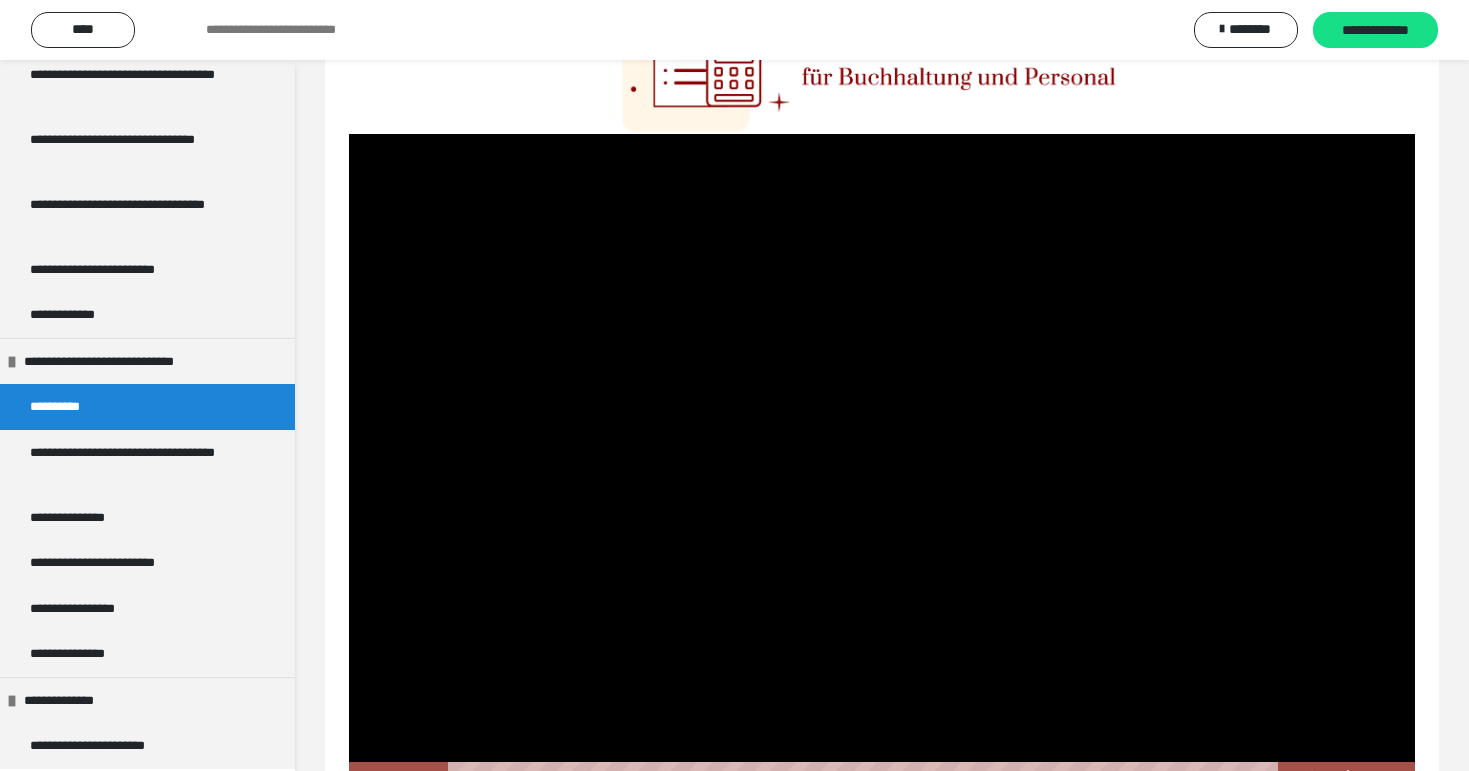 click at bounding box center [882, 467] 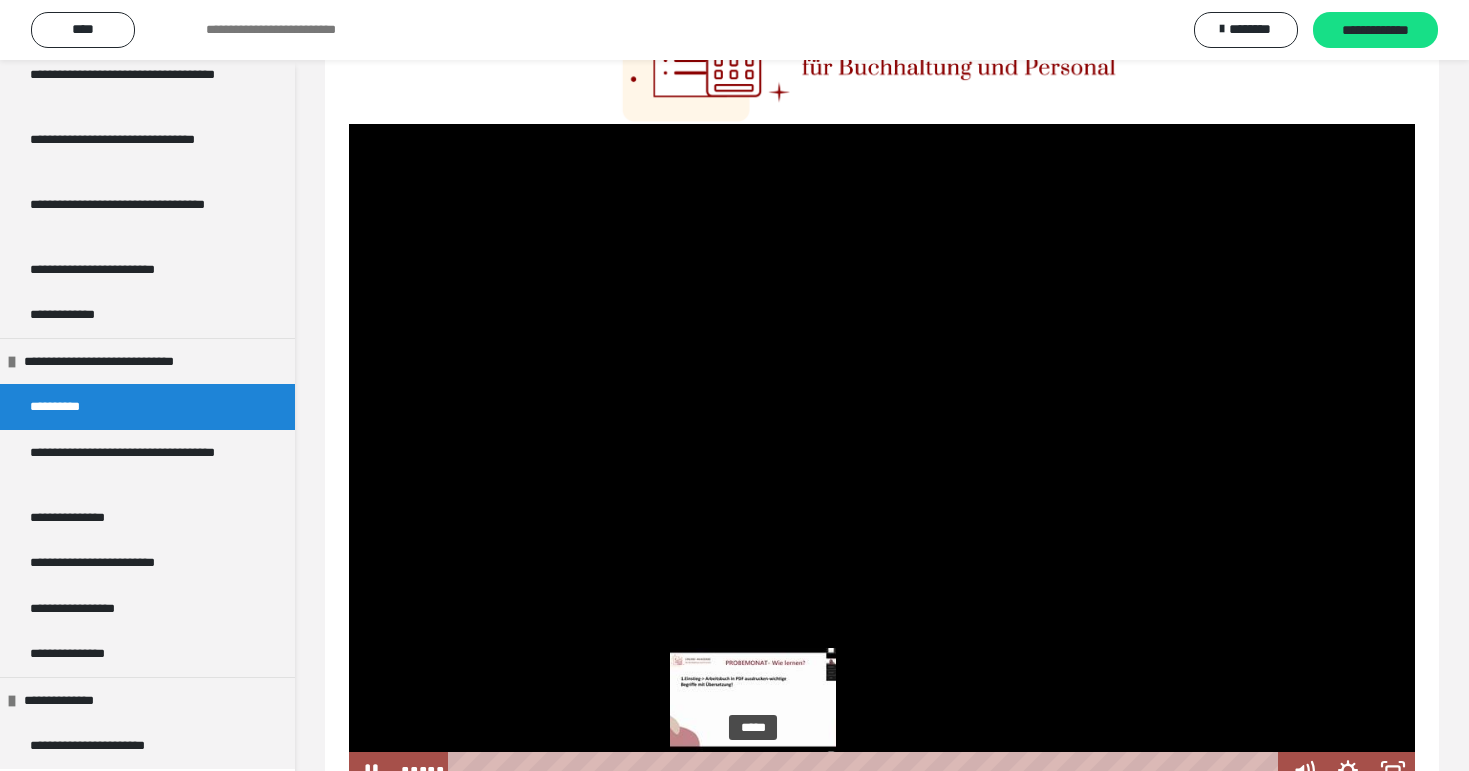 scroll, scrollTop: 185, scrollLeft: 0, axis: vertical 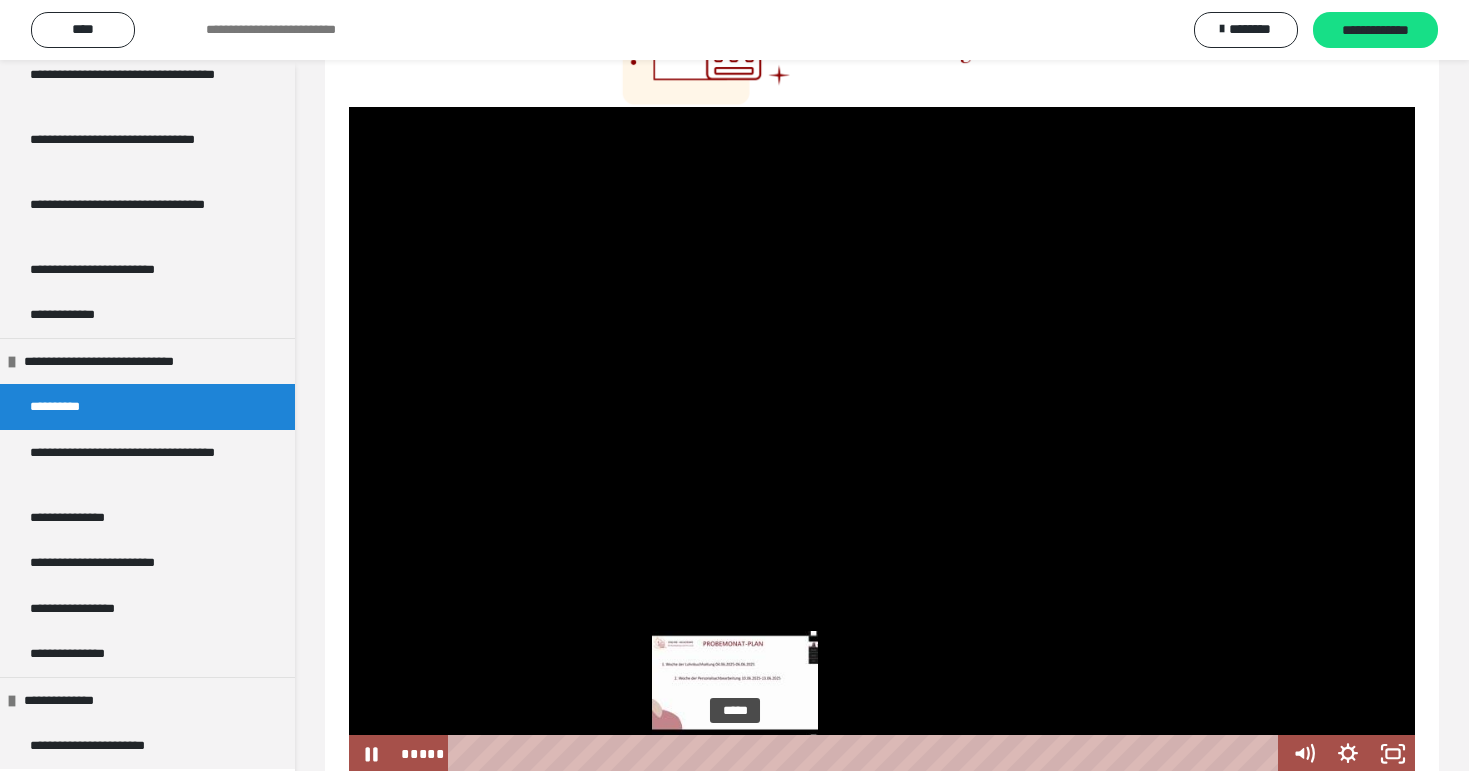 click on "*****" at bounding box center [867, 754] 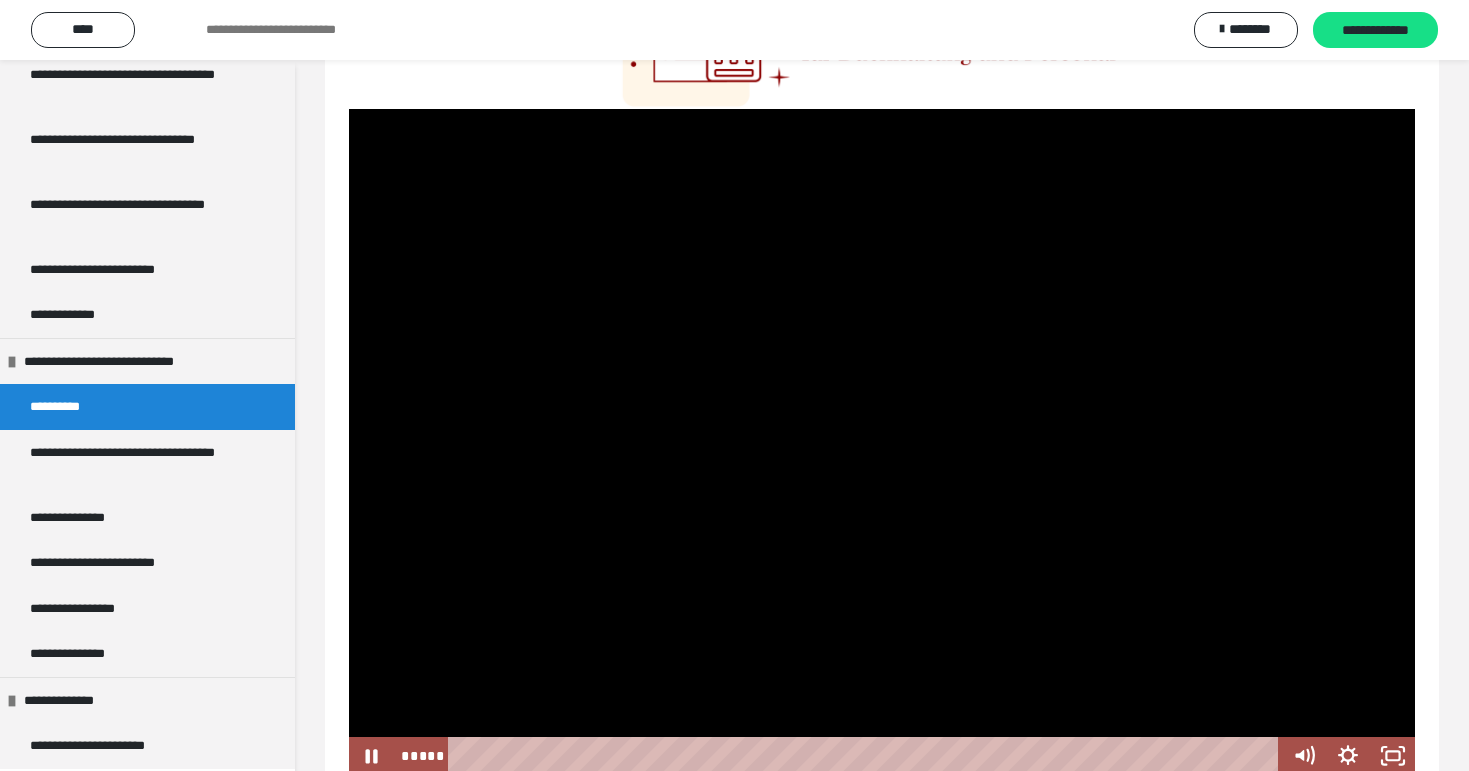 click at bounding box center [882, 442] 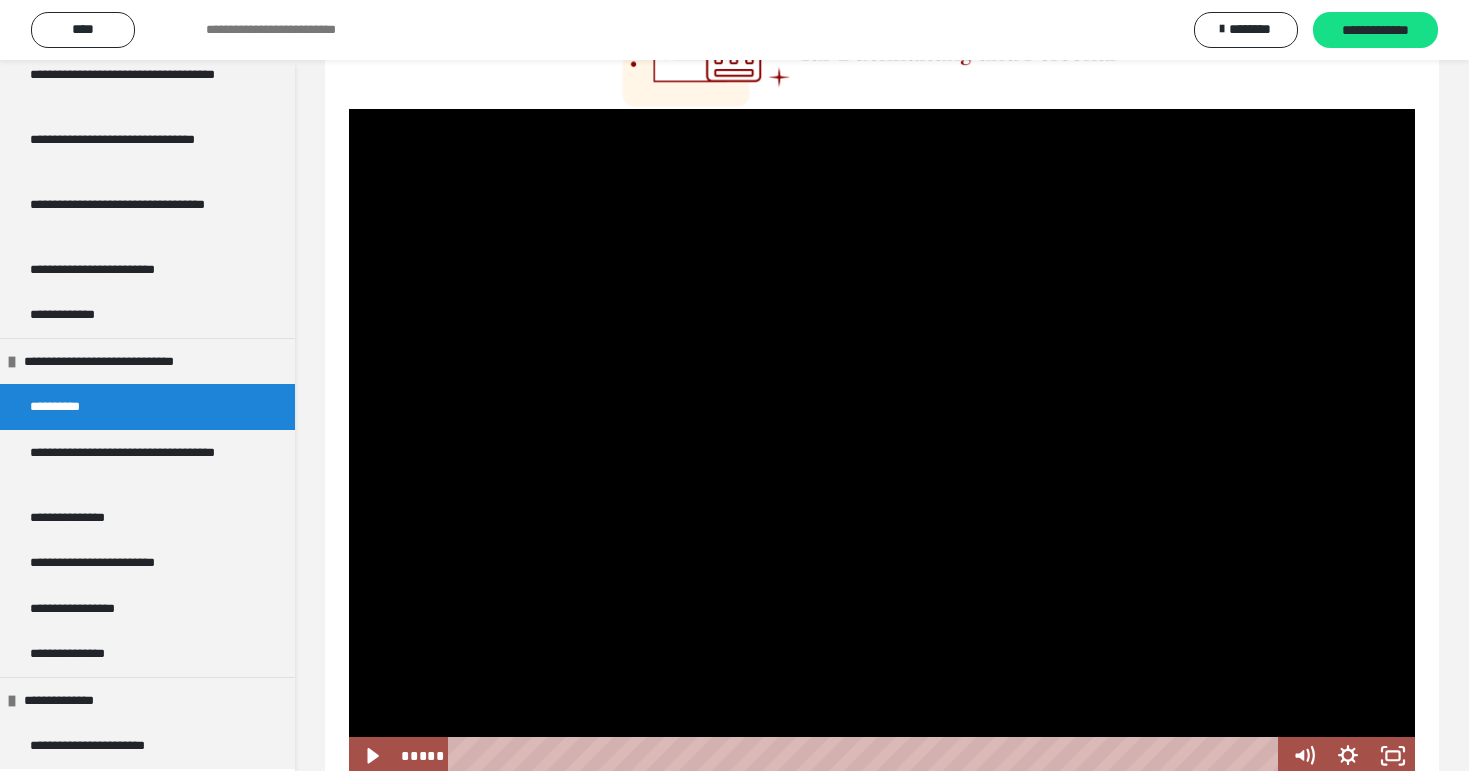 scroll, scrollTop: 199, scrollLeft: 0, axis: vertical 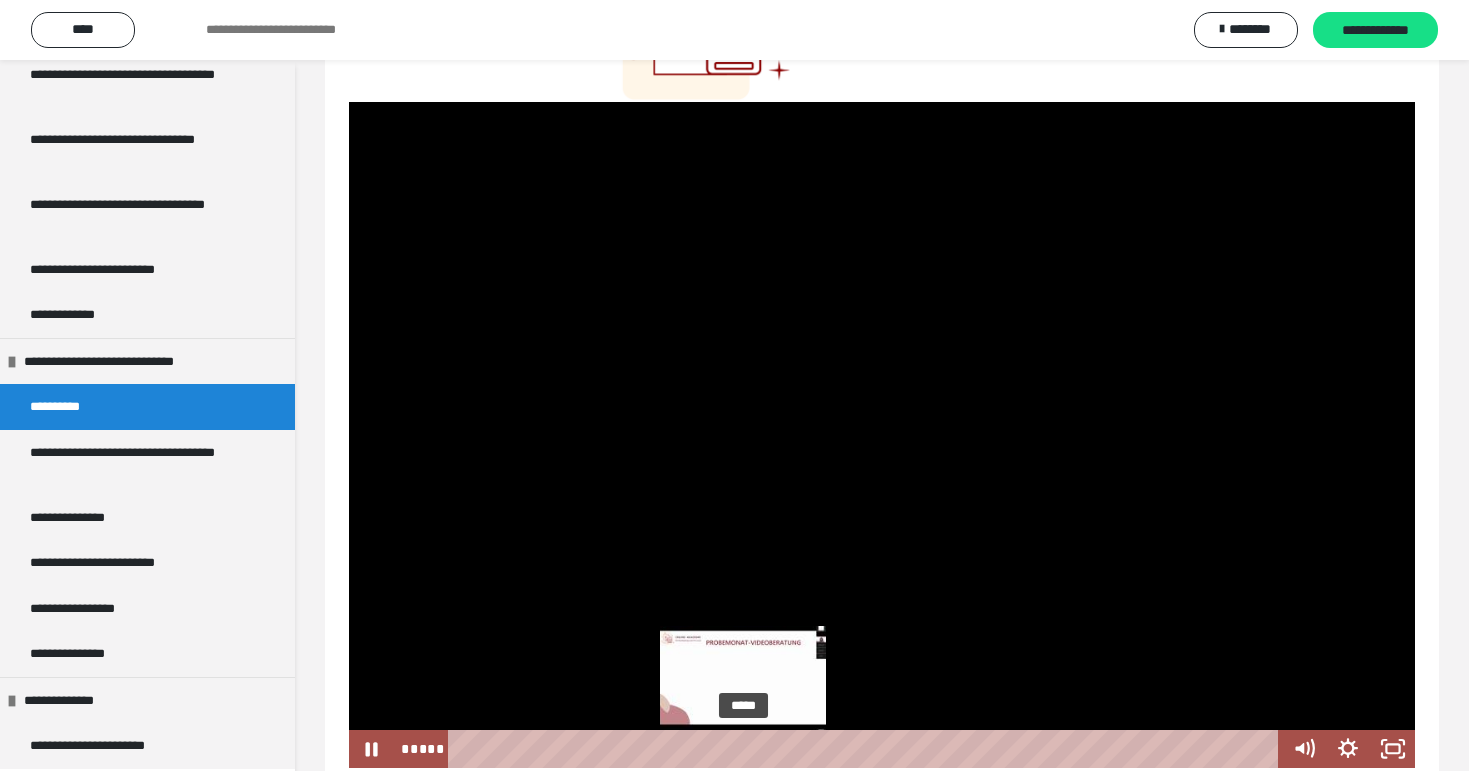 click on "*****" at bounding box center [867, 749] 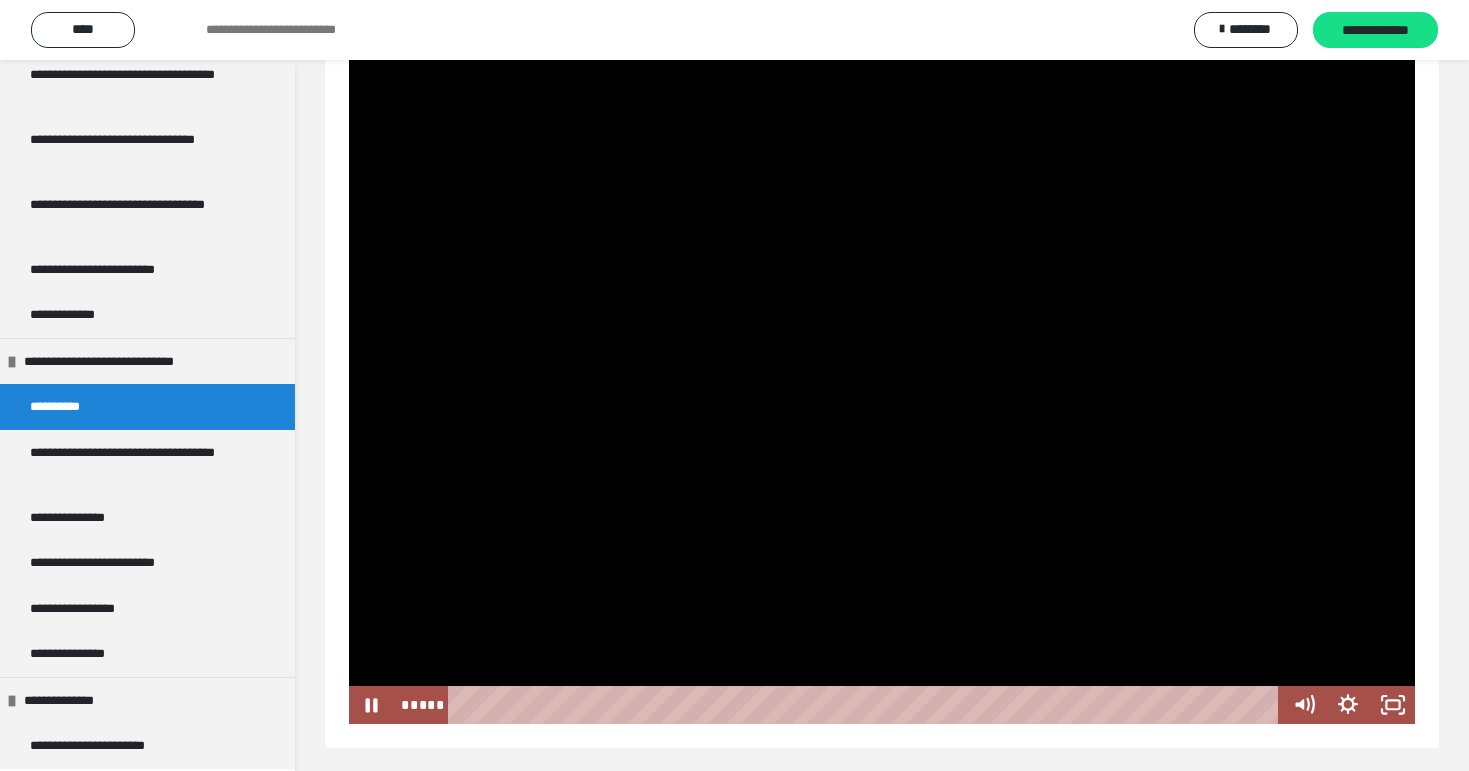 scroll, scrollTop: 245, scrollLeft: 0, axis: vertical 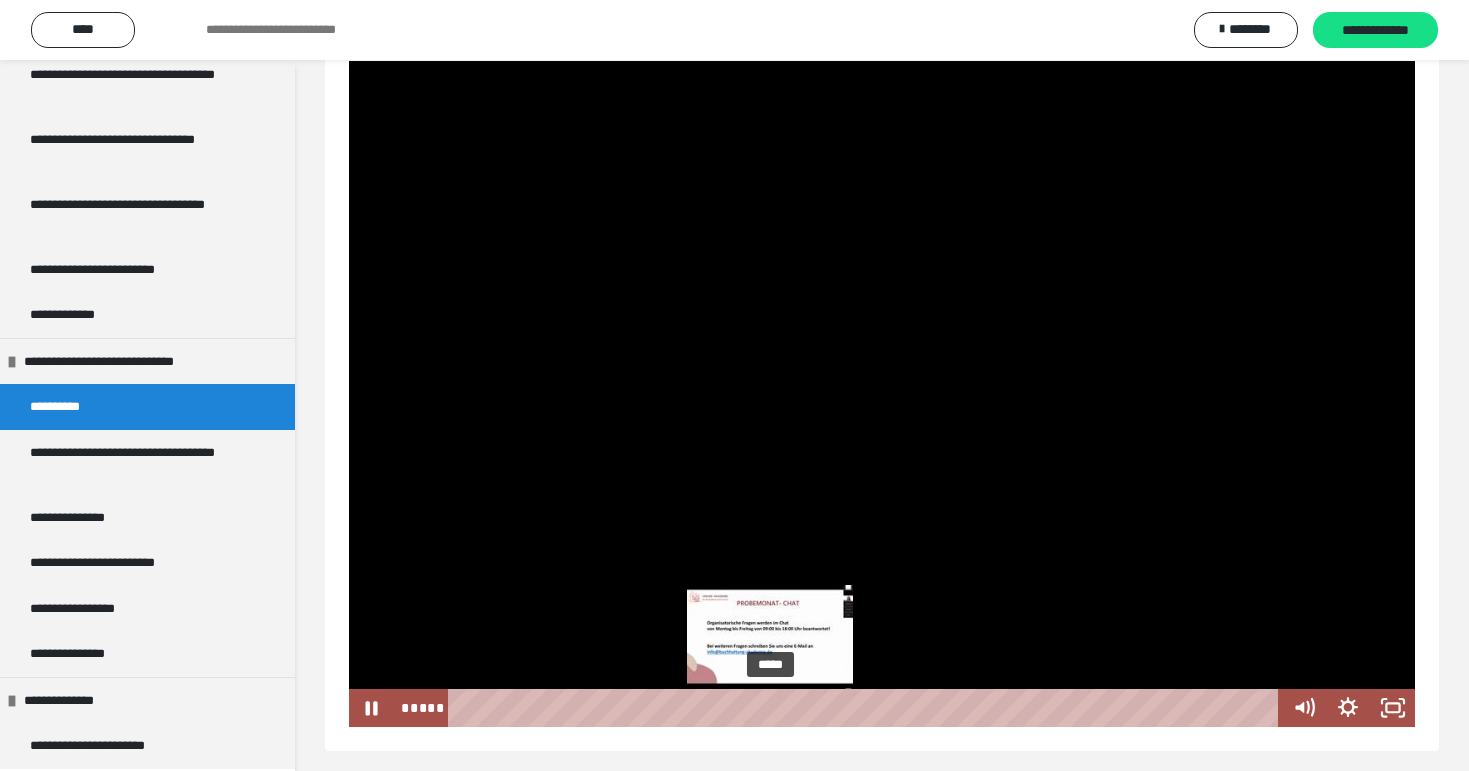 click on "*****" at bounding box center (867, 708) 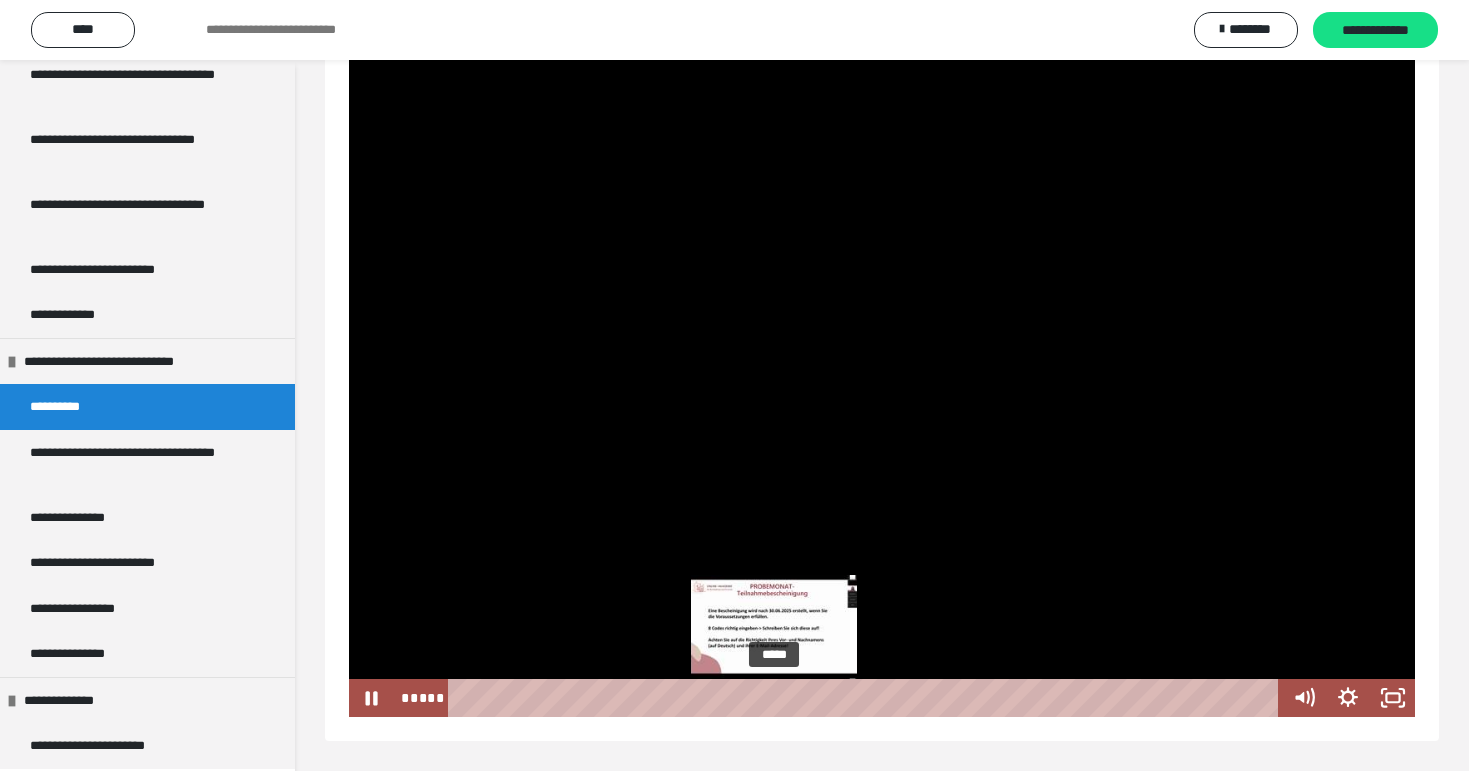 scroll, scrollTop: 253, scrollLeft: 0, axis: vertical 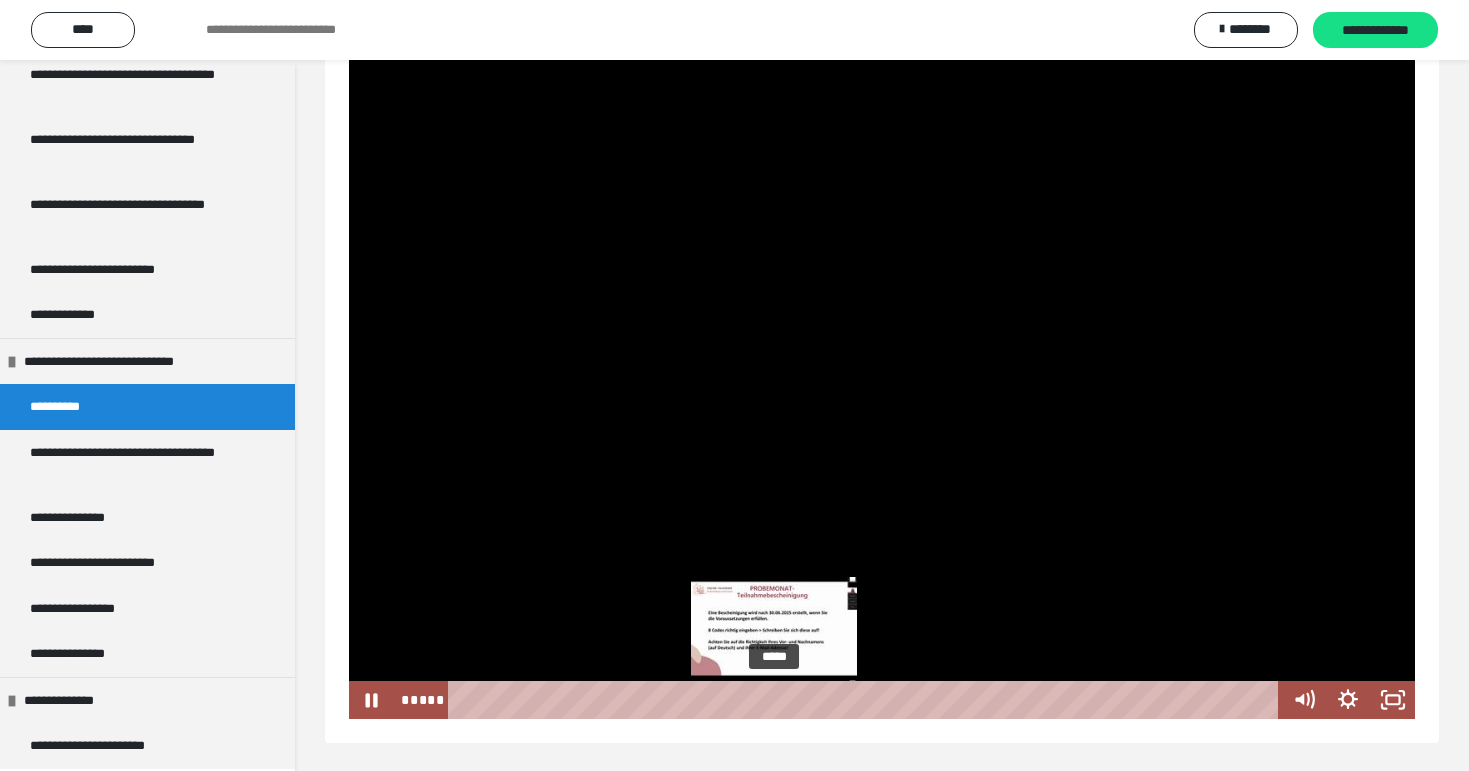 click on "*****" at bounding box center (867, 700) 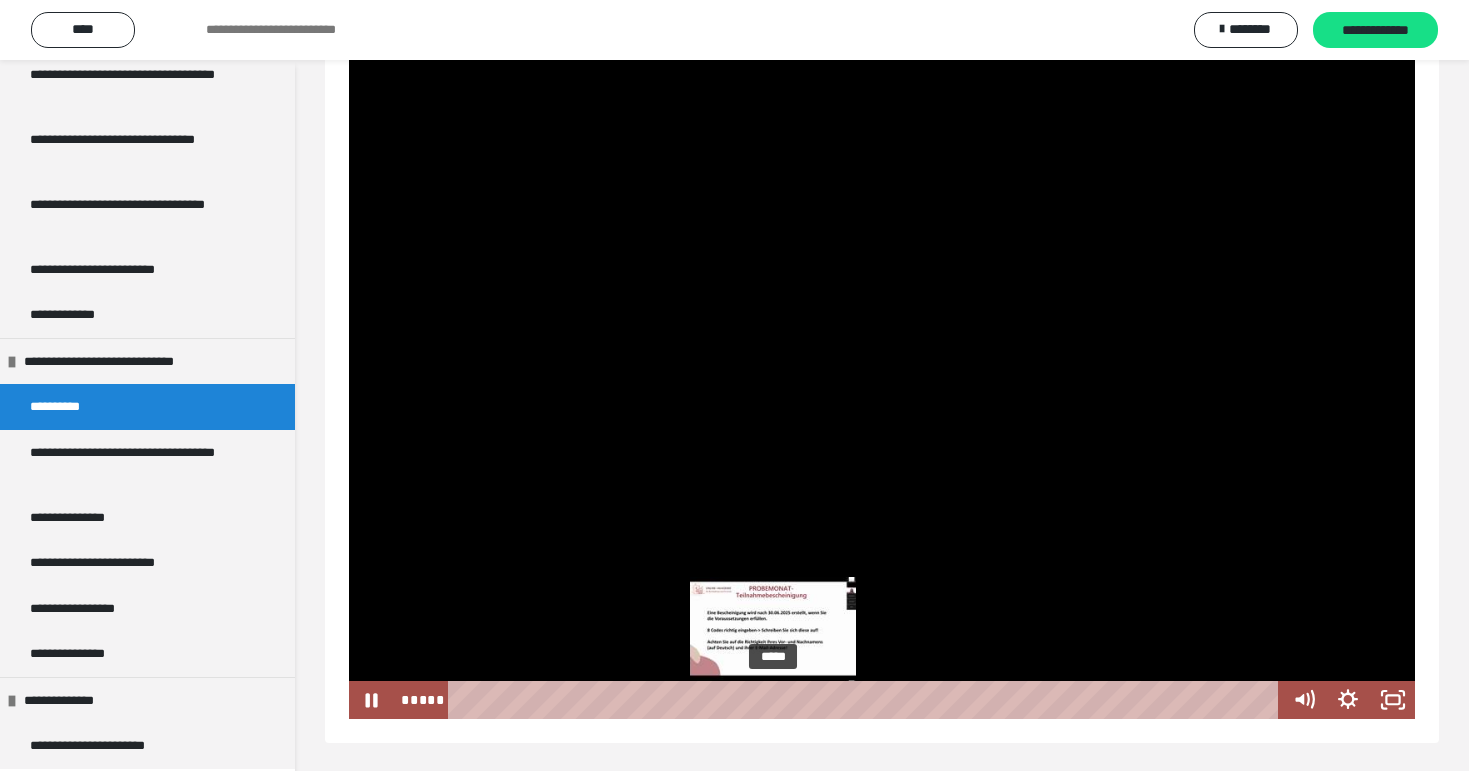 scroll, scrollTop: 251, scrollLeft: 0, axis: vertical 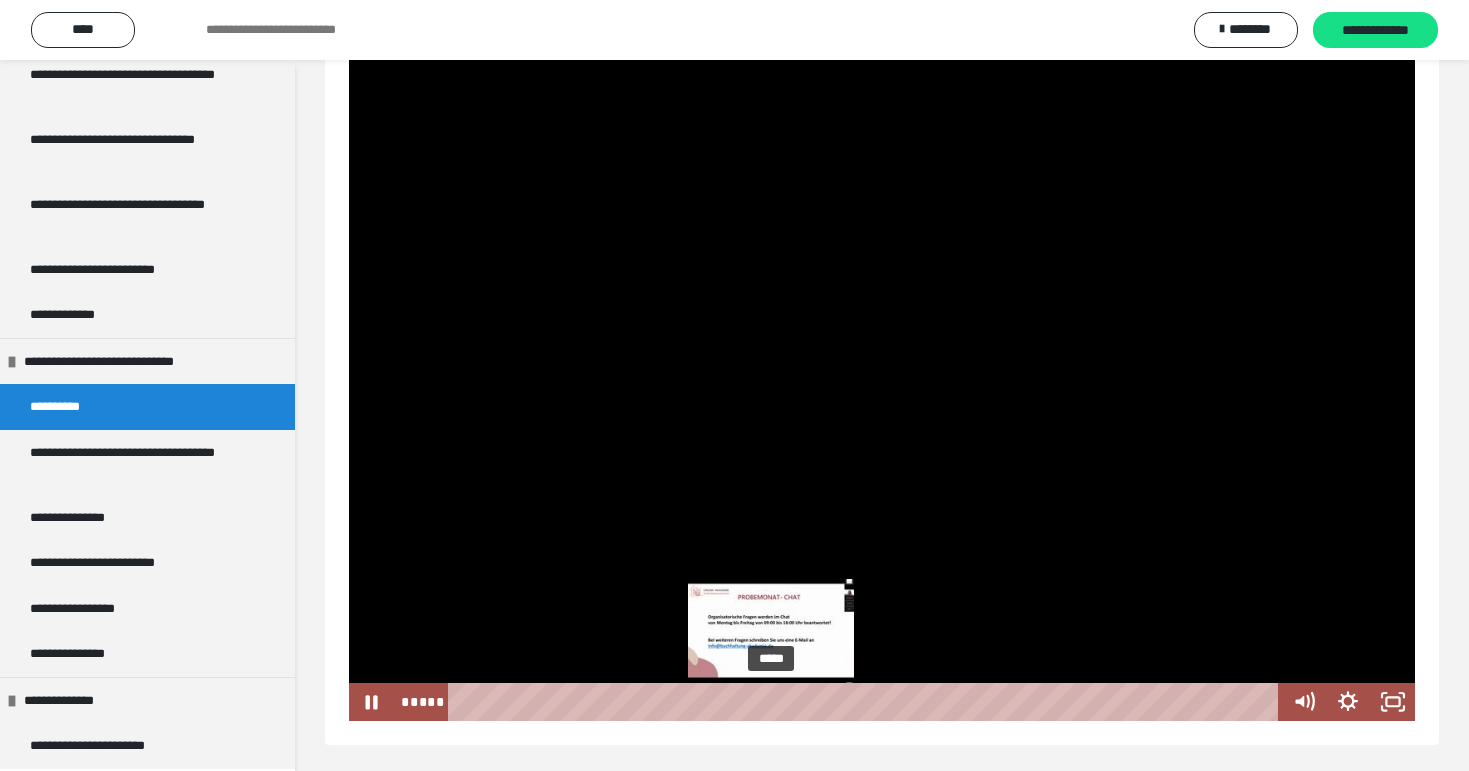 click at bounding box center (770, 702) 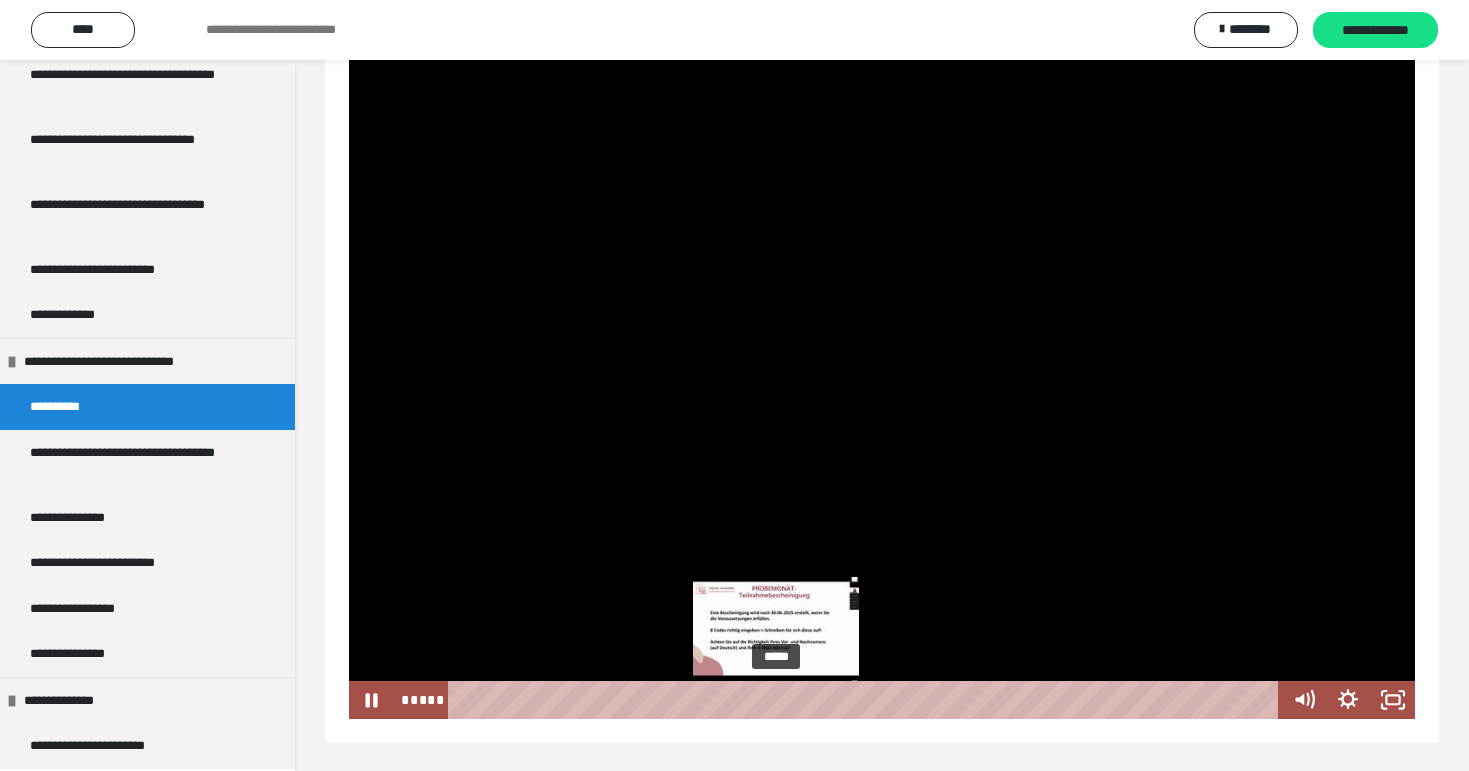scroll, scrollTop: 255, scrollLeft: 0, axis: vertical 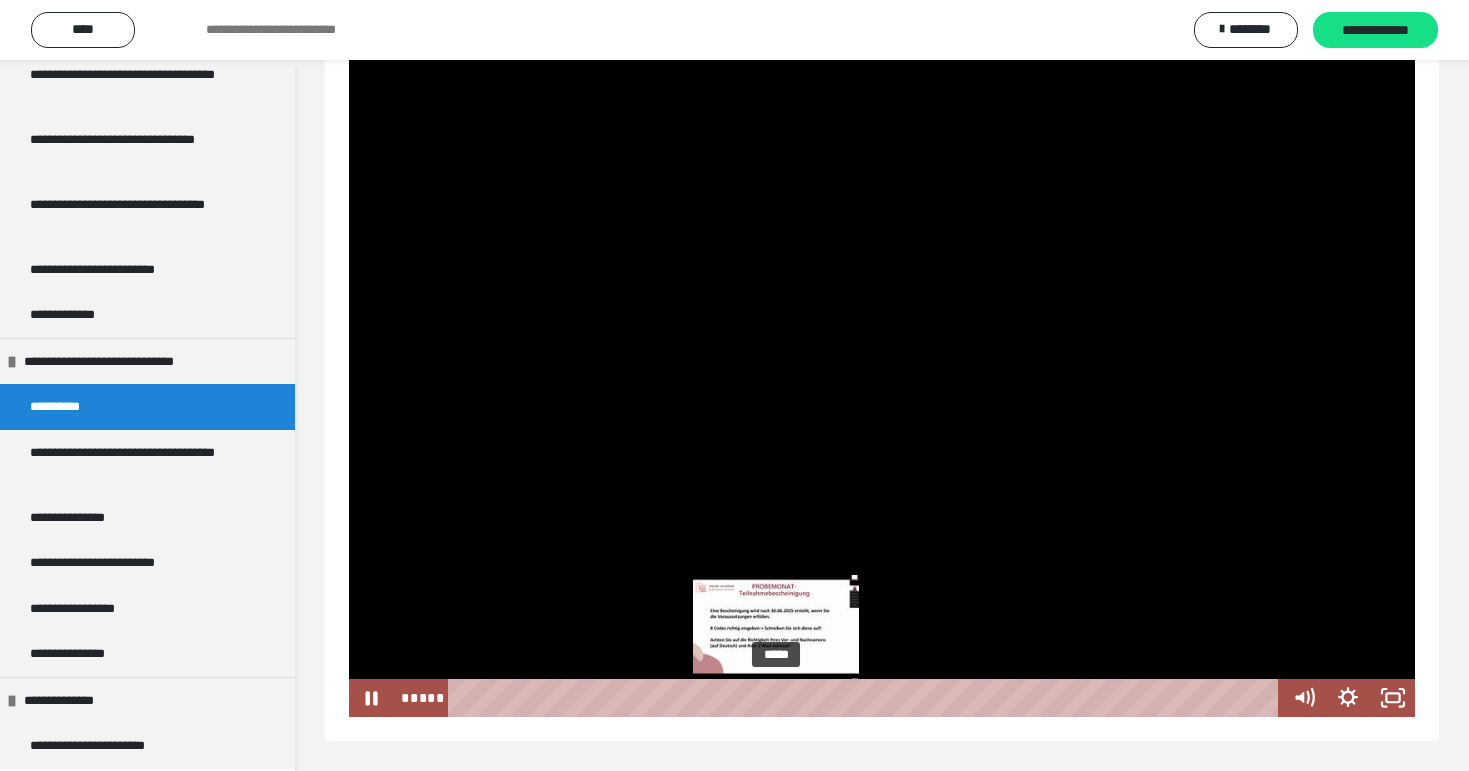 click at bounding box center (775, 698) 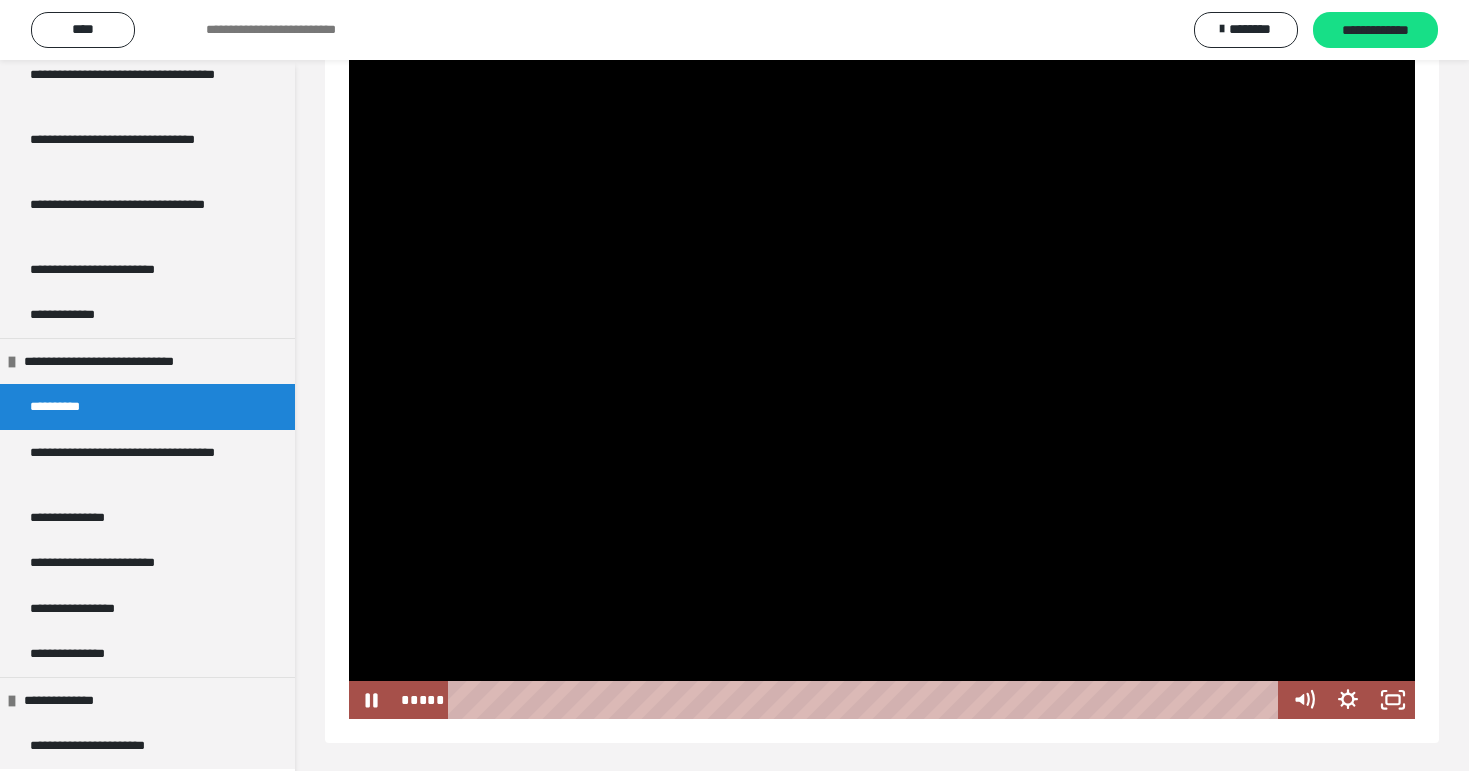 scroll, scrollTop: 252, scrollLeft: 0, axis: vertical 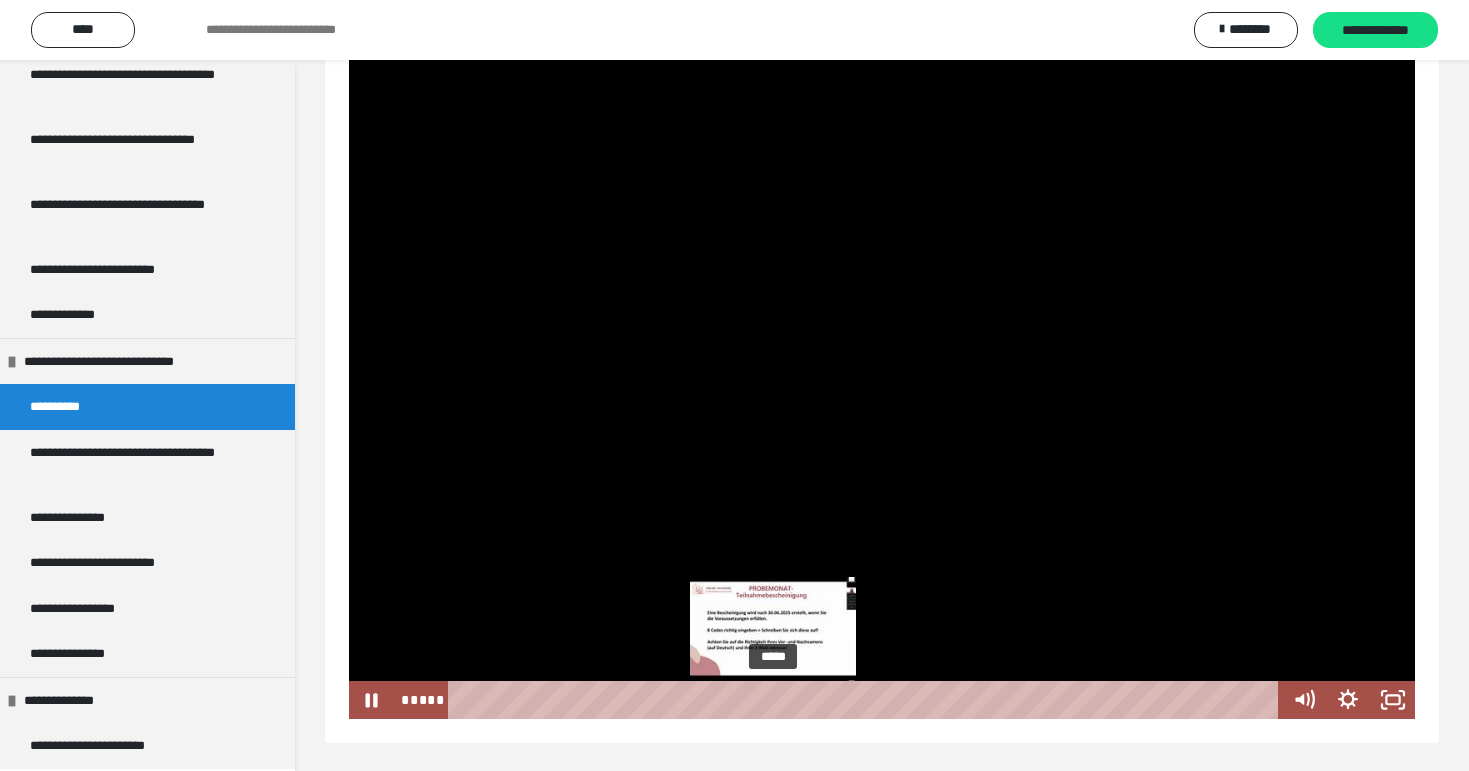 click at bounding box center [772, 700] 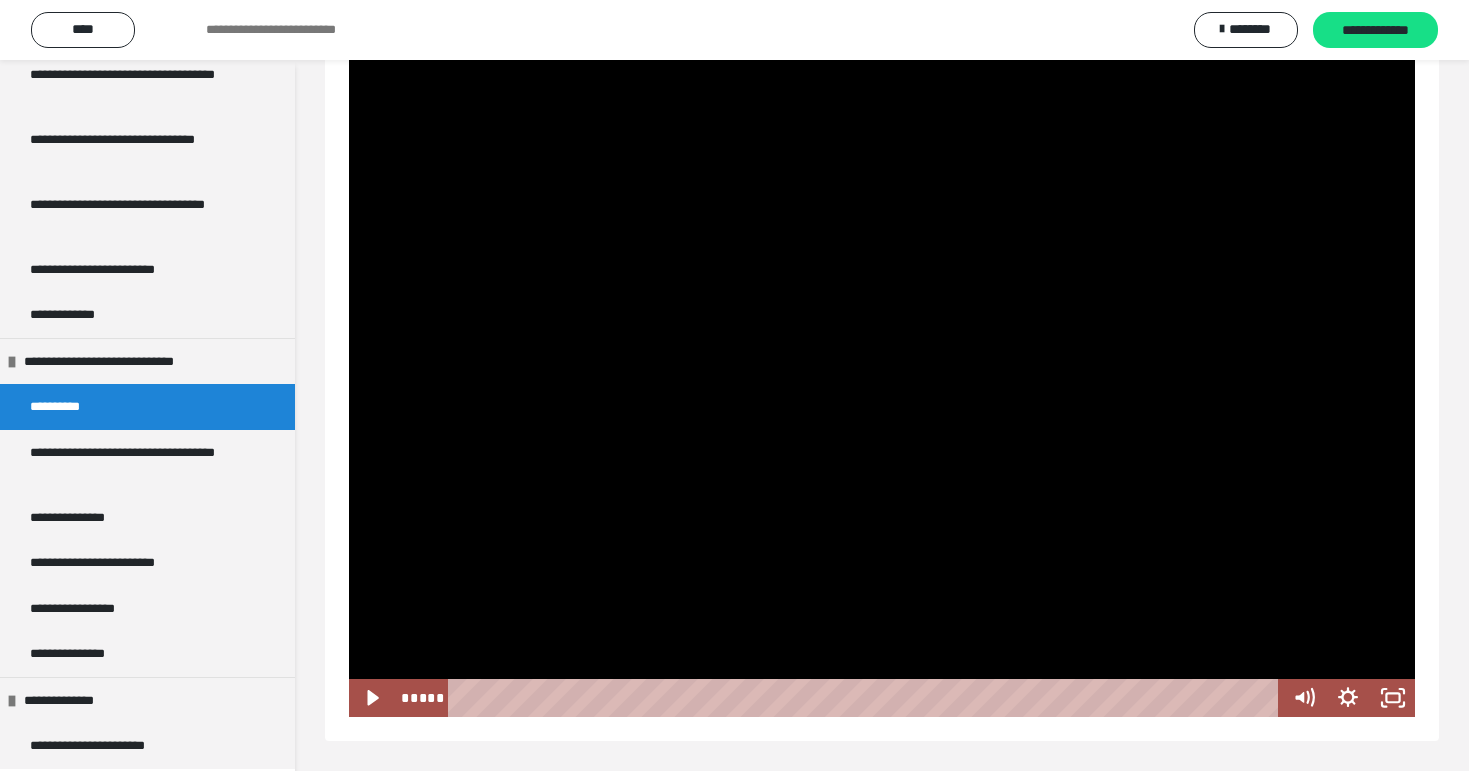 click at bounding box center [882, 384] 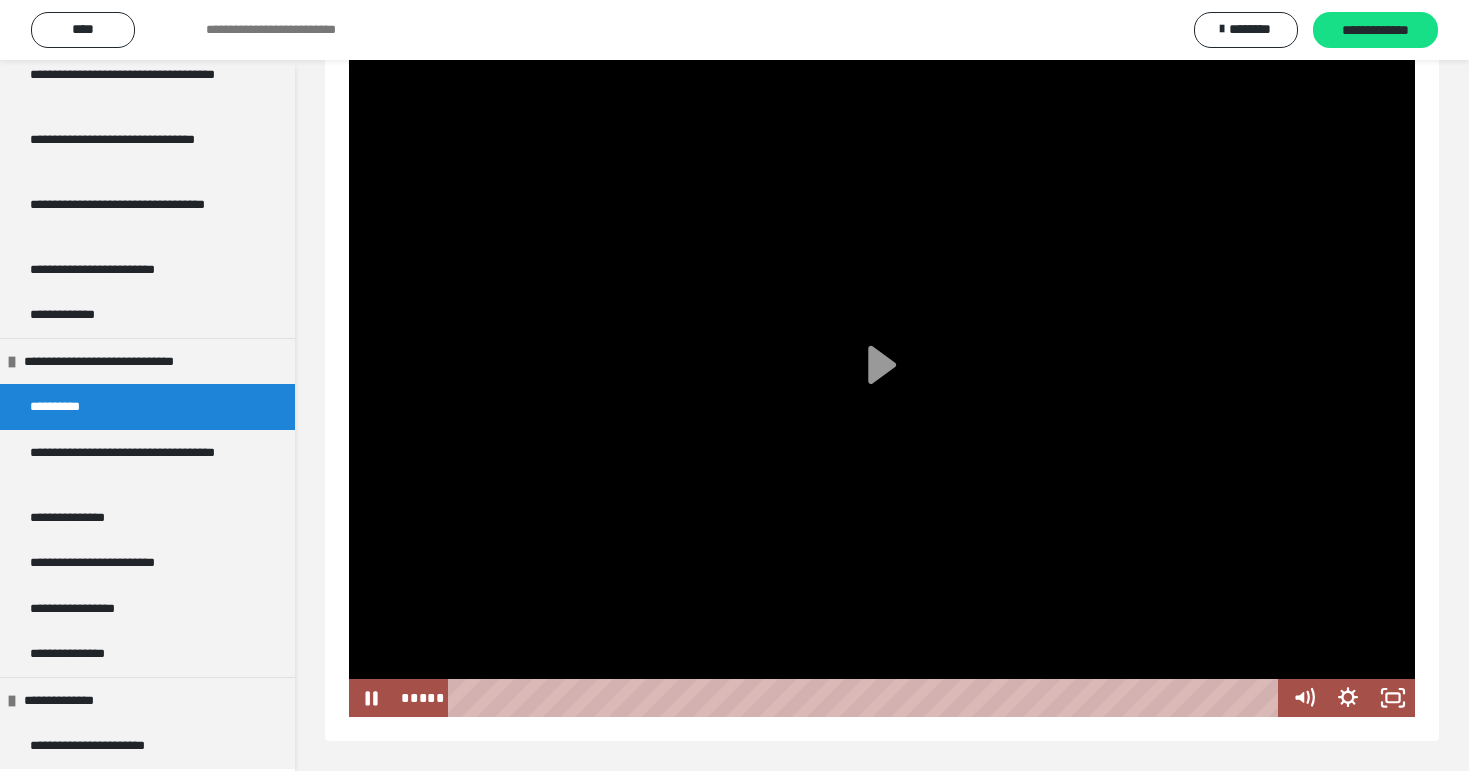 scroll, scrollTop: 254, scrollLeft: 0, axis: vertical 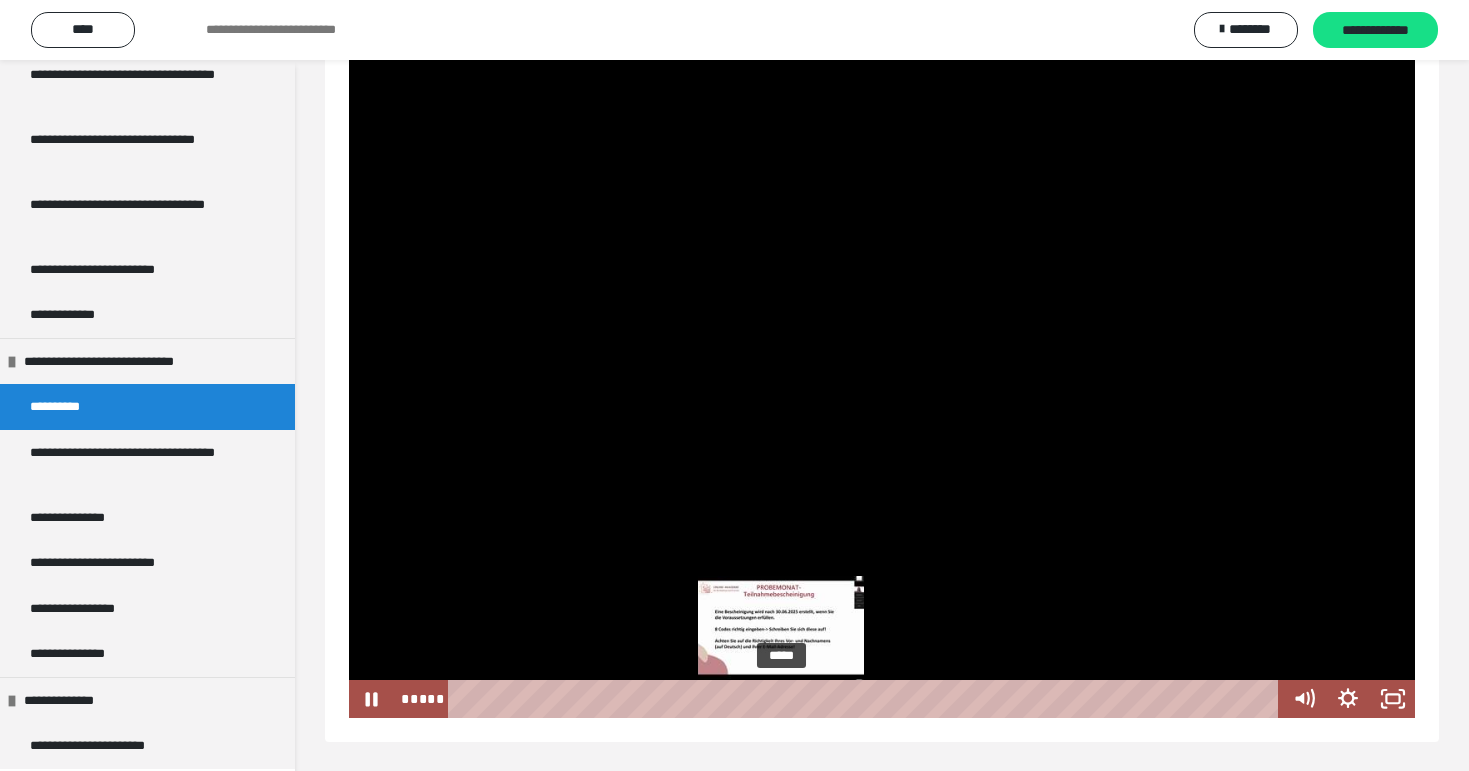 click on "*****" at bounding box center (867, 699) 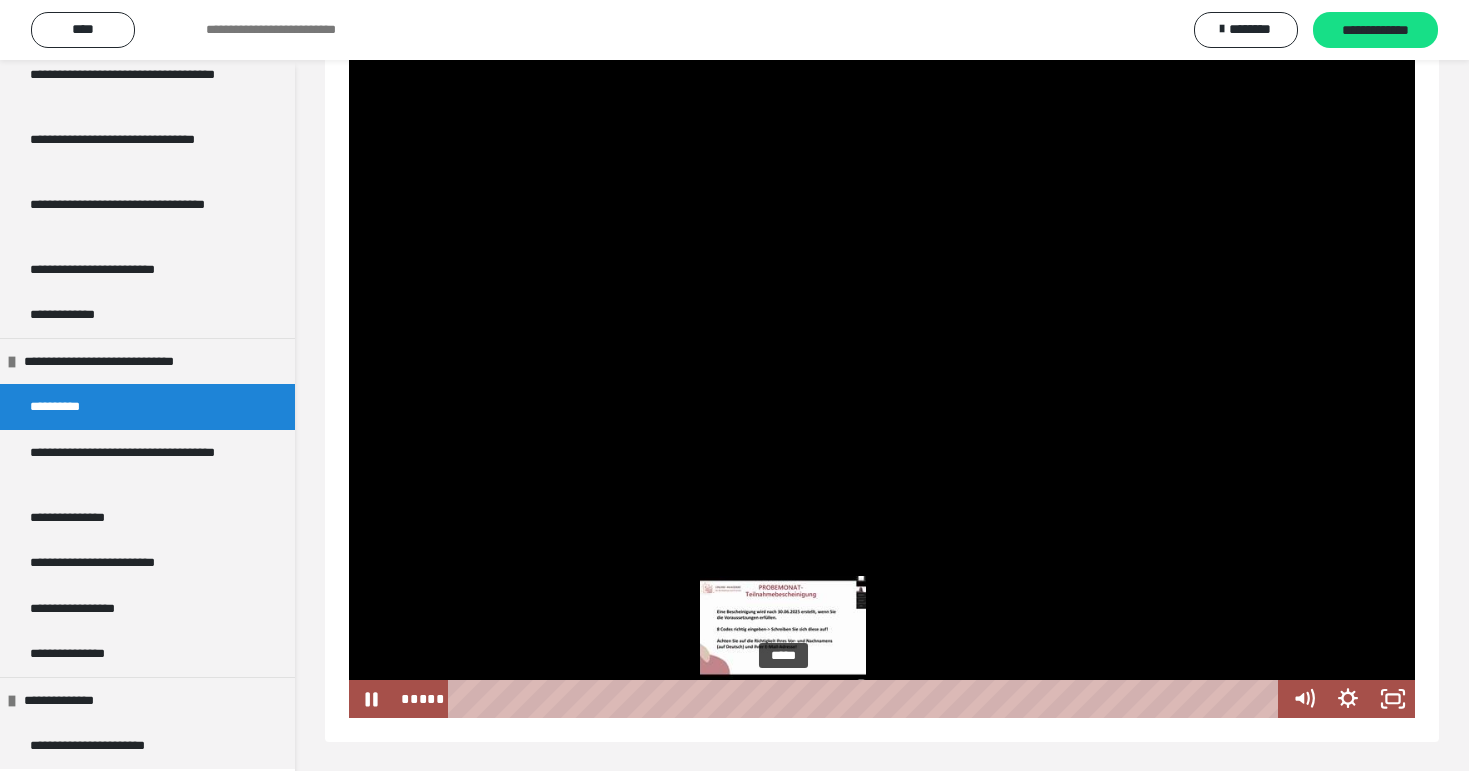 click at bounding box center [783, 699] 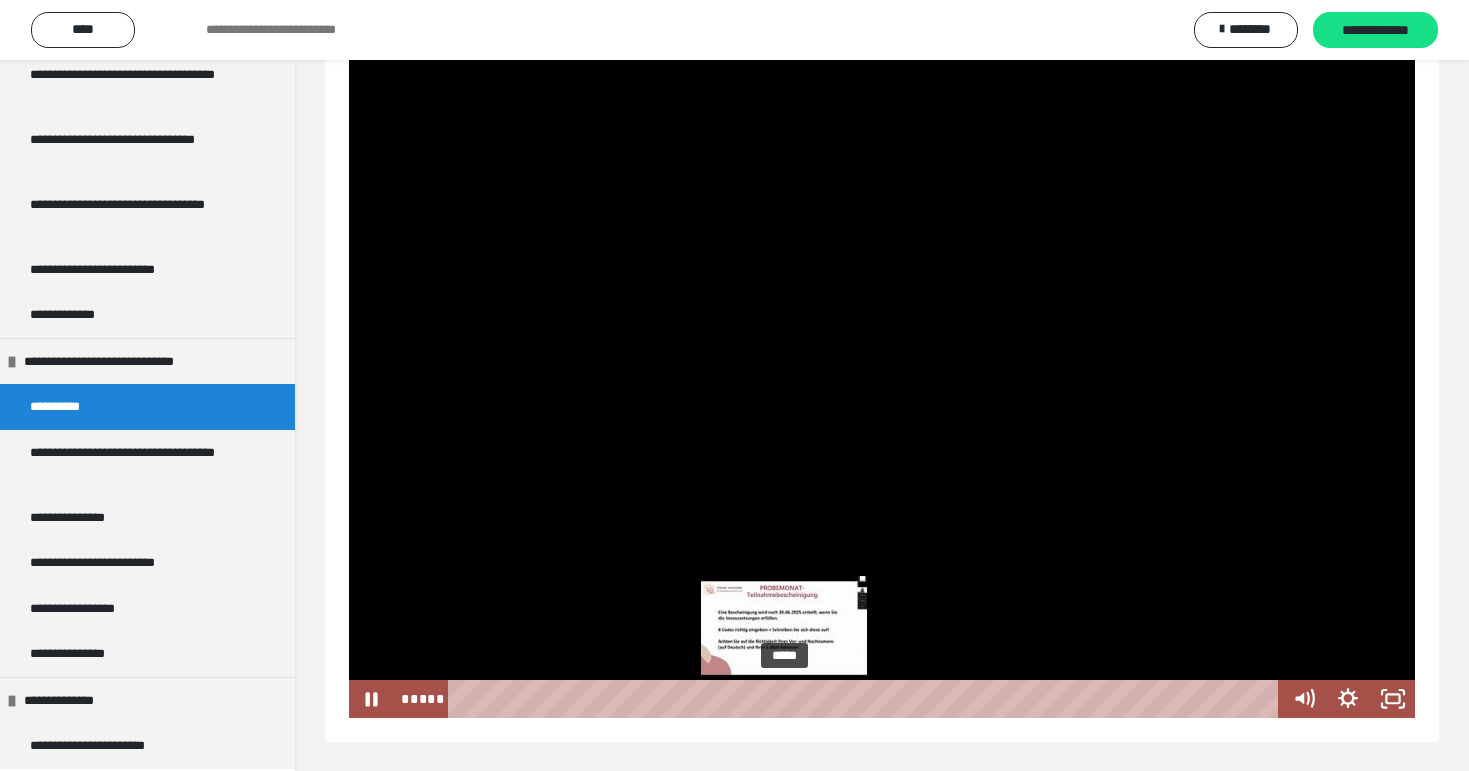 click at bounding box center (784, 699) 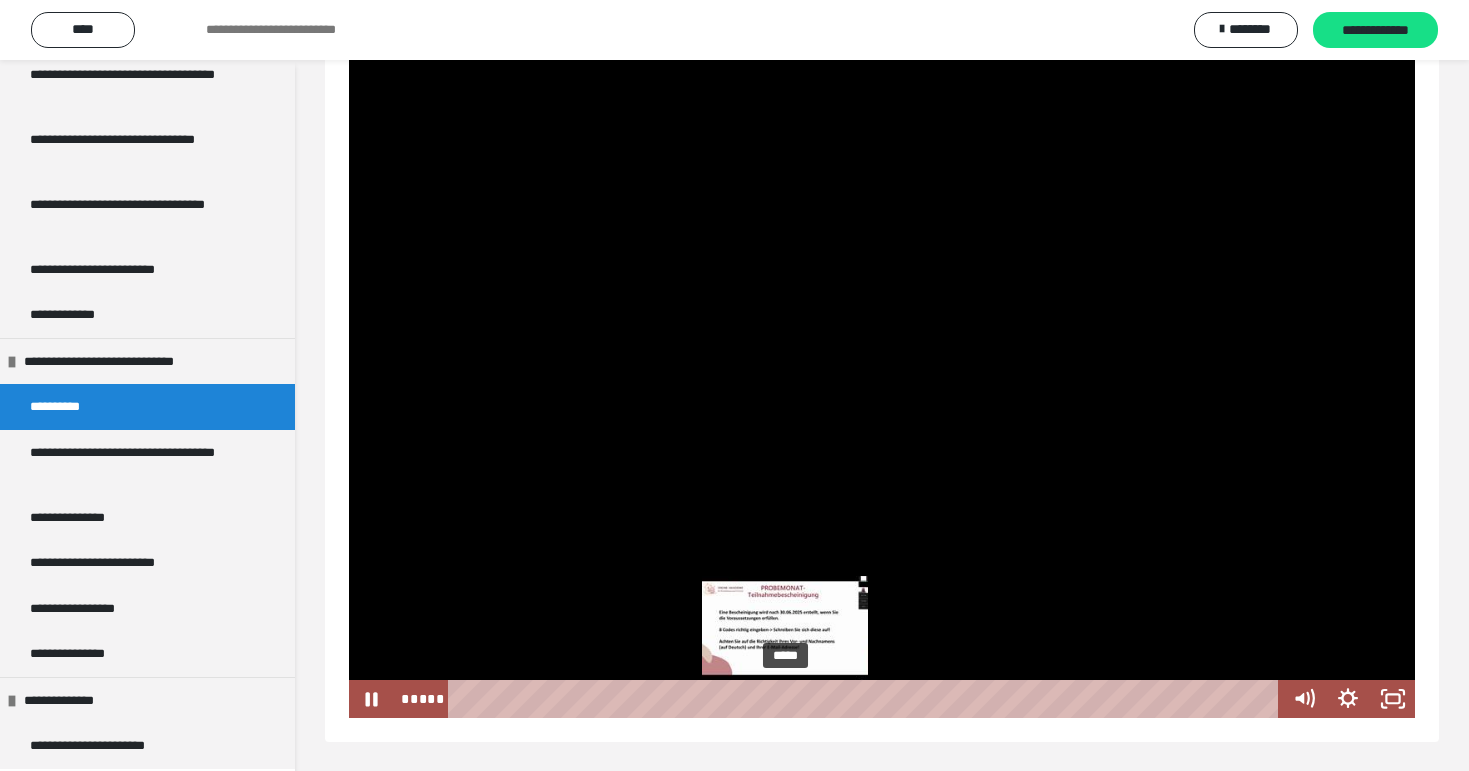 click at bounding box center [785, 699] 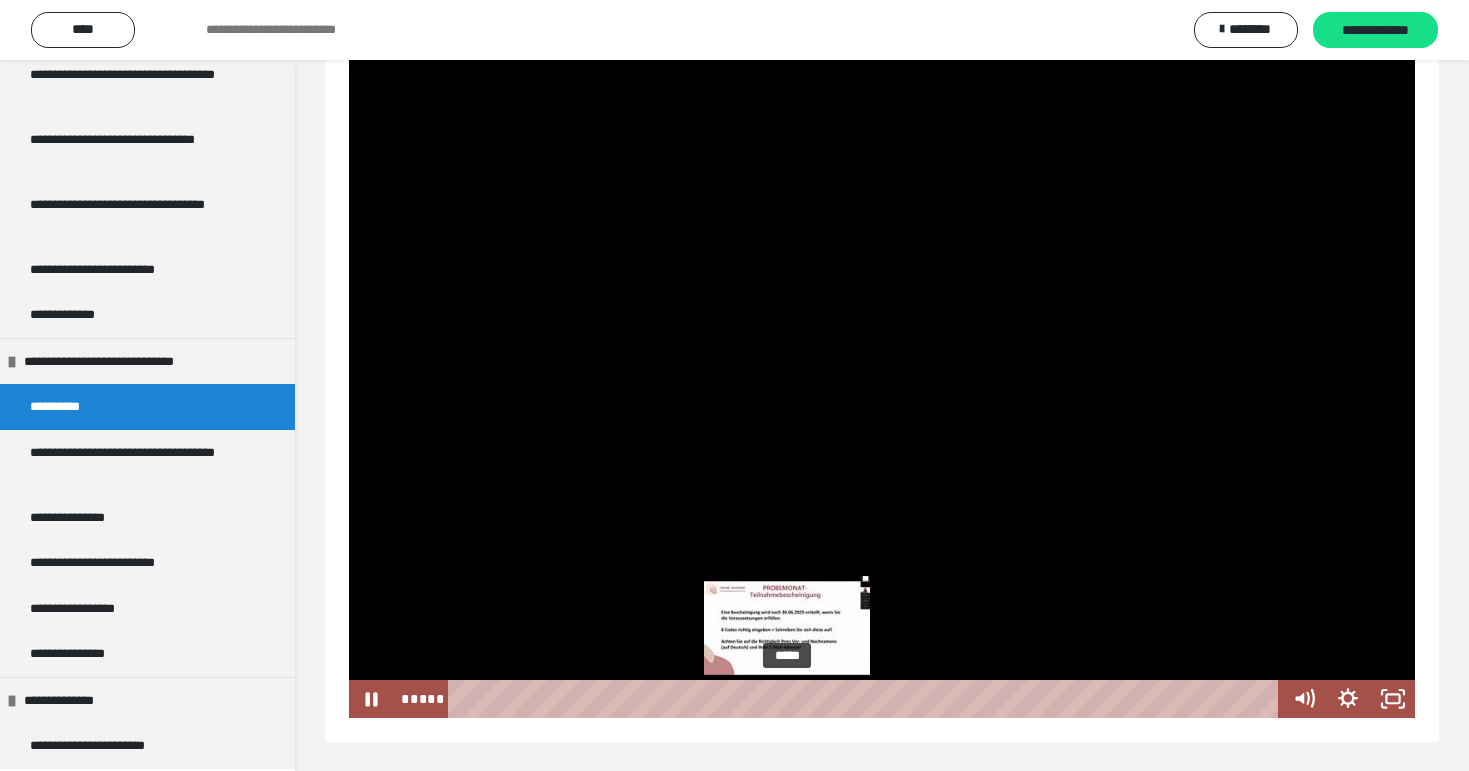 click at bounding box center (787, 699) 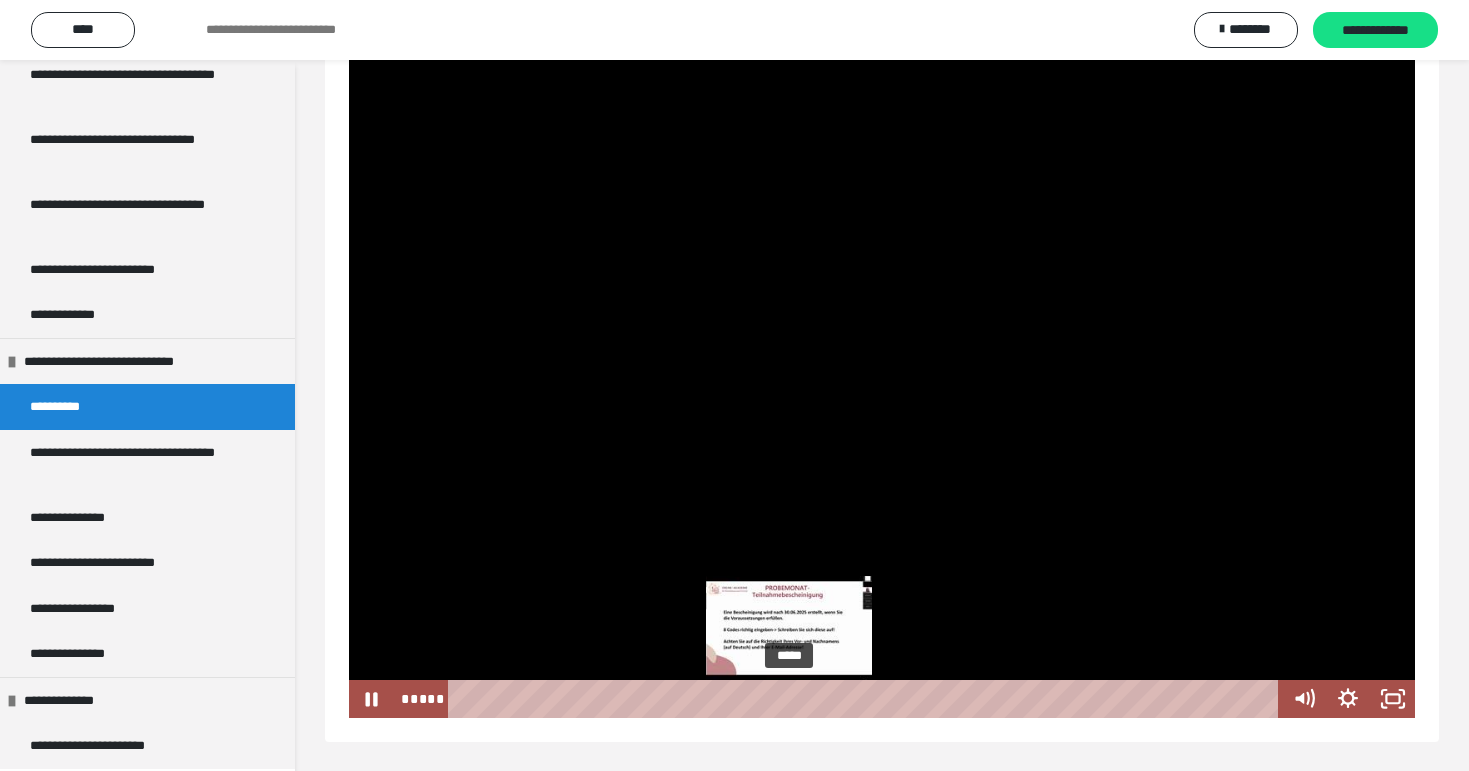 click at bounding box center [789, 699] 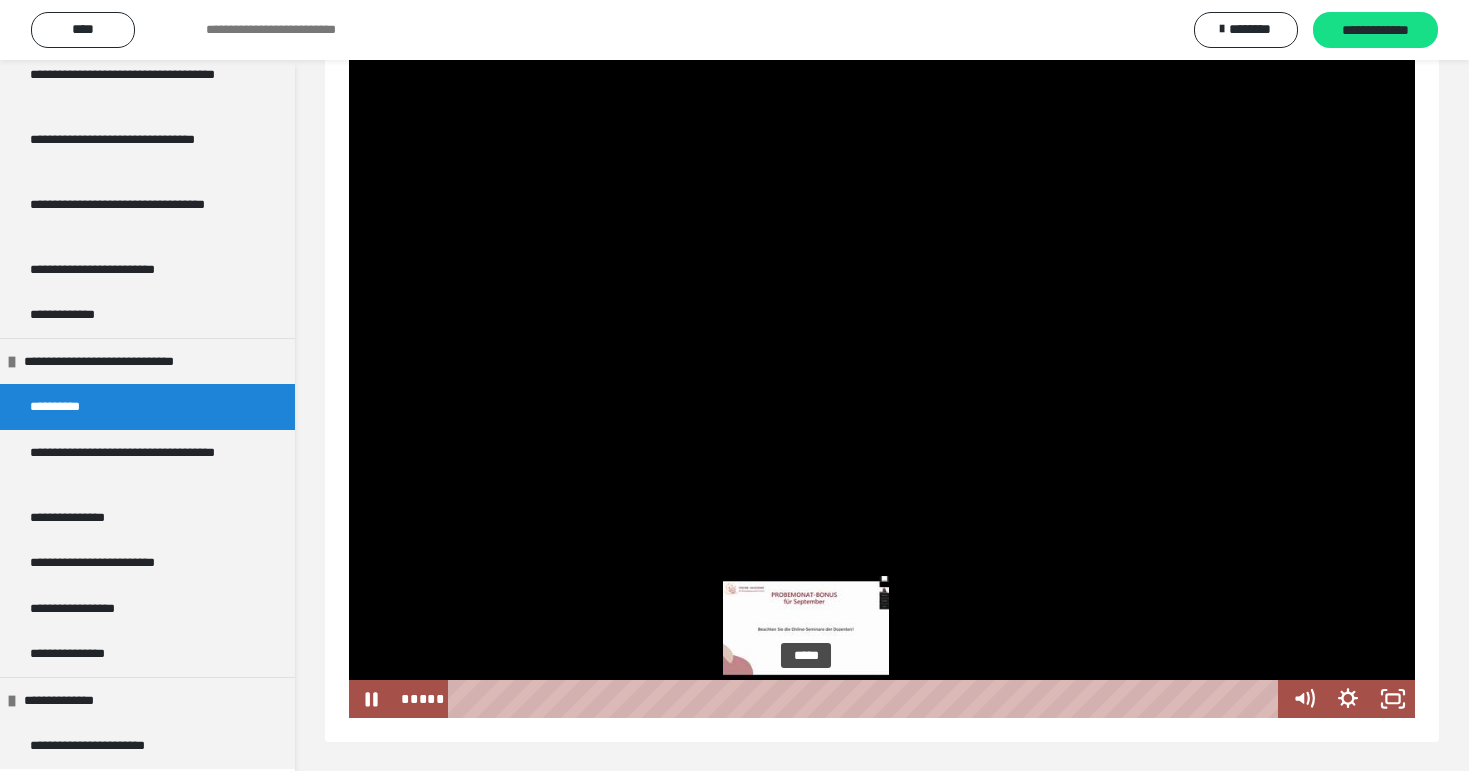 click on "*****" at bounding box center (867, 699) 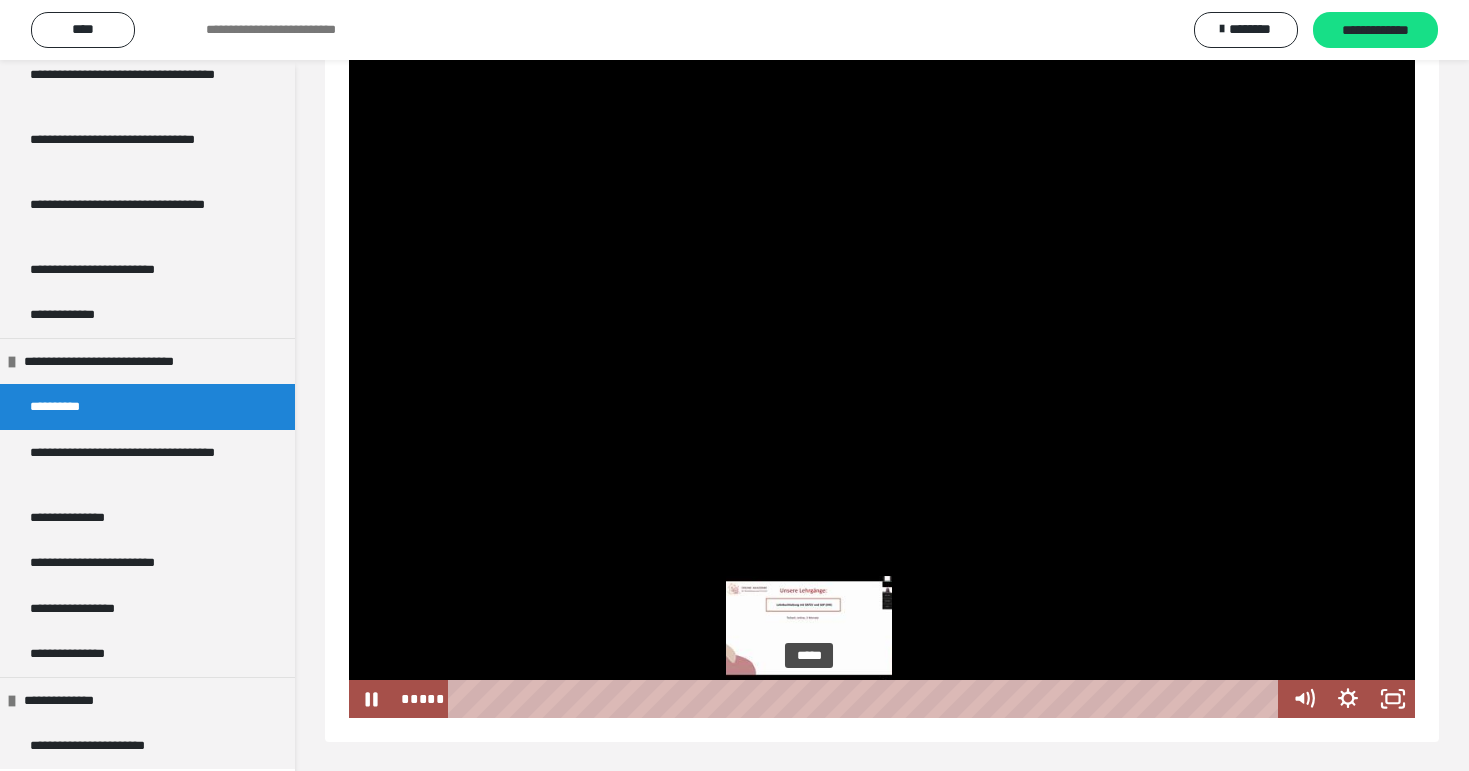click on "*****" at bounding box center (867, 699) 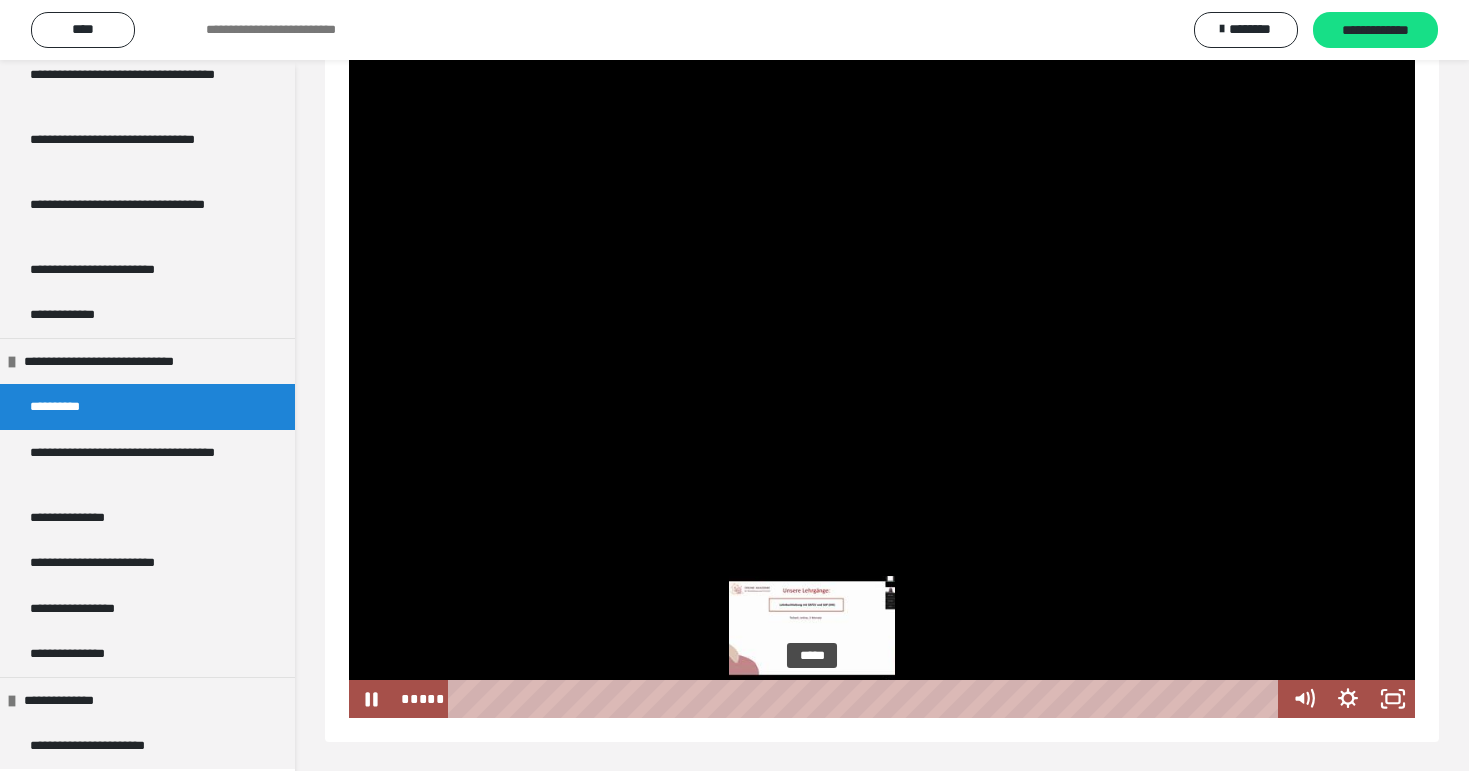 click on "*****" at bounding box center (867, 699) 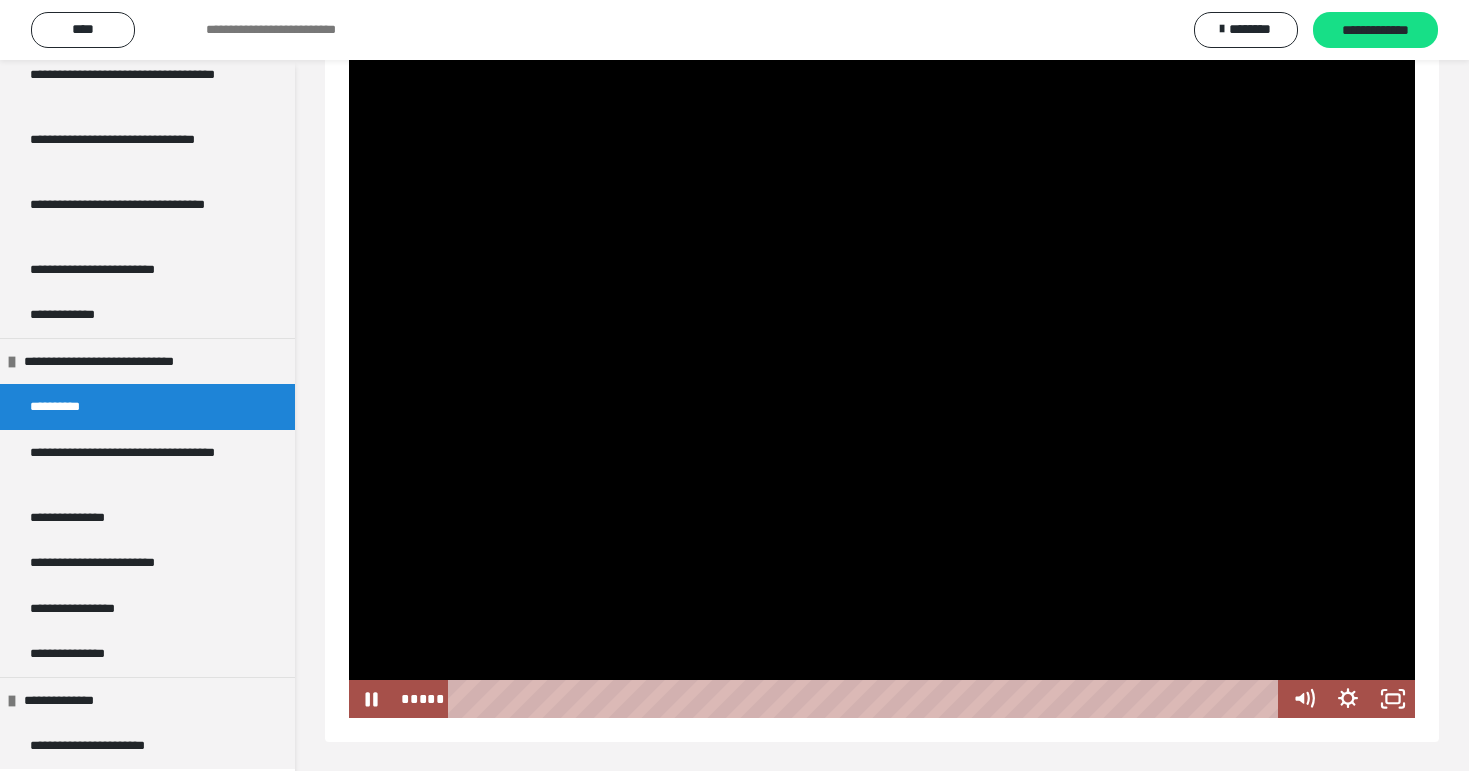 scroll, scrollTop: 255, scrollLeft: 0, axis: vertical 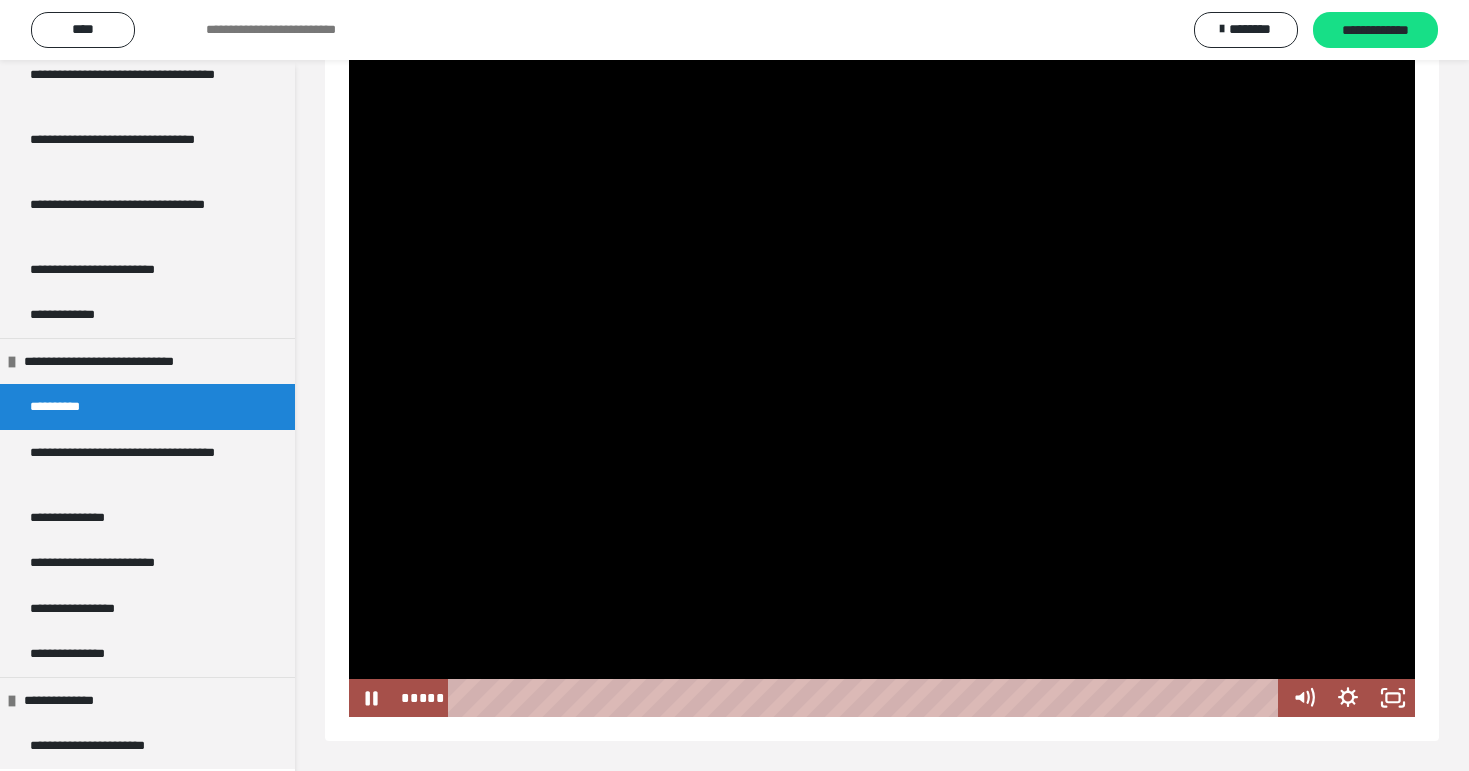 click at bounding box center (882, 384) 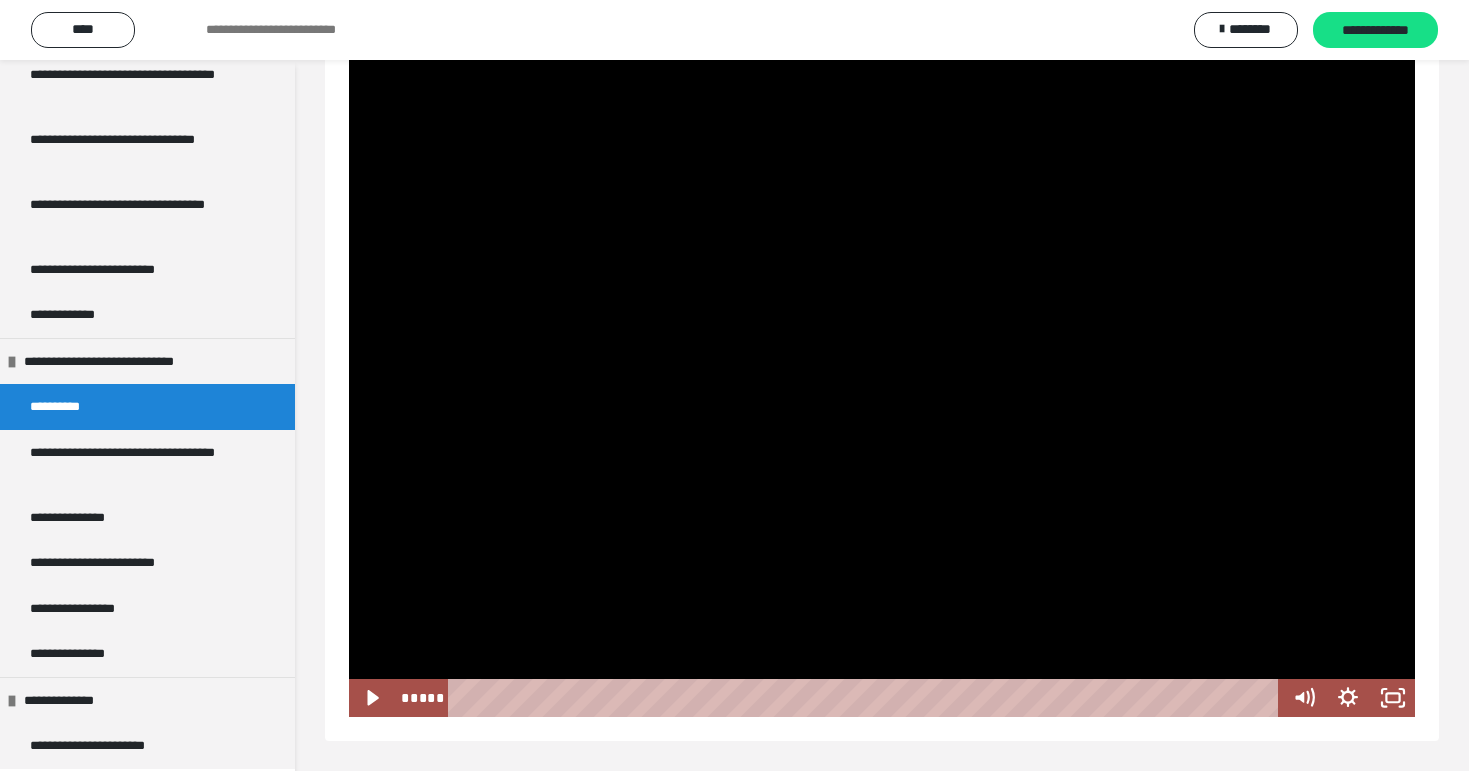 click at bounding box center [349, 51] 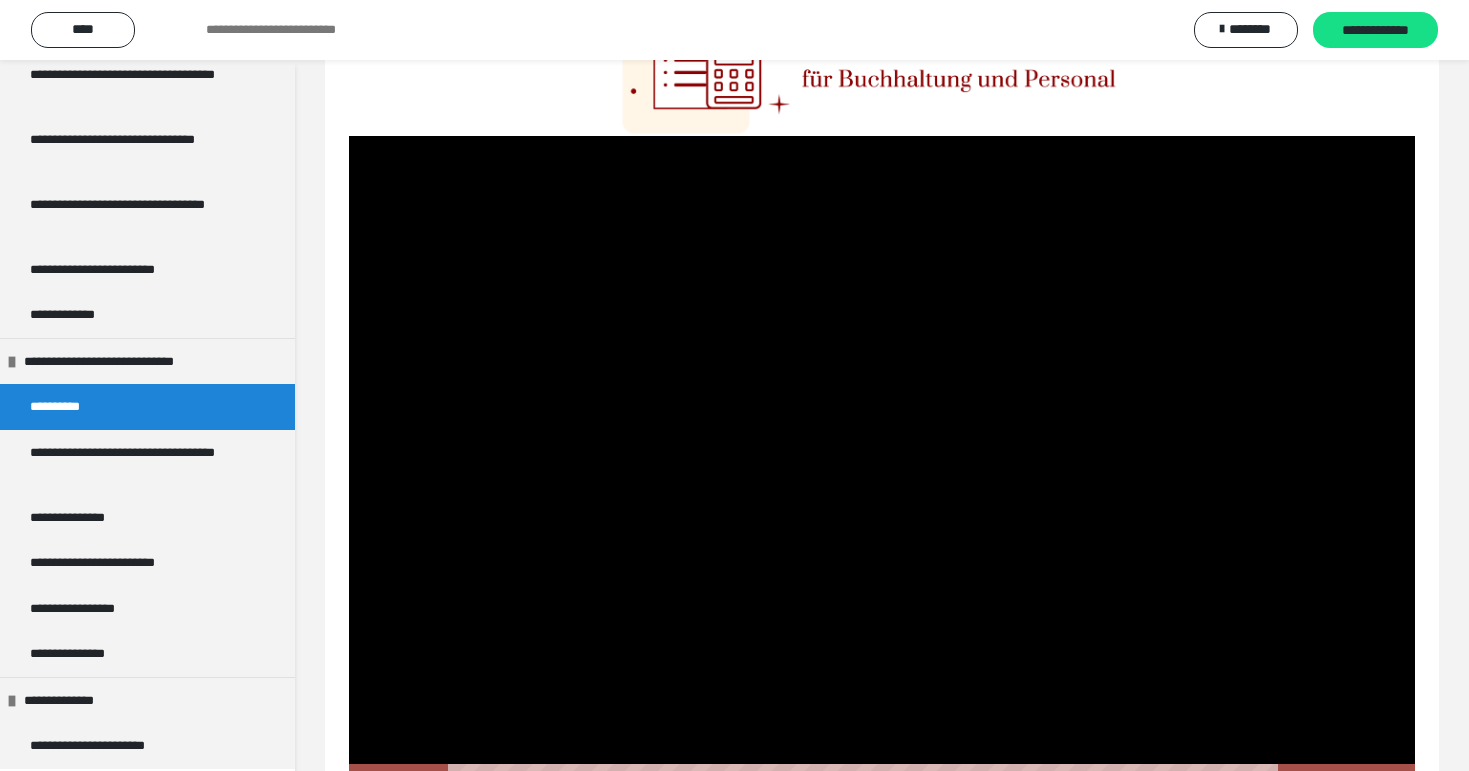 scroll, scrollTop: 255, scrollLeft: 0, axis: vertical 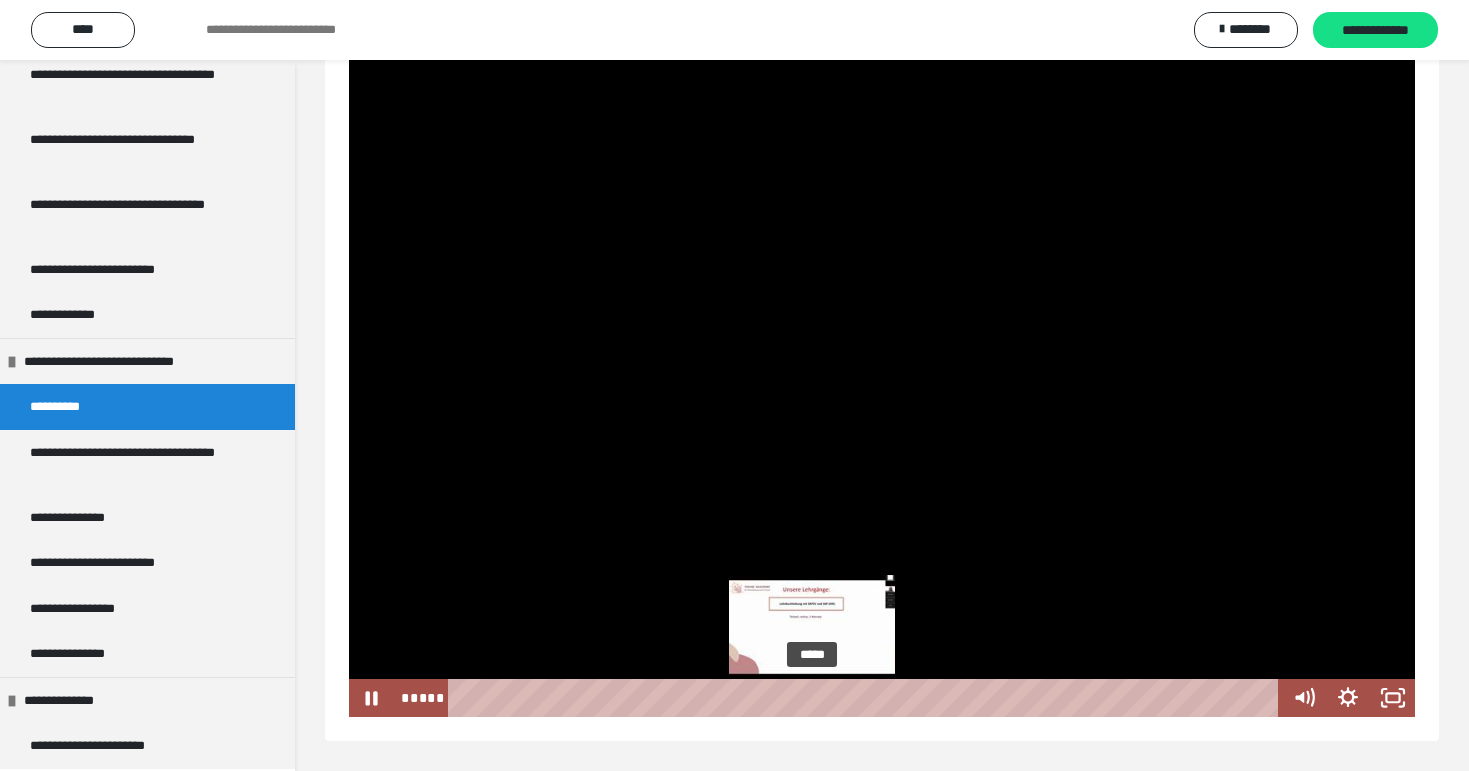 click at bounding box center (812, 698) 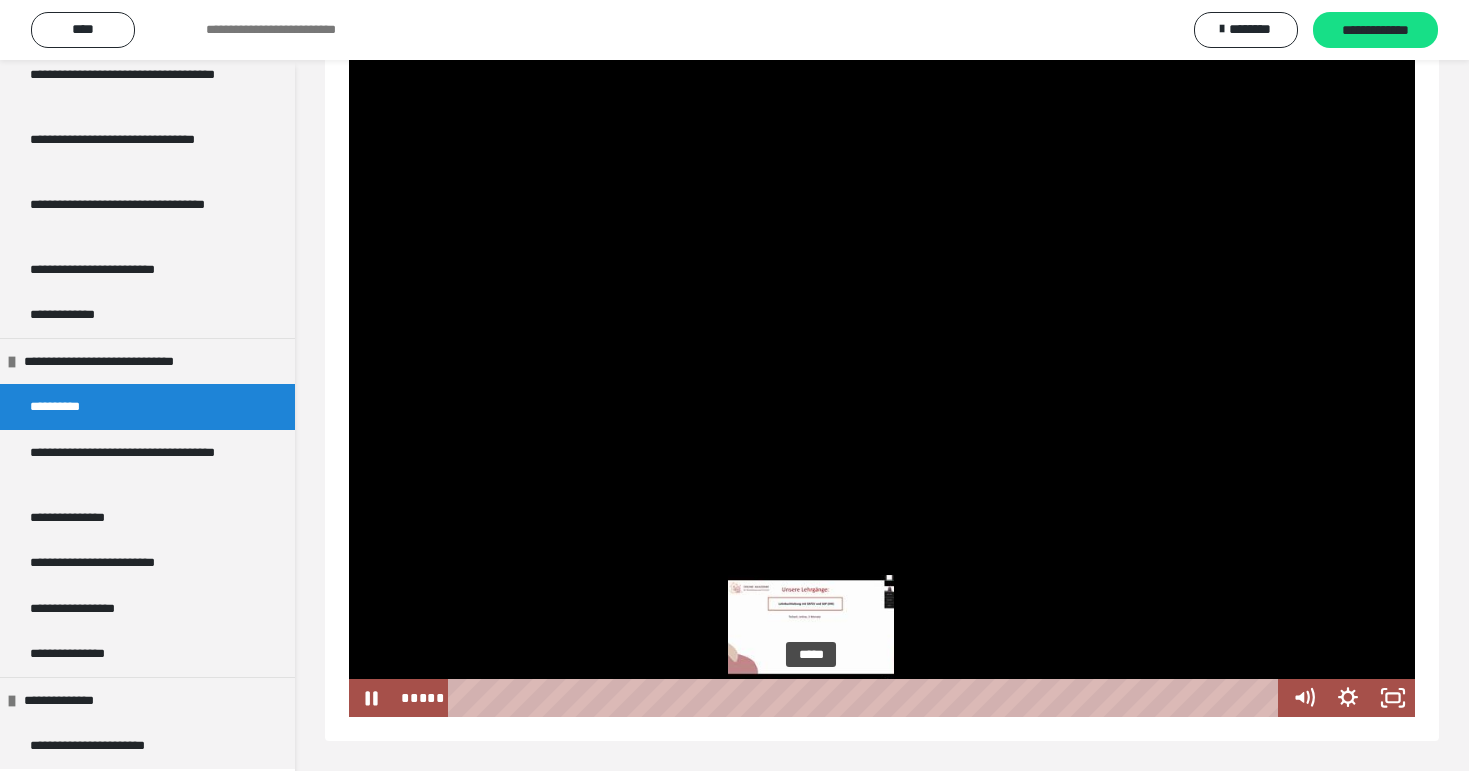 click at bounding box center (811, 698) 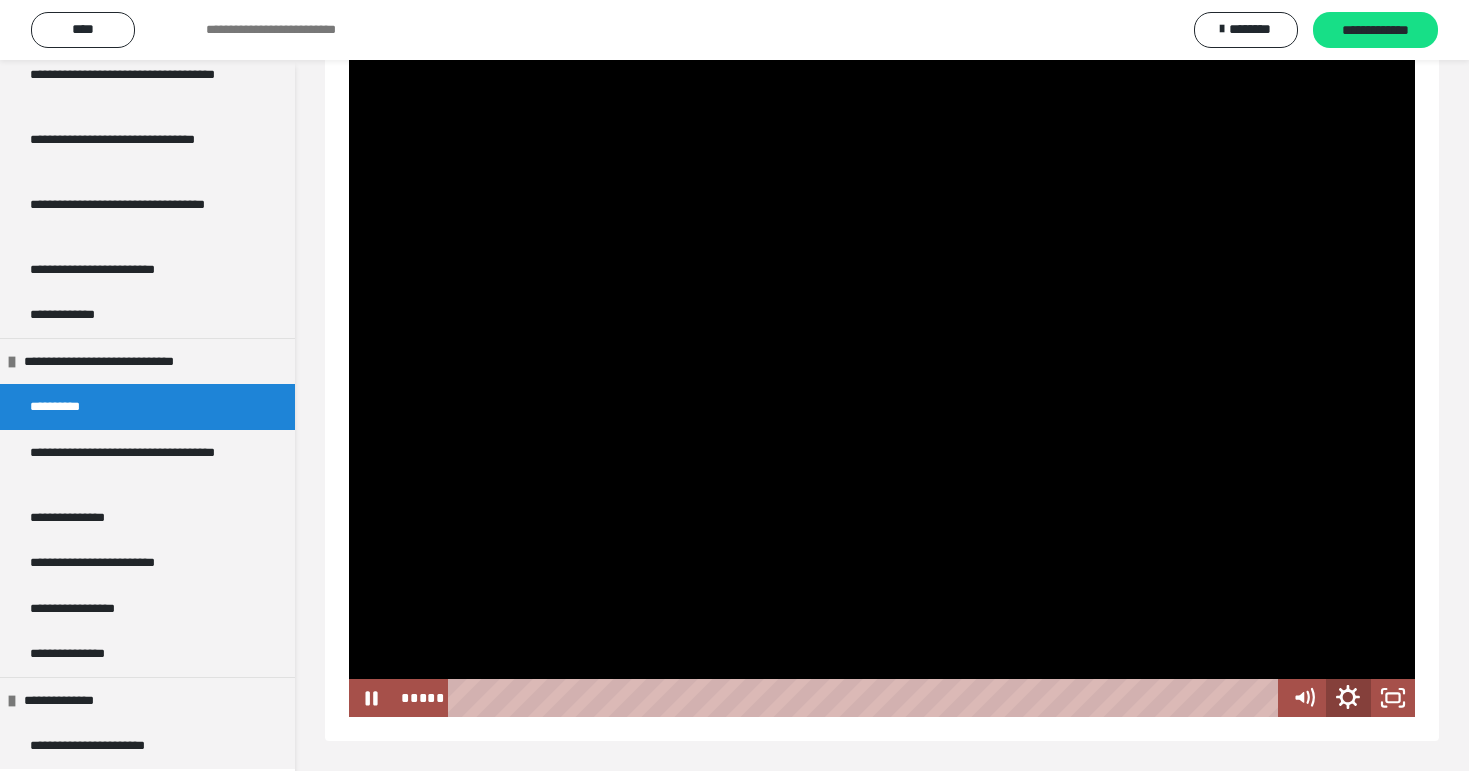 click 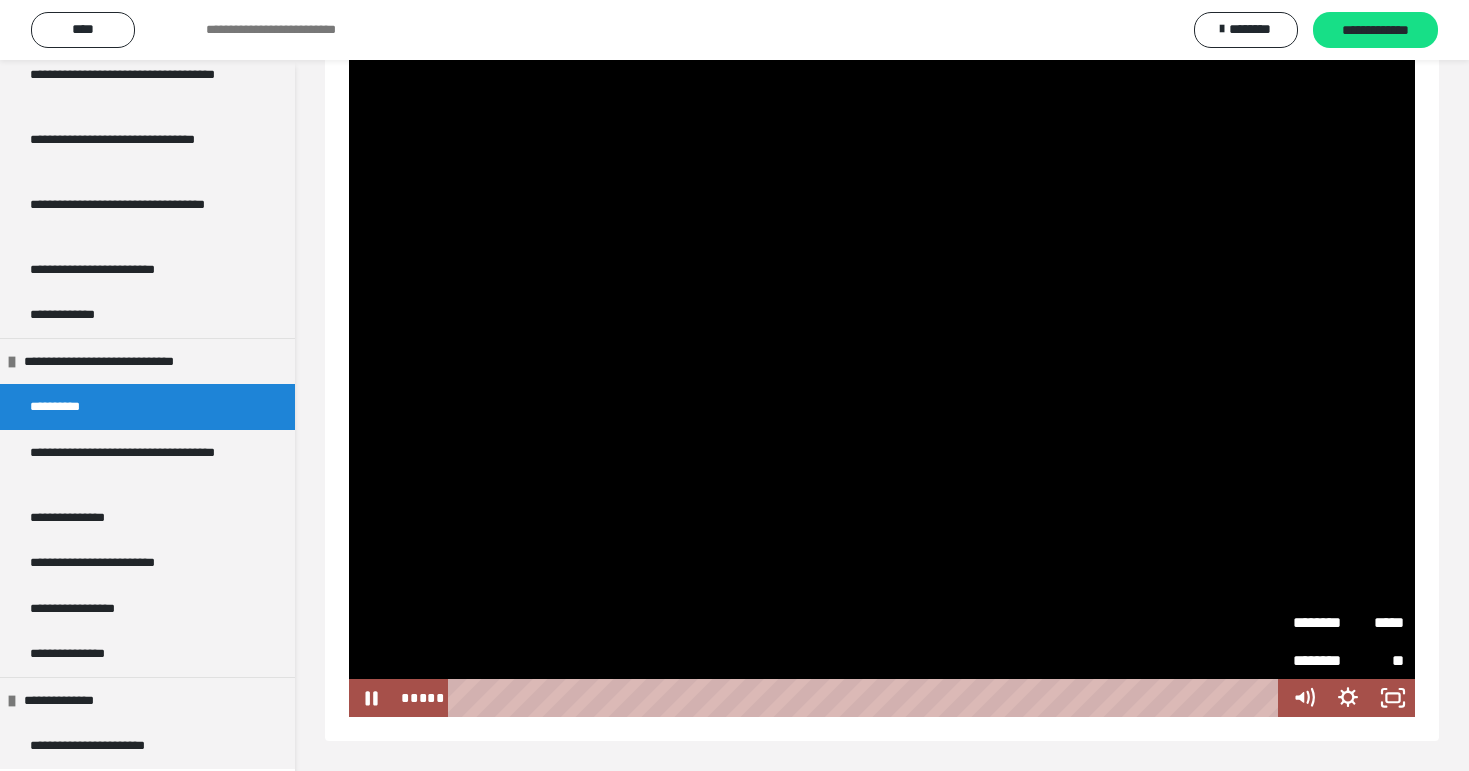 click on "********" at bounding box center (1321, 615) 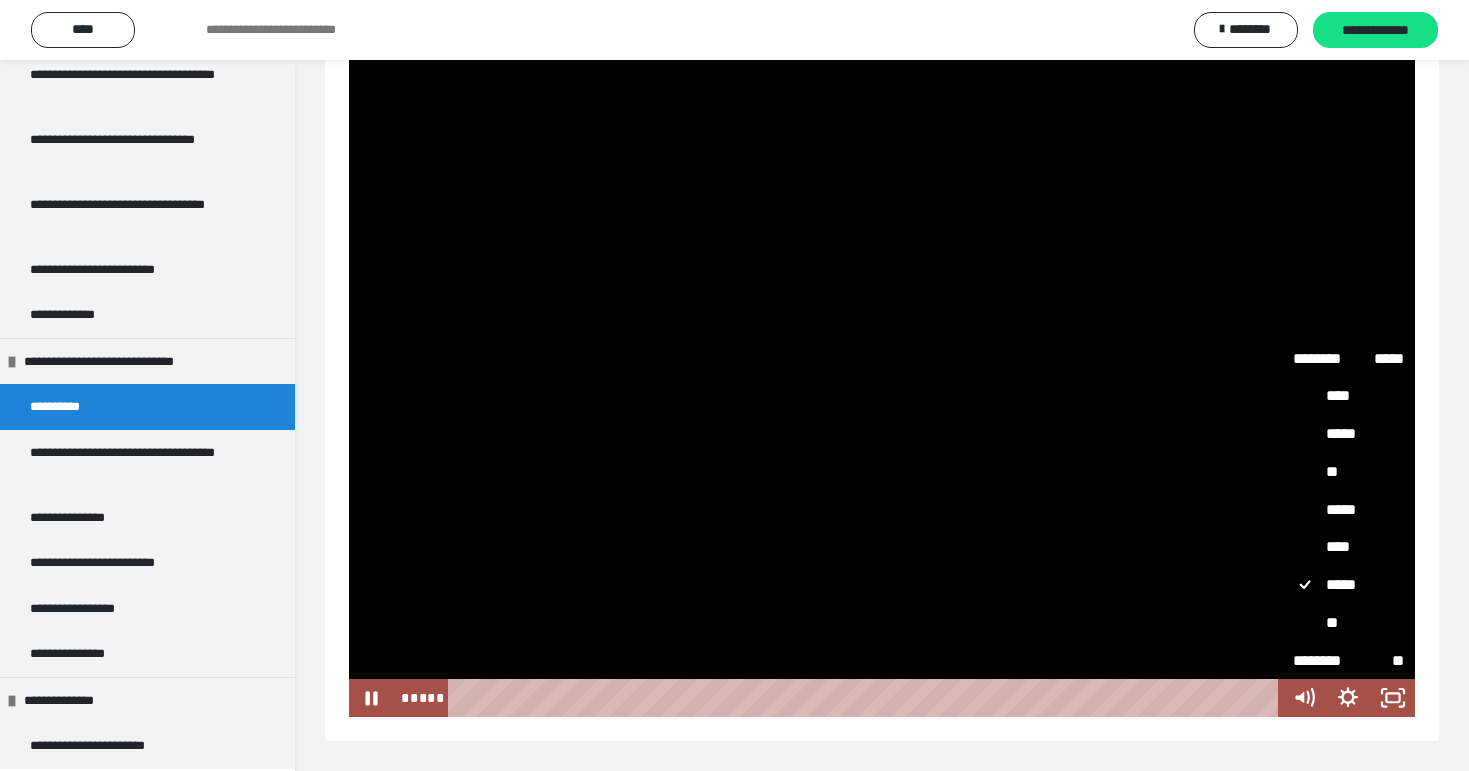 click on "****" at bounding box center [1348, 547] 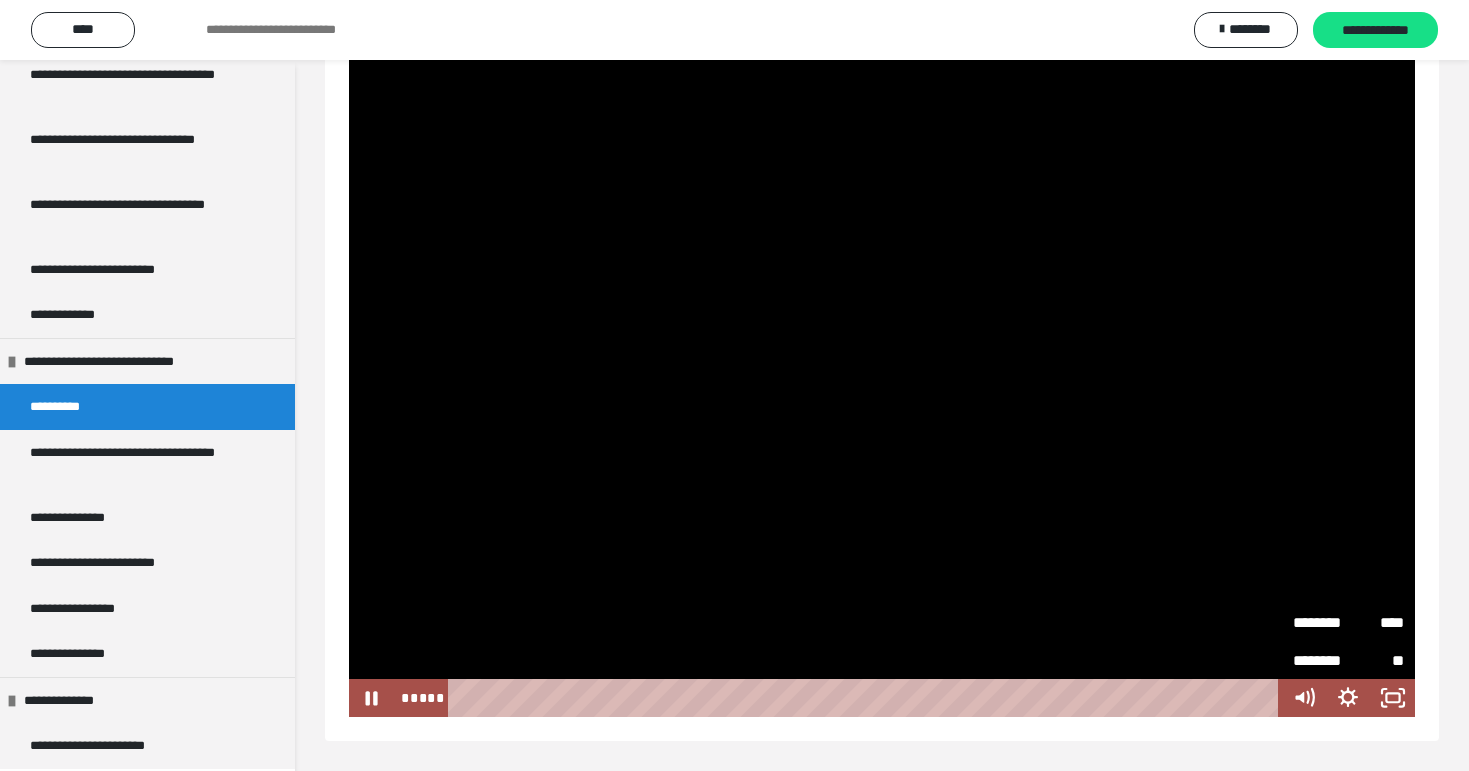 click at bounding box center [882, 384] 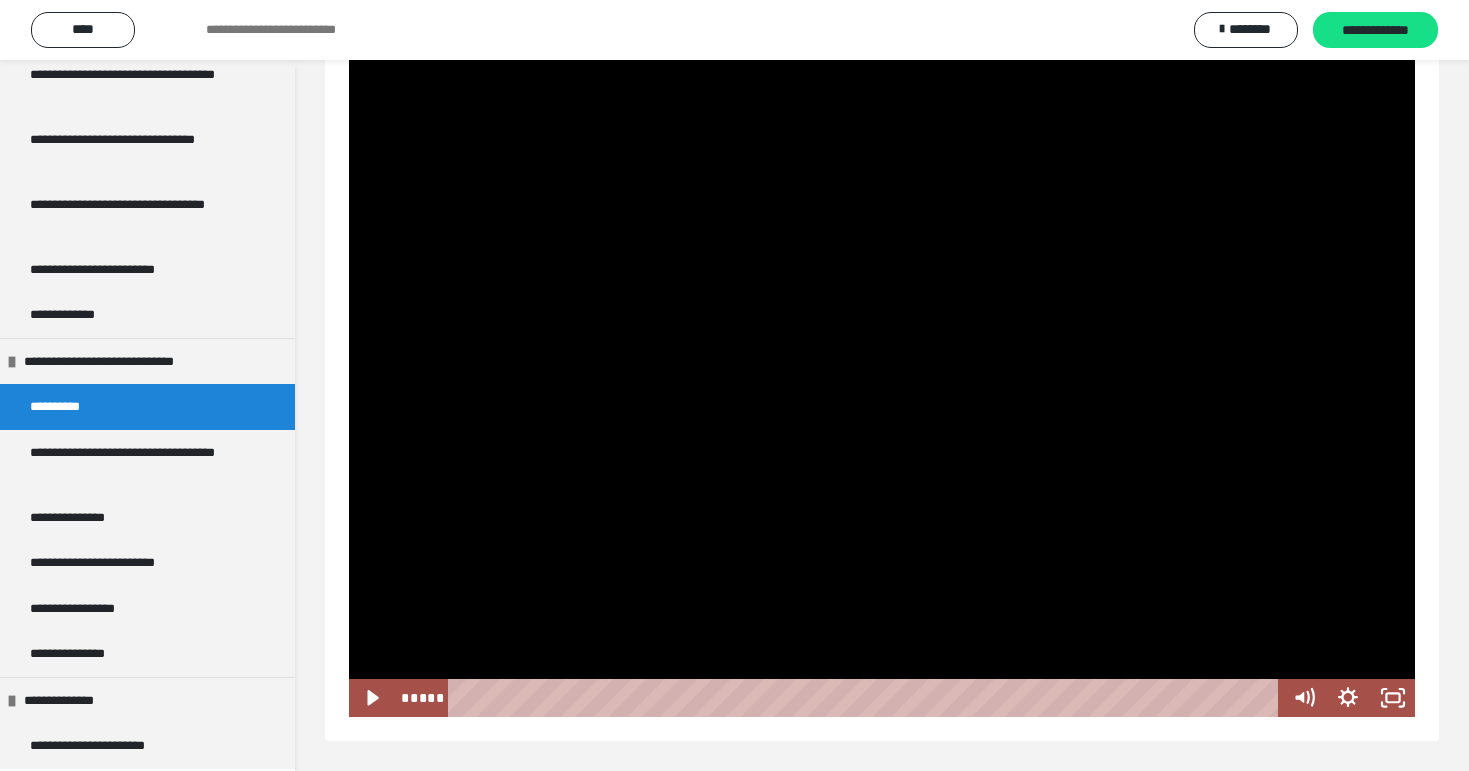 click at bounding box center (882, 384) 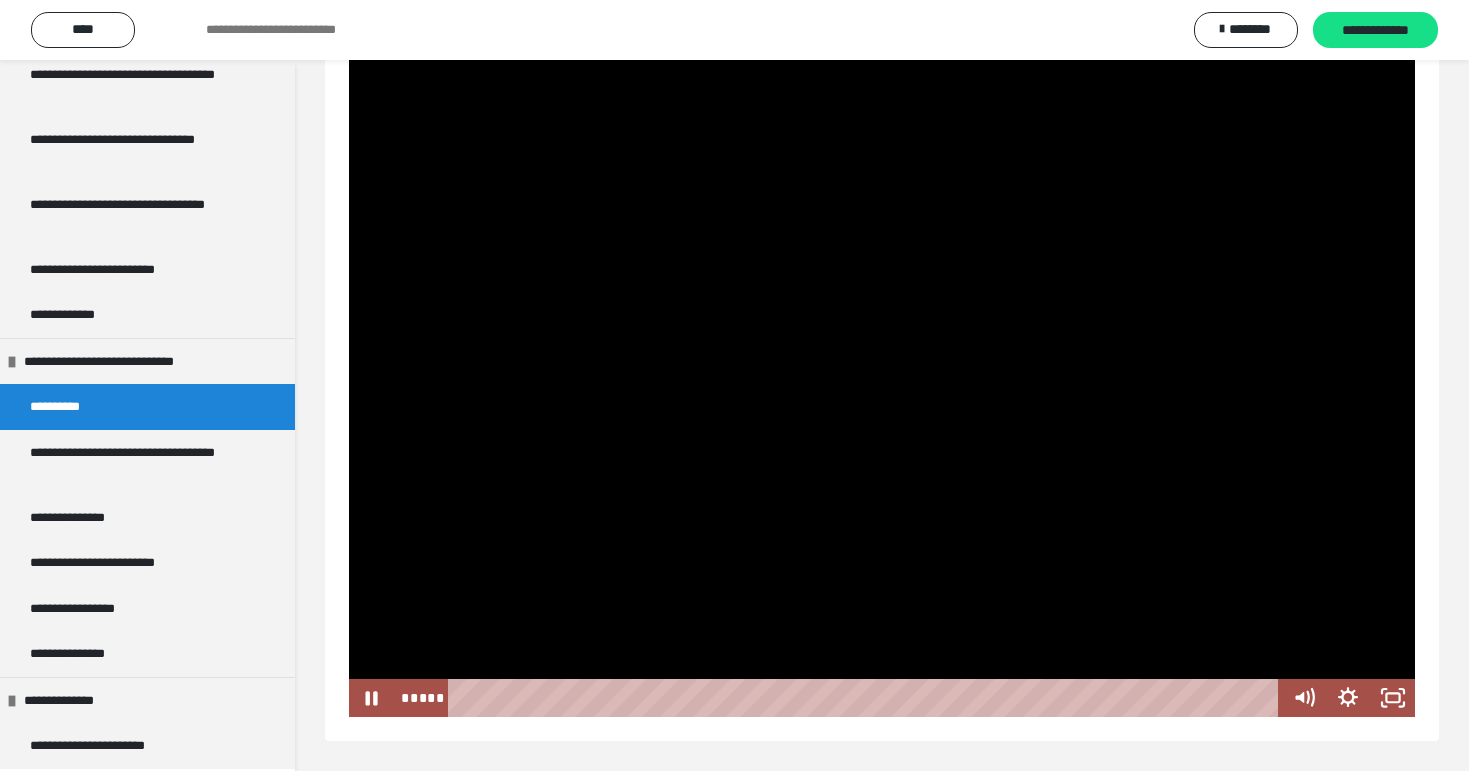 click at bounding box center [882, 384] 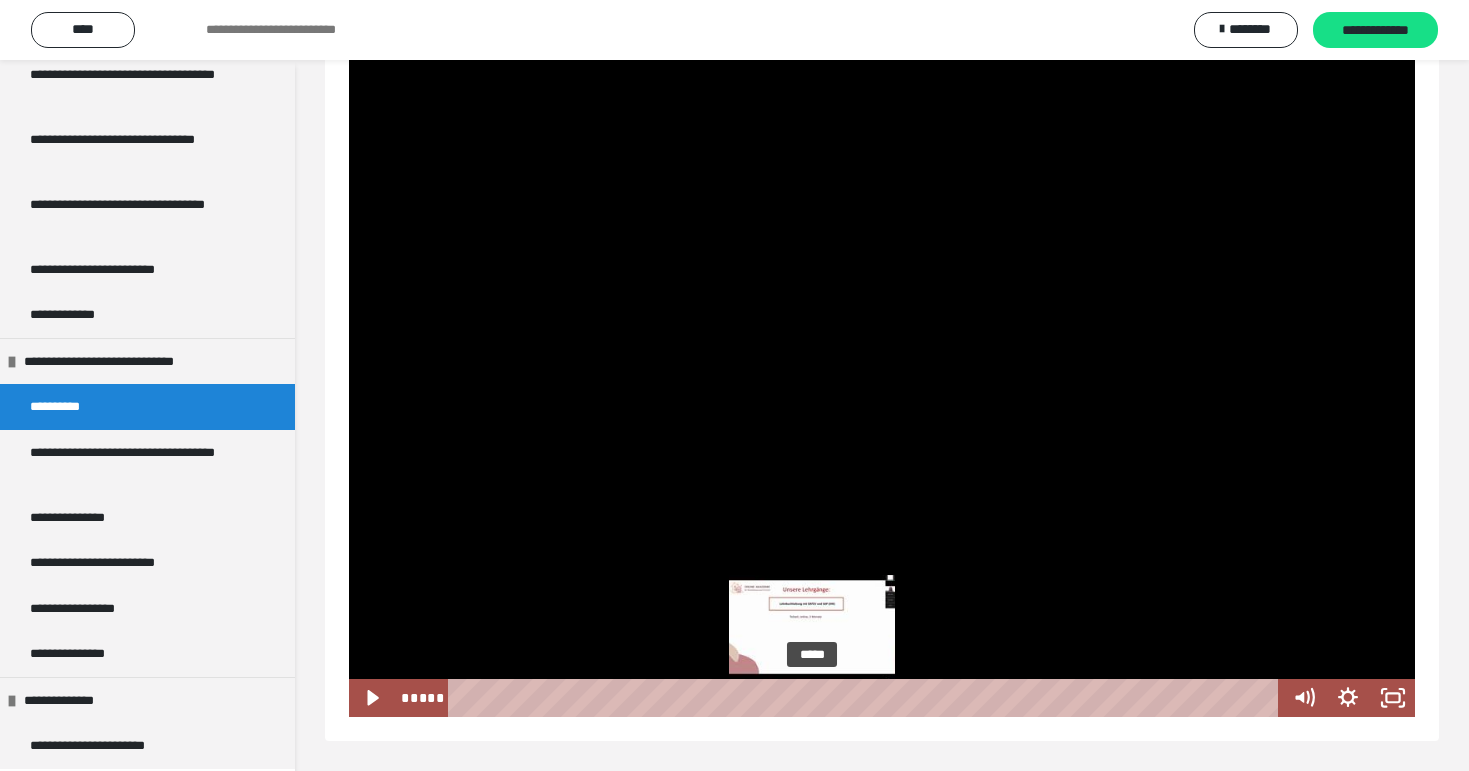click at bounding box center [812, 698] 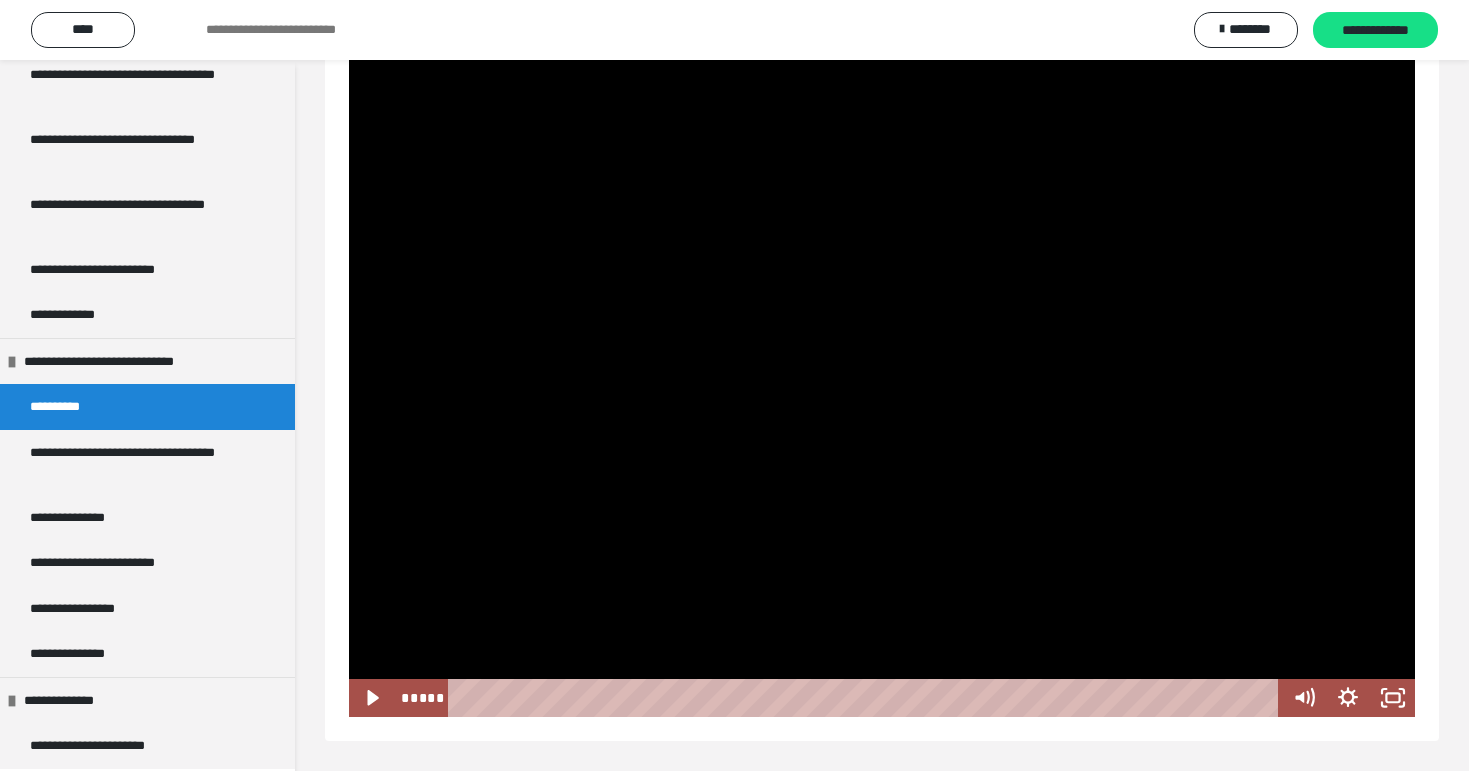 click at bounding box center [882, 384] 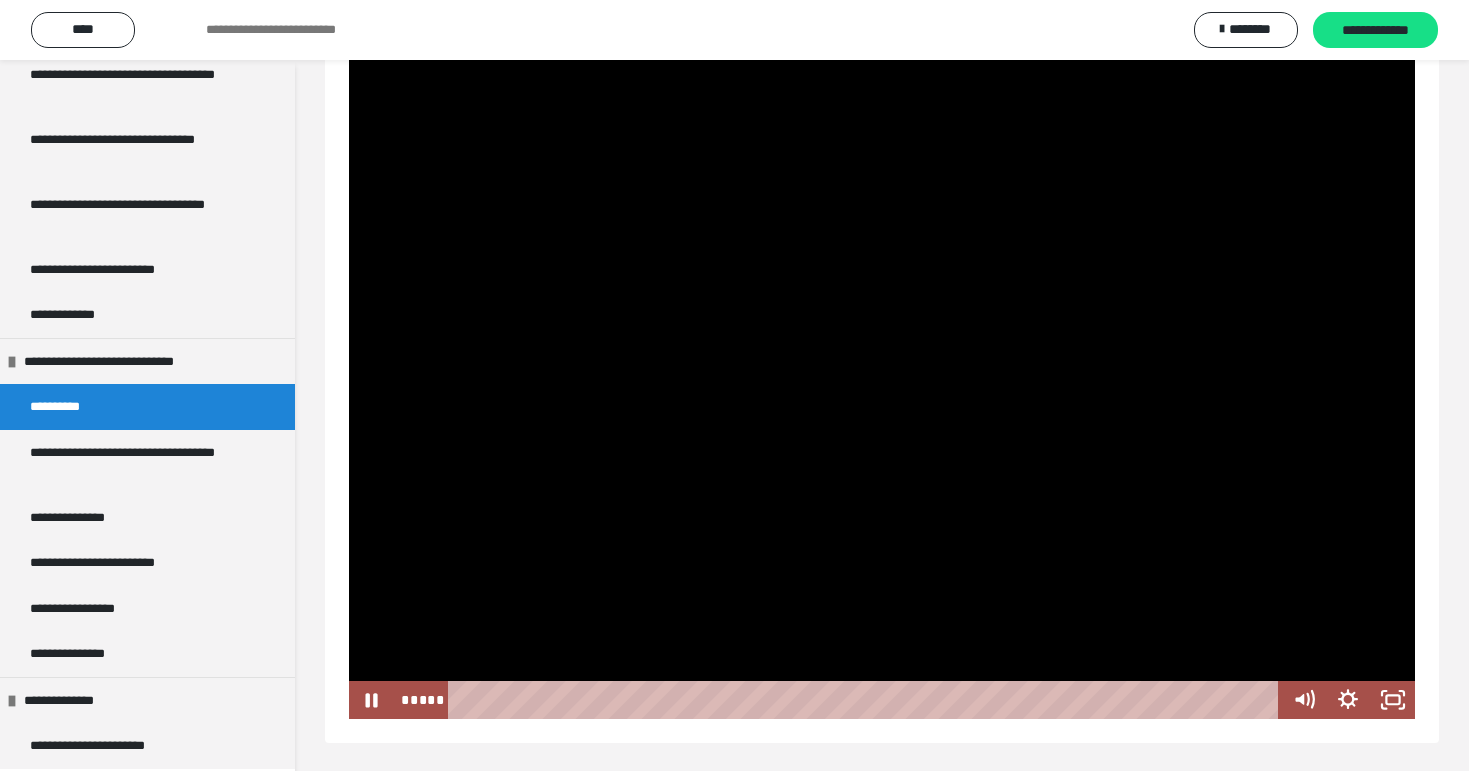 scroll, scrollTop: 255, scrollLeft: 0, axis: vertical 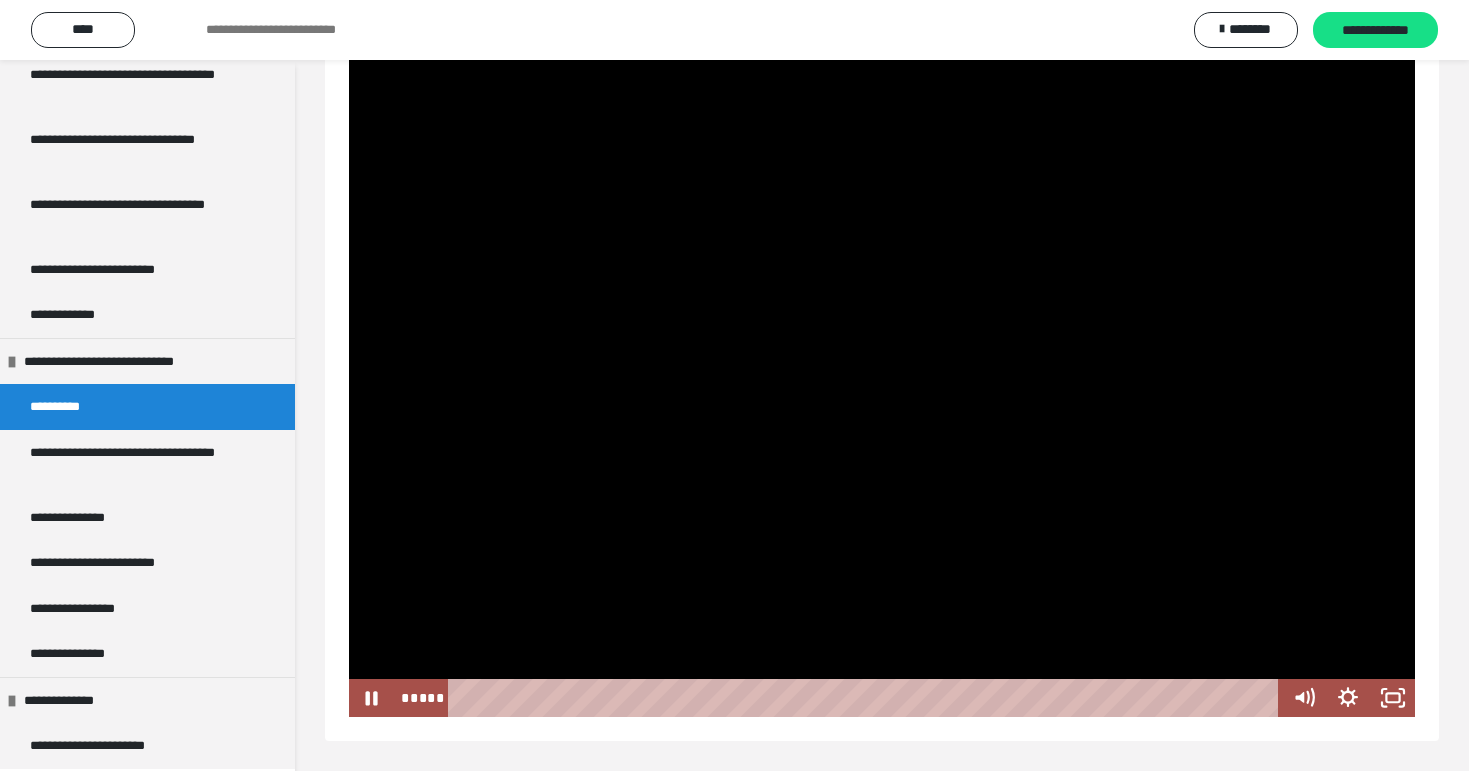 click at bounding box center [882, 384] 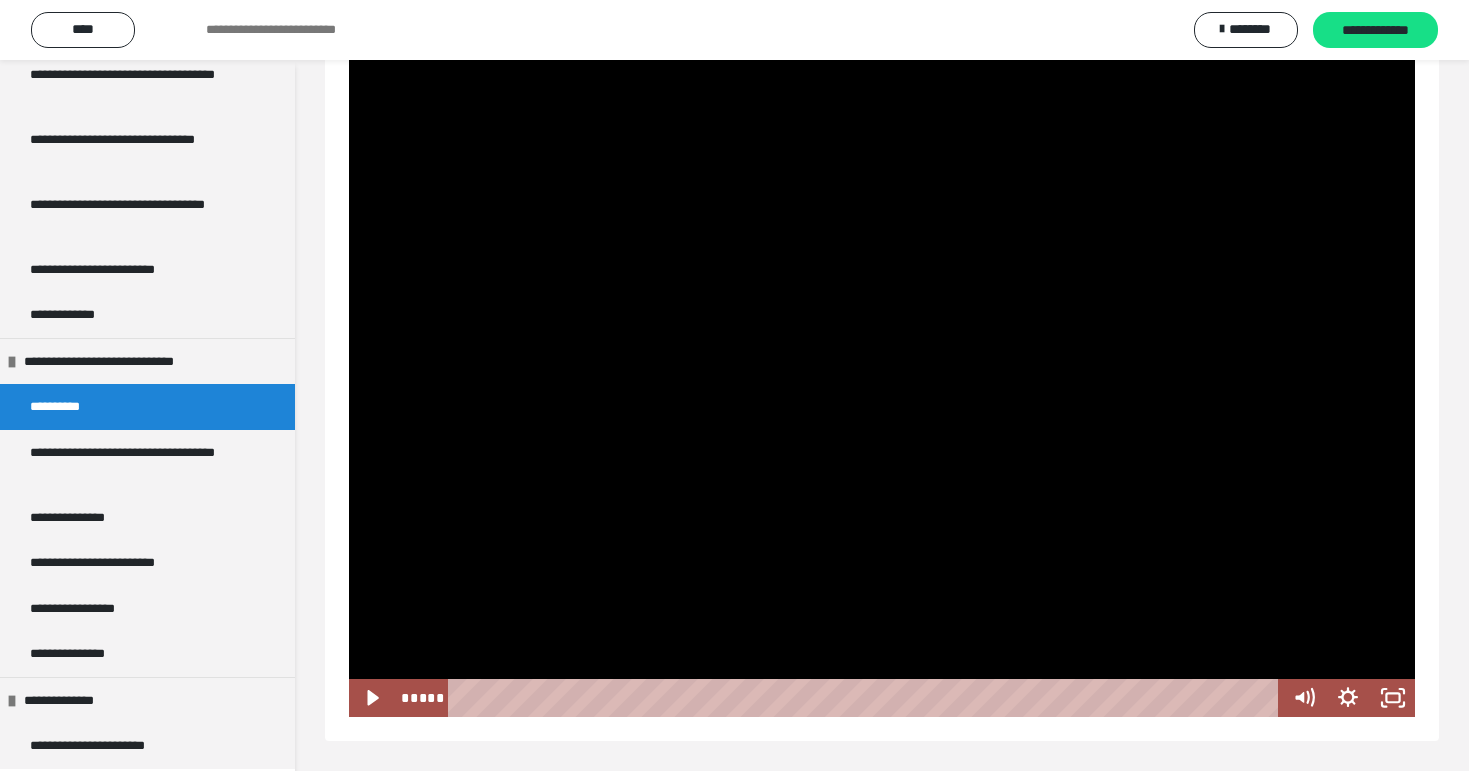 click at bounding box center (882, 384) 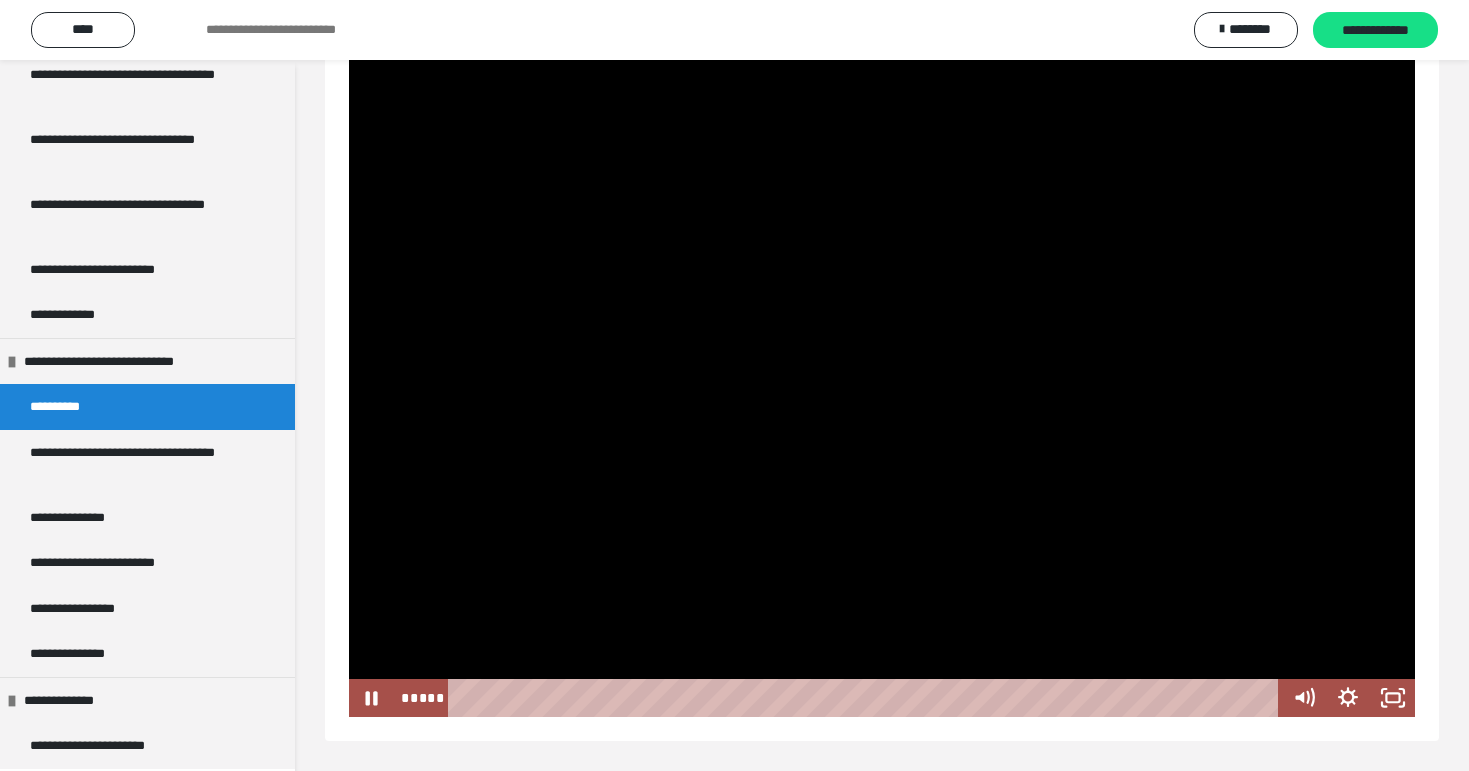 click at bounding box center [882, 384] 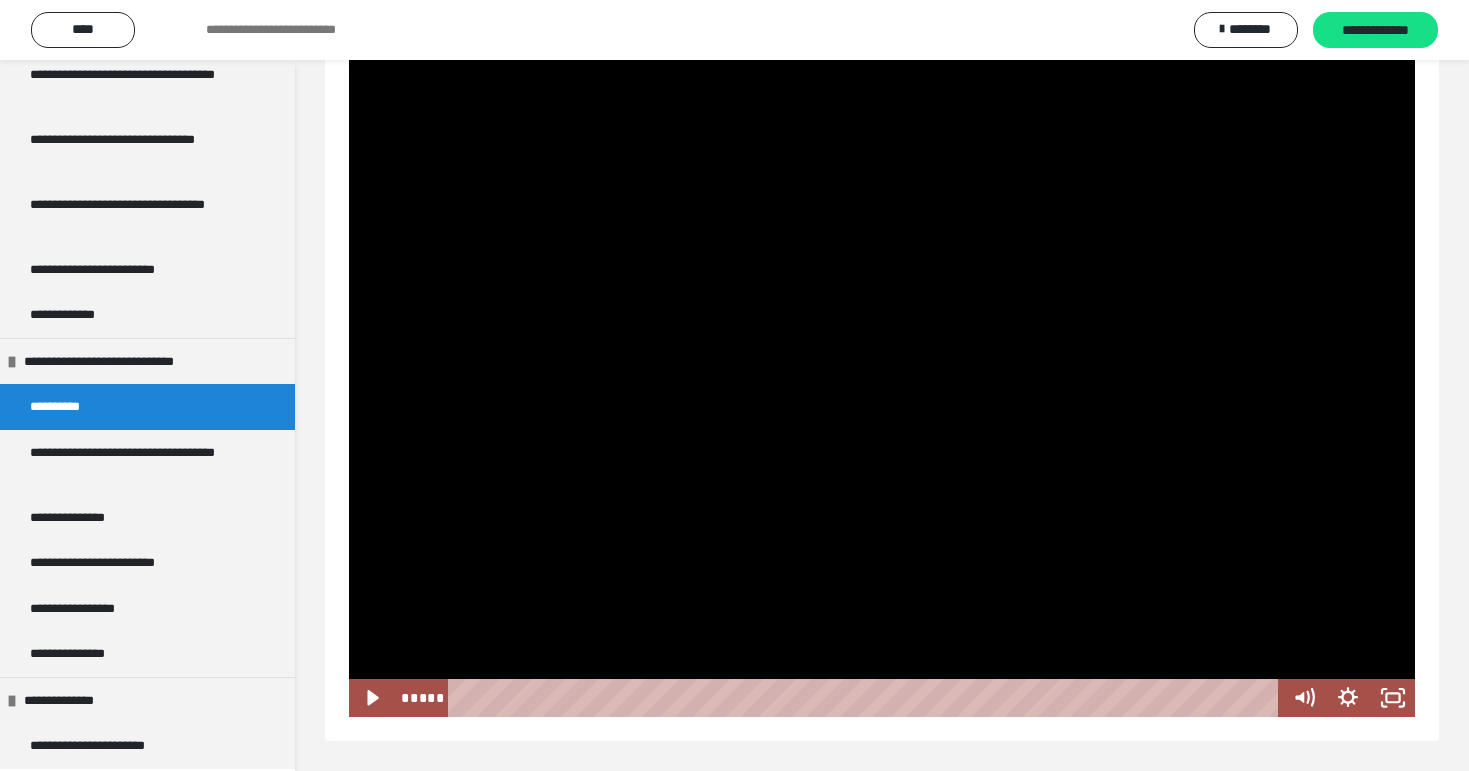 click at bounding box center [882, 384] 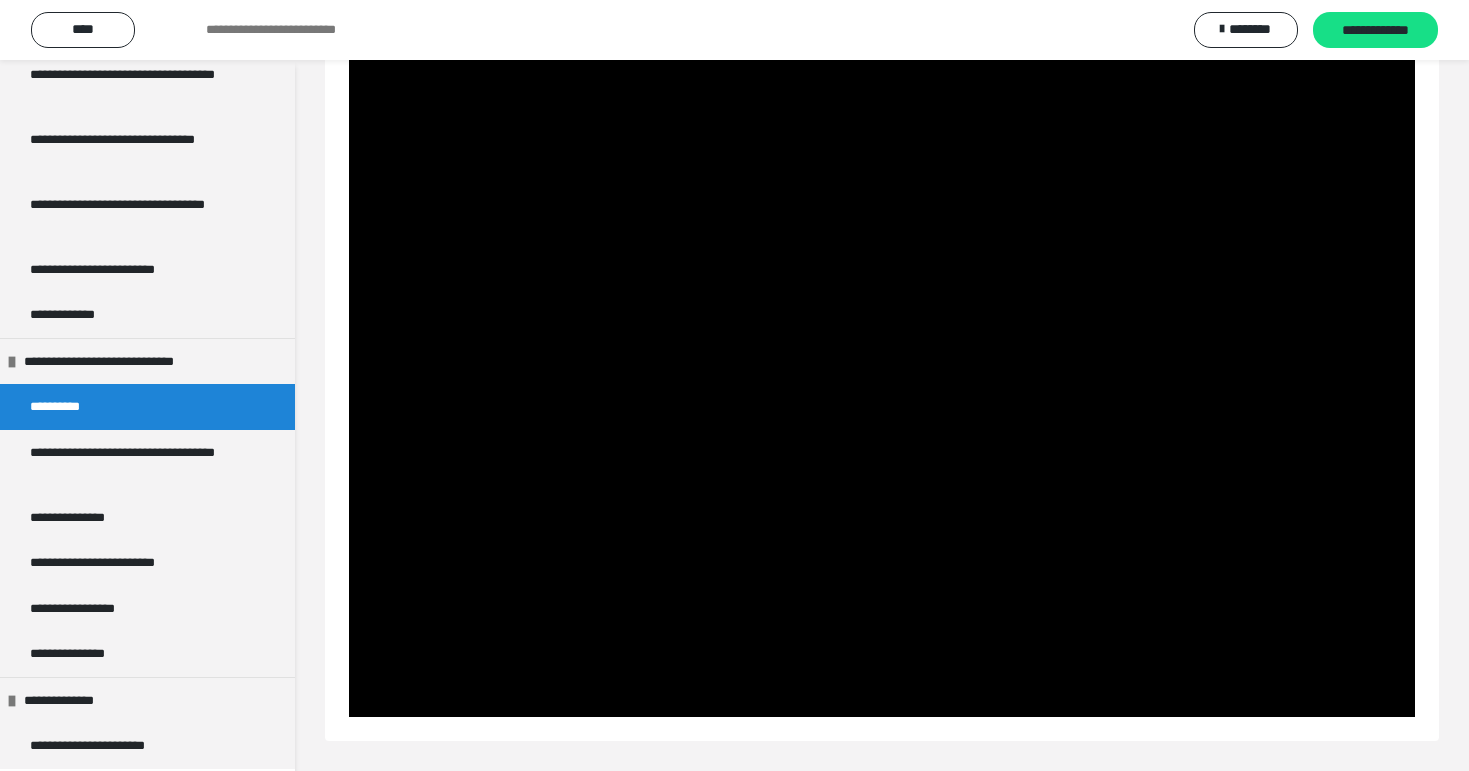 click at bounding box center [349, 51] 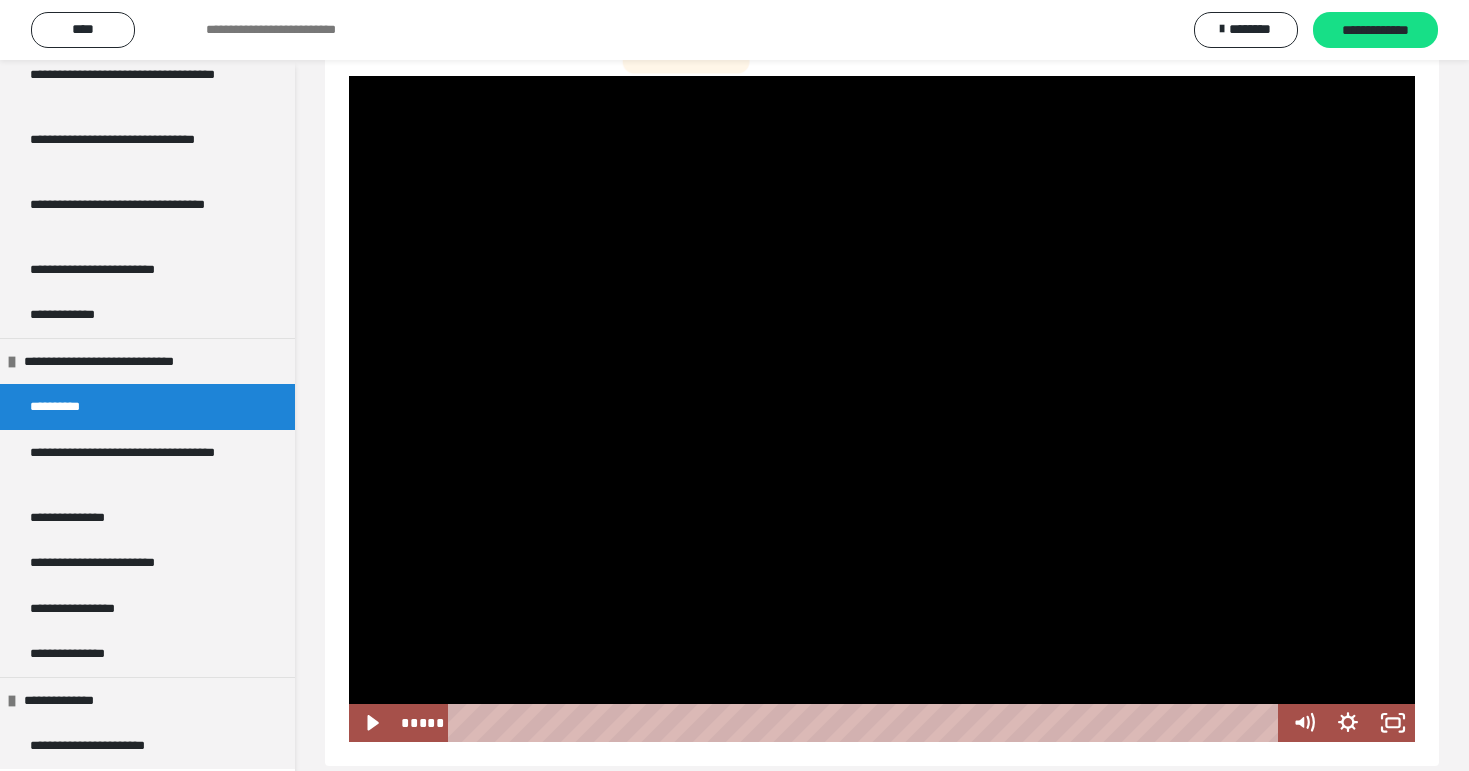 scroll, scrollTop: 245, scrollLeft: 0, axis: vertical 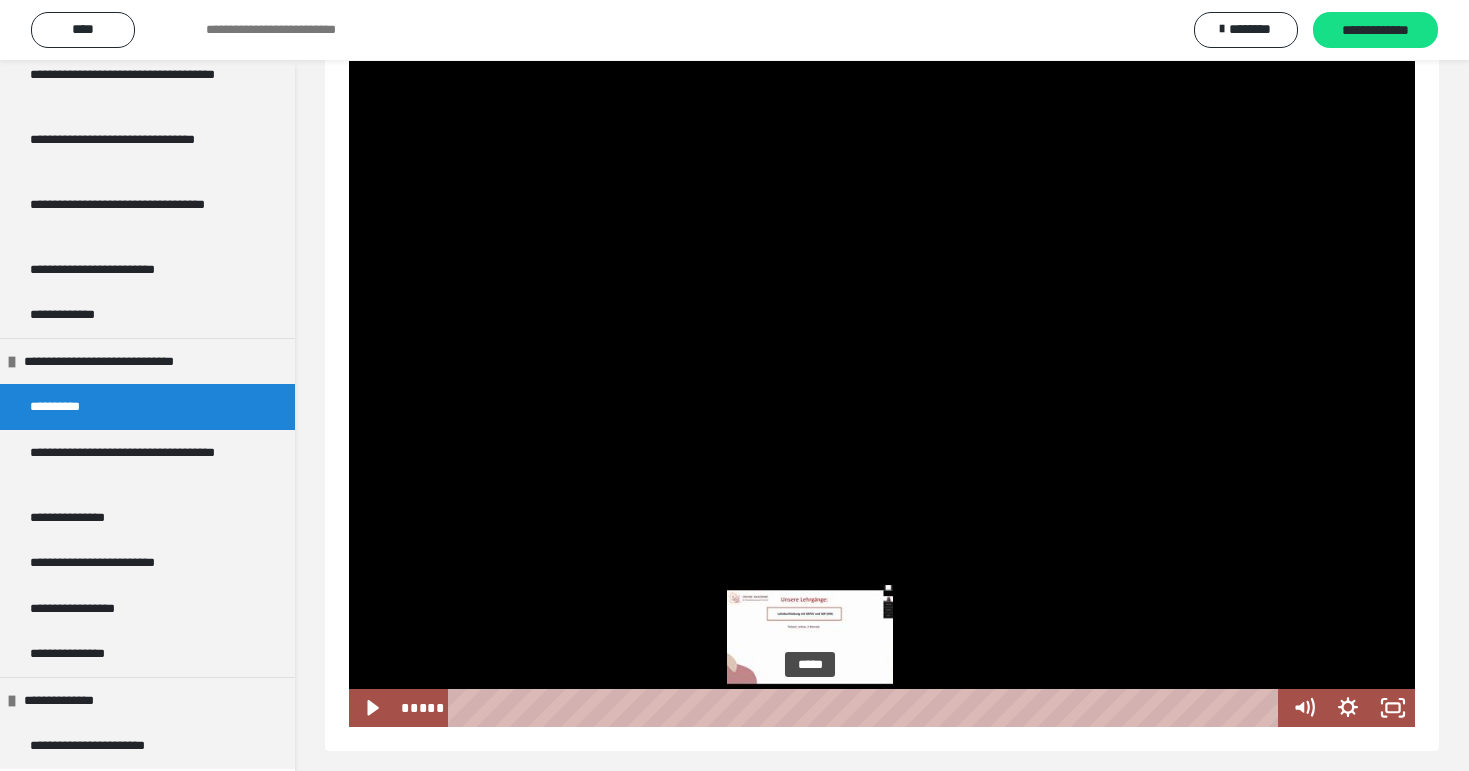 click on "*****" at bounding box center [867, 708] 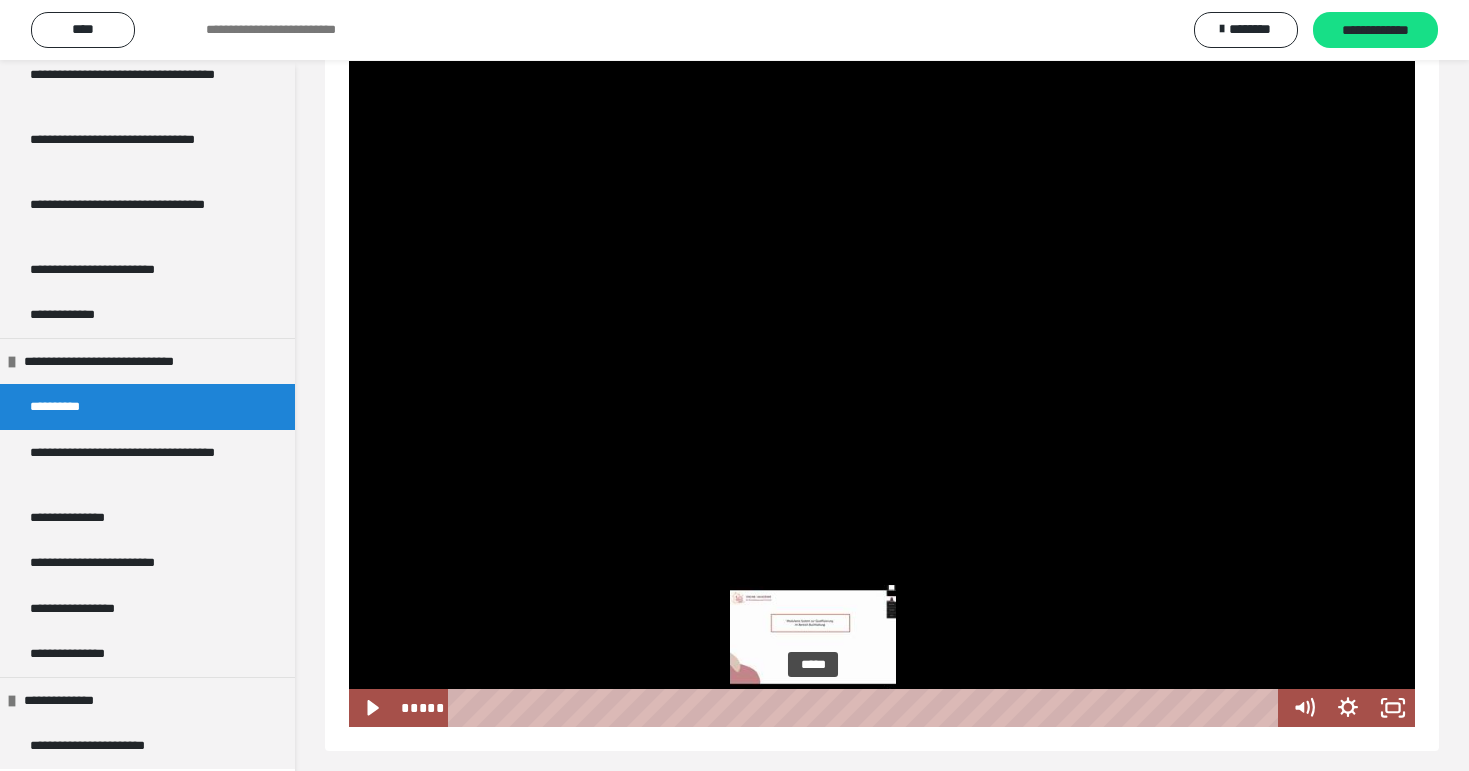 click at bounding box center (818, 708) 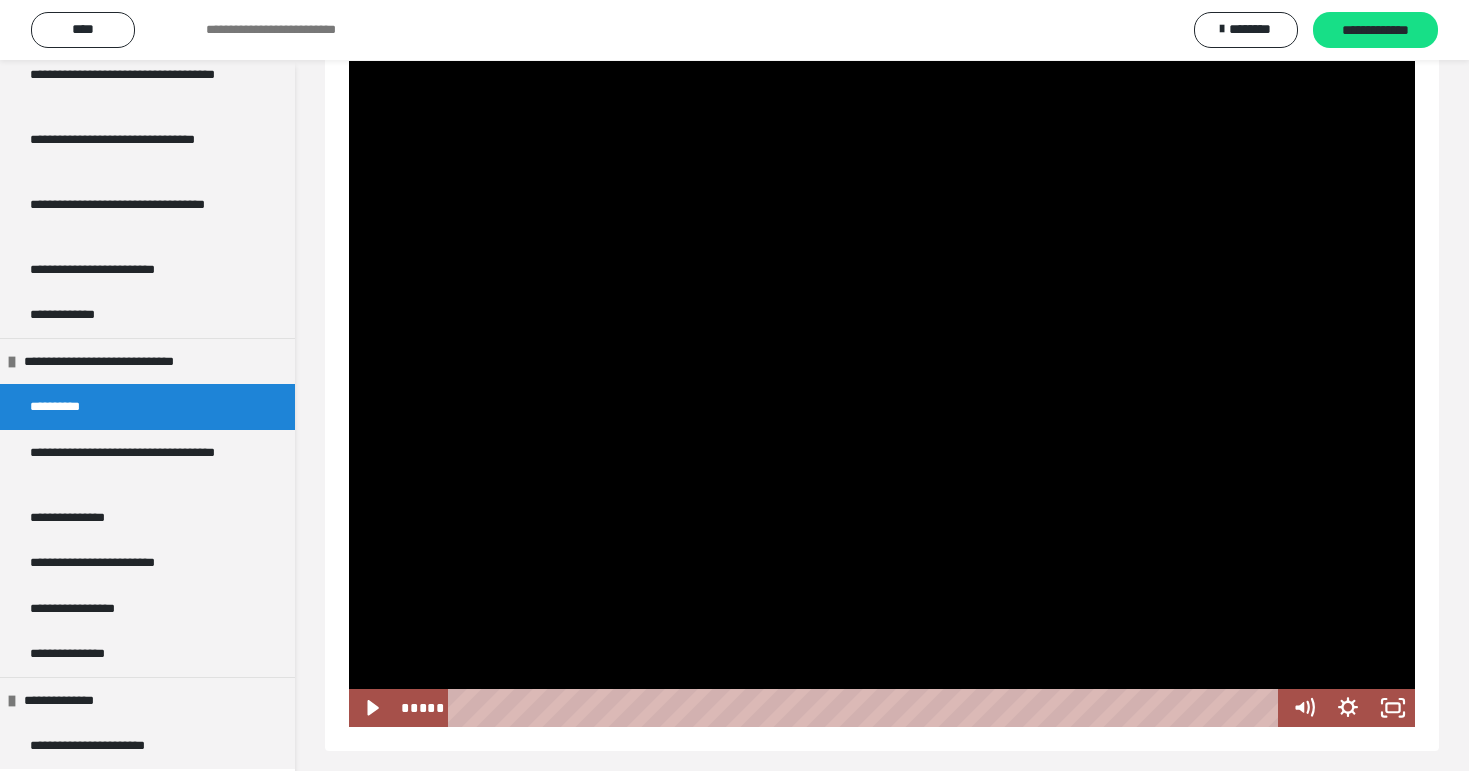 click at bounding box center (882, 394) 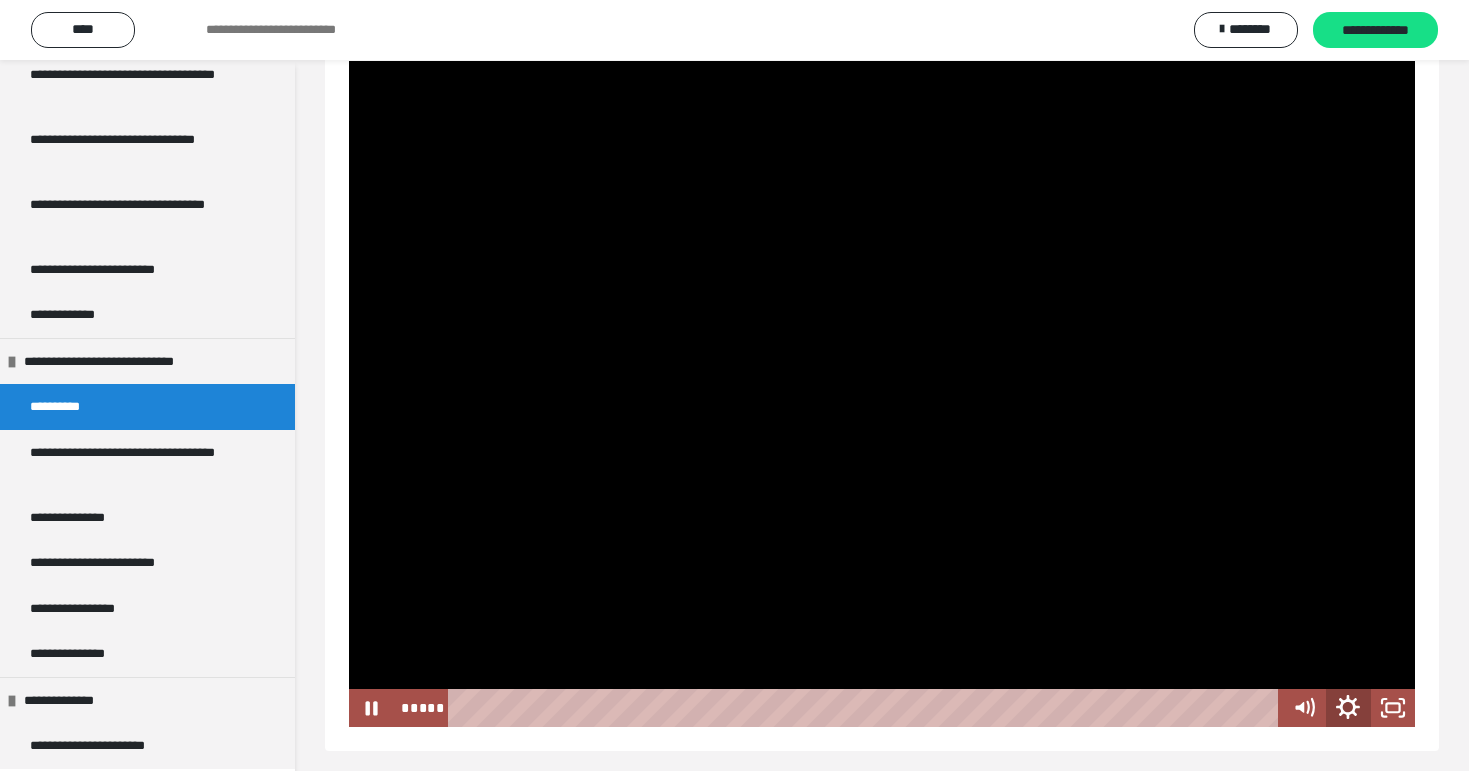 click 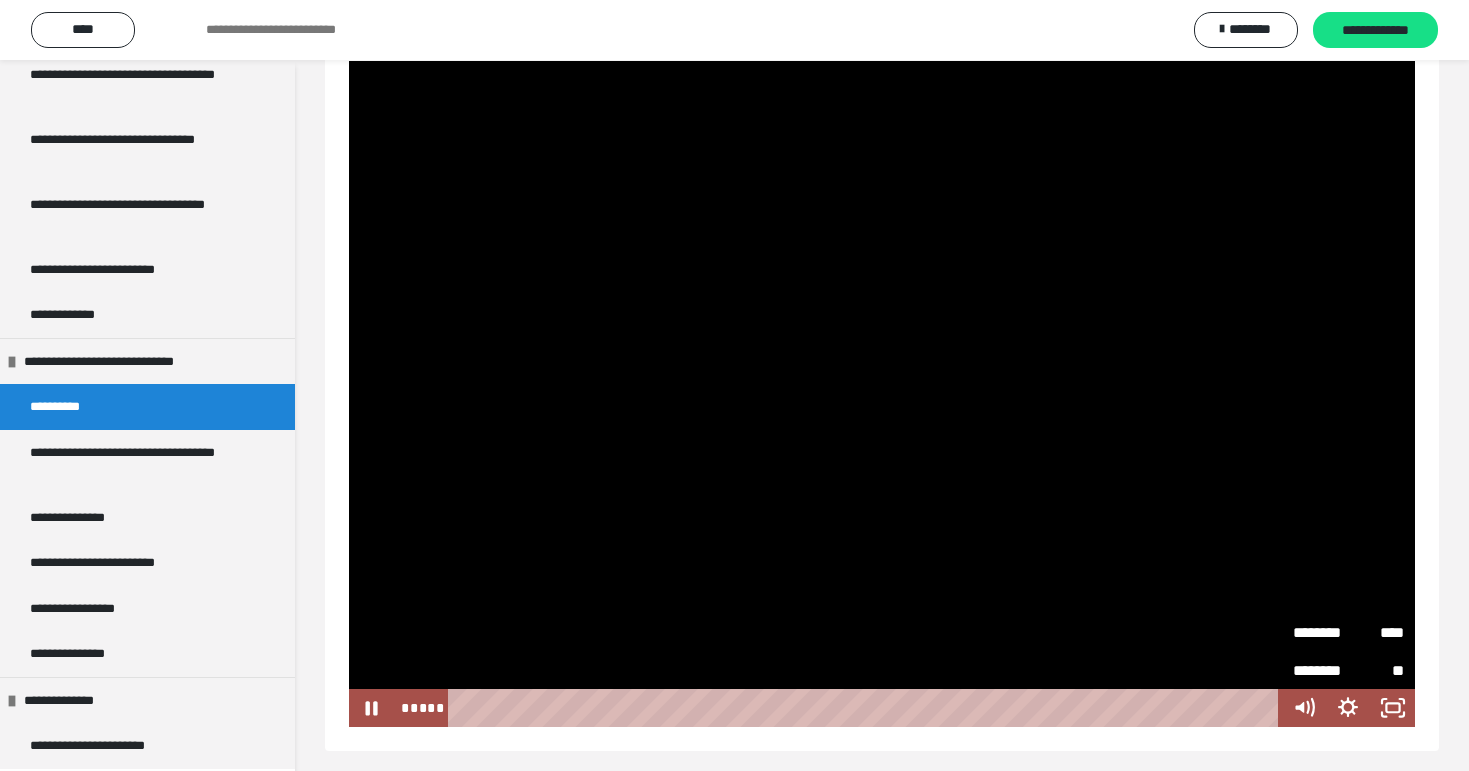 click on "********" at bounding box center (1321, 625) 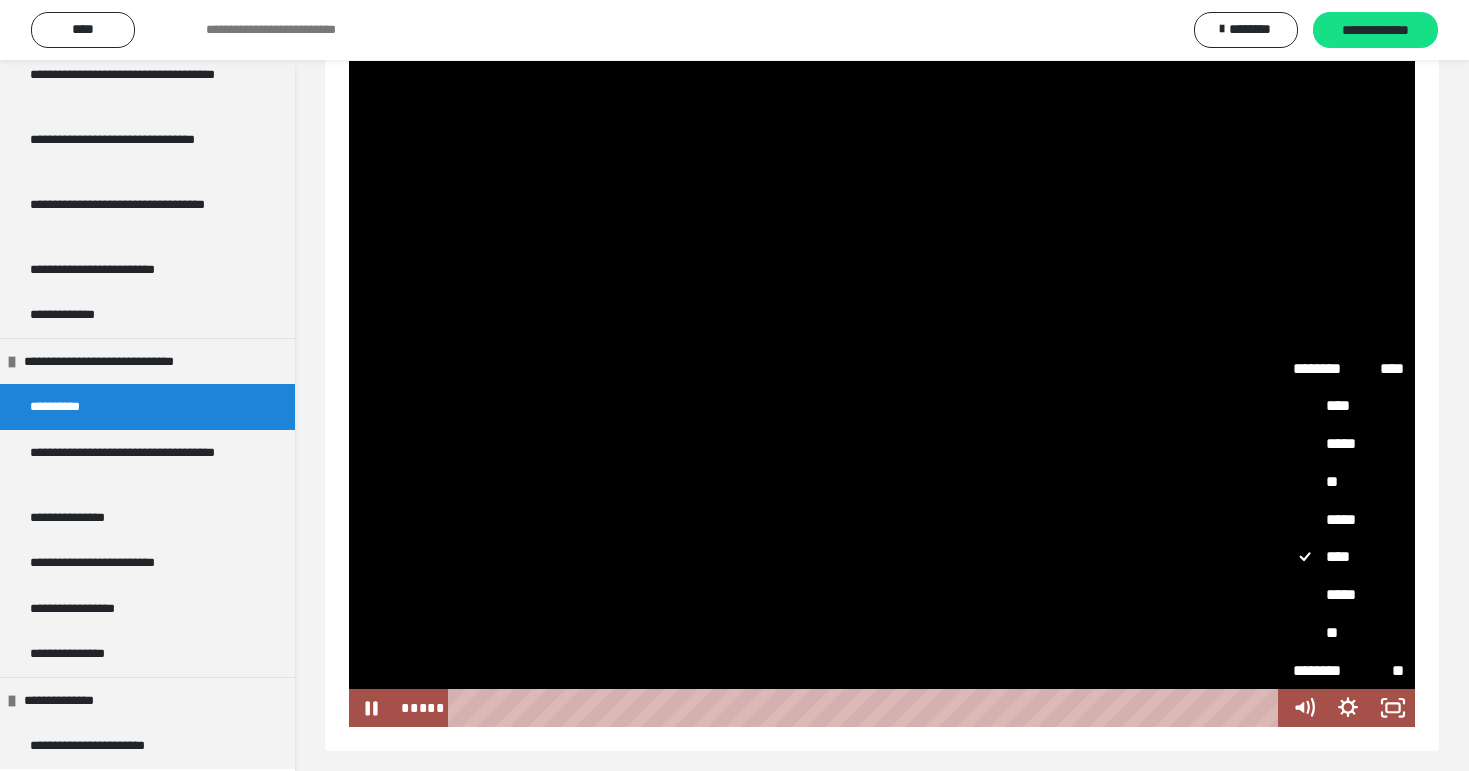 scroll, scrollTop: 241, scrollLeft: 0, axis: vertical 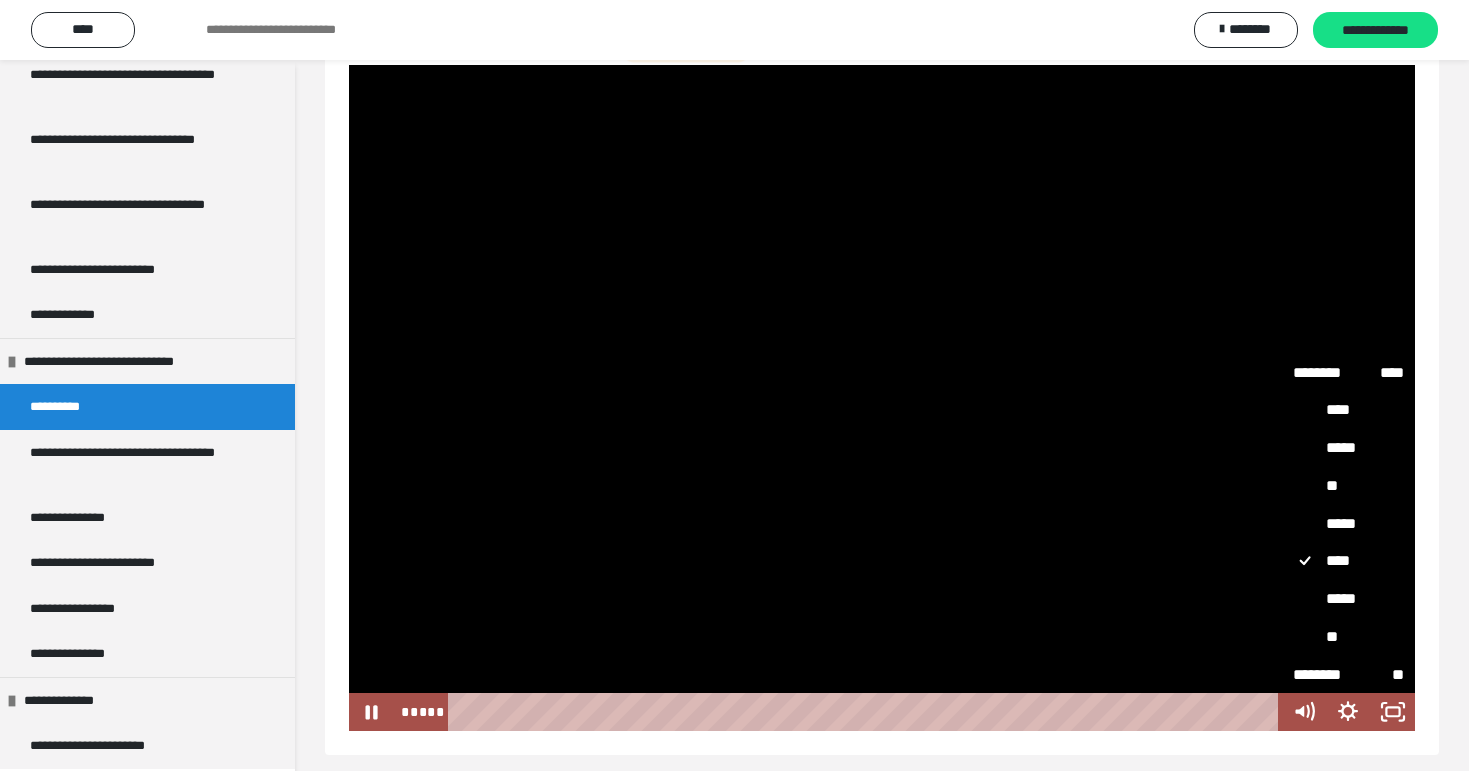 click on "**" at bounding box center (1348, 486) 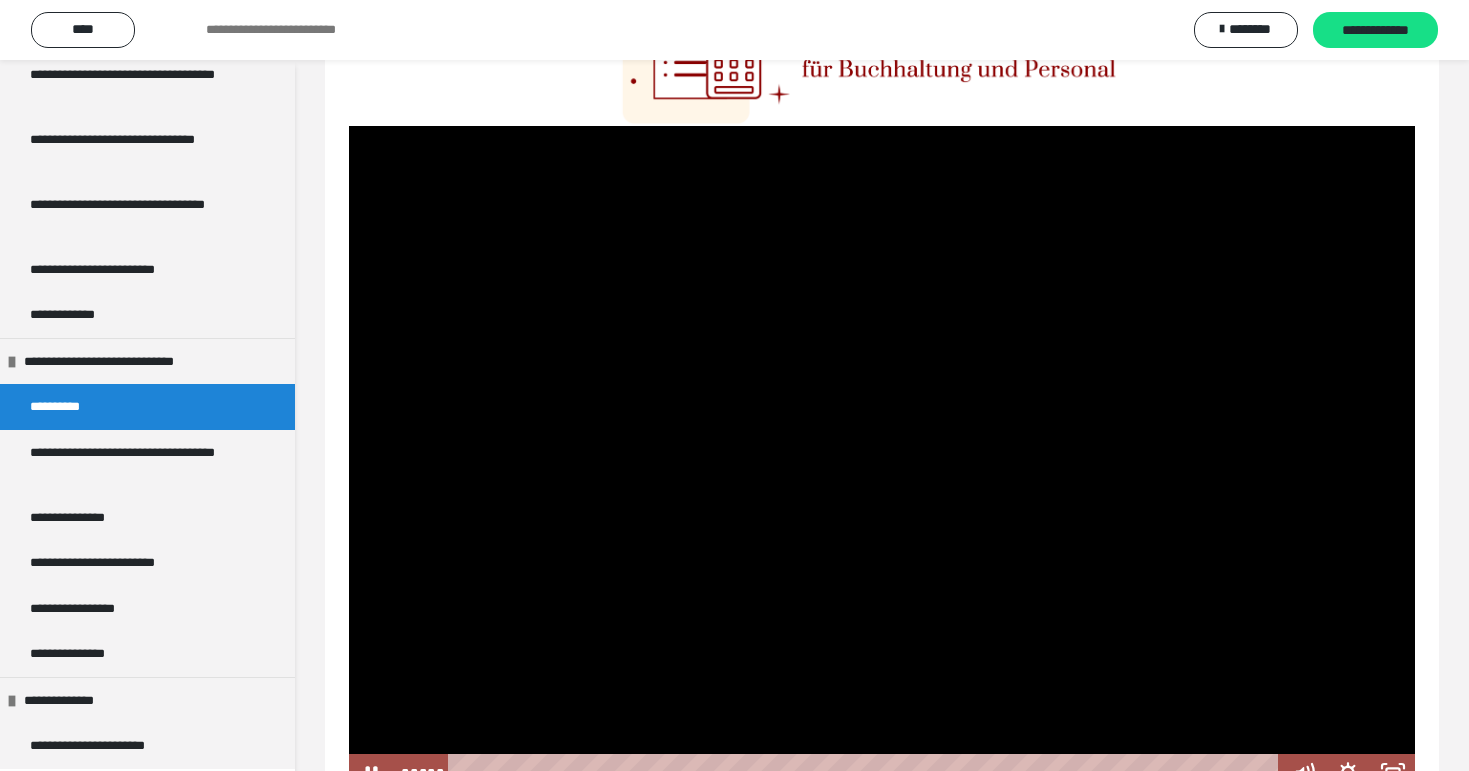 scroll, scrollTop: 179, scrollLeft: 0, axis: vertical 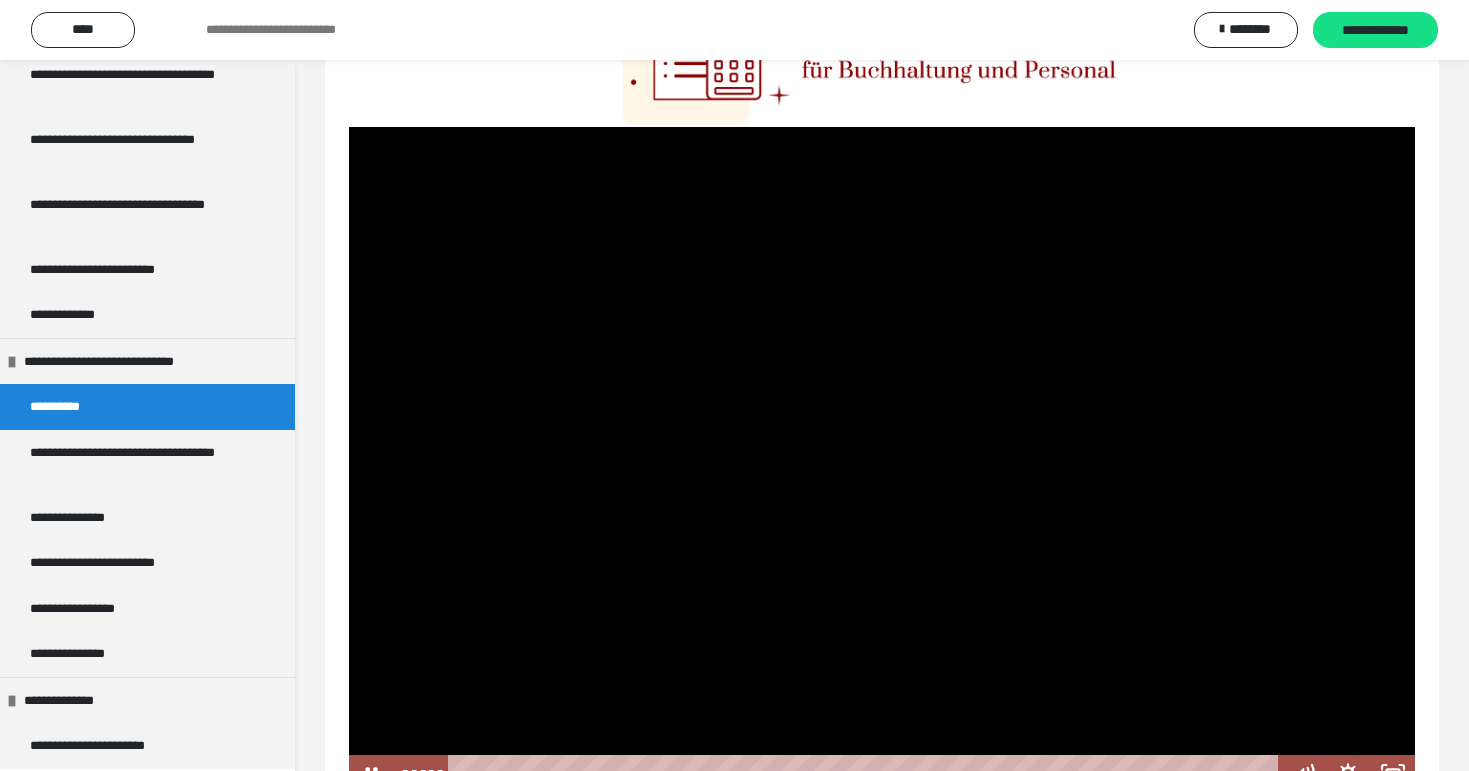click at bounding box center (882, 460) 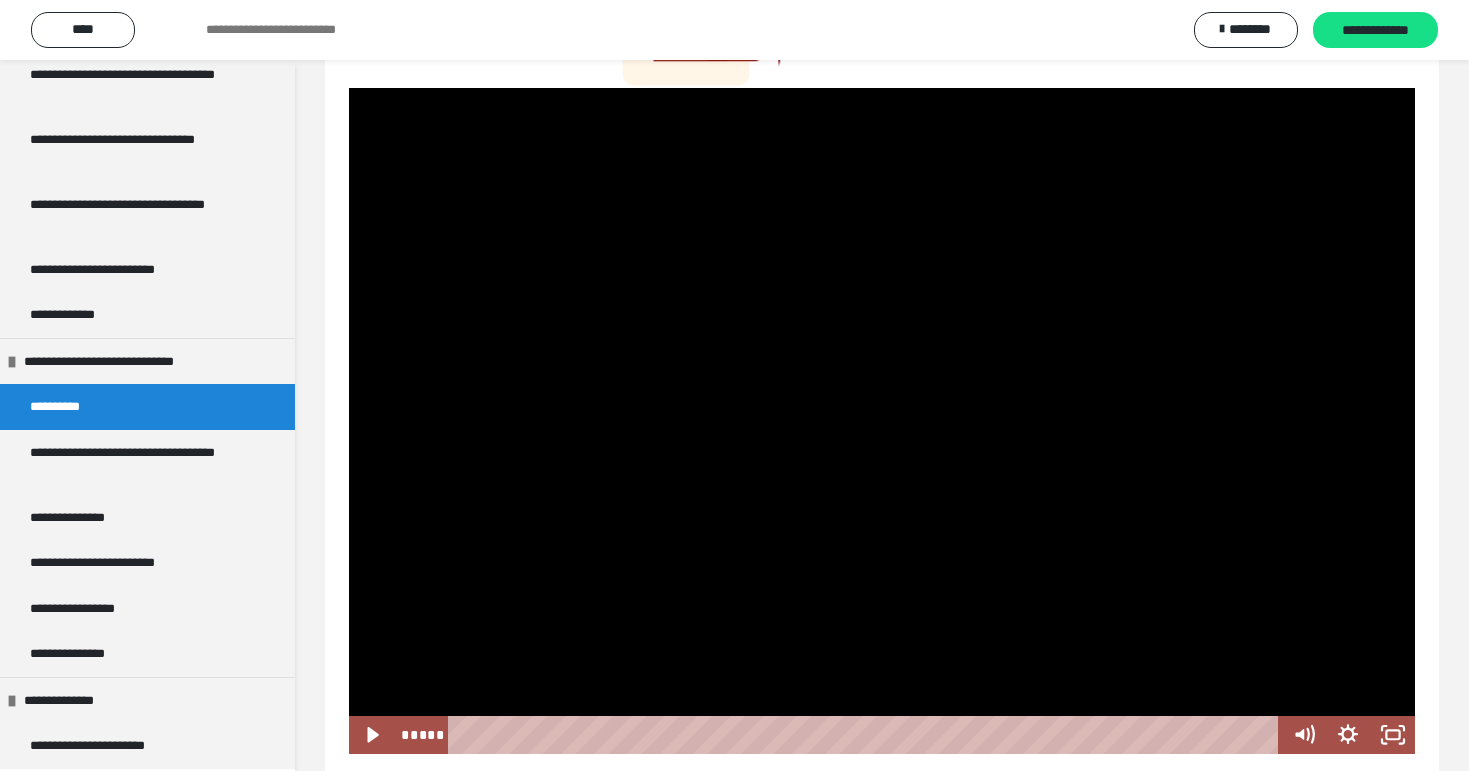 scroll, scrollTop: 240, scrollLeft: 0, axis: vertical 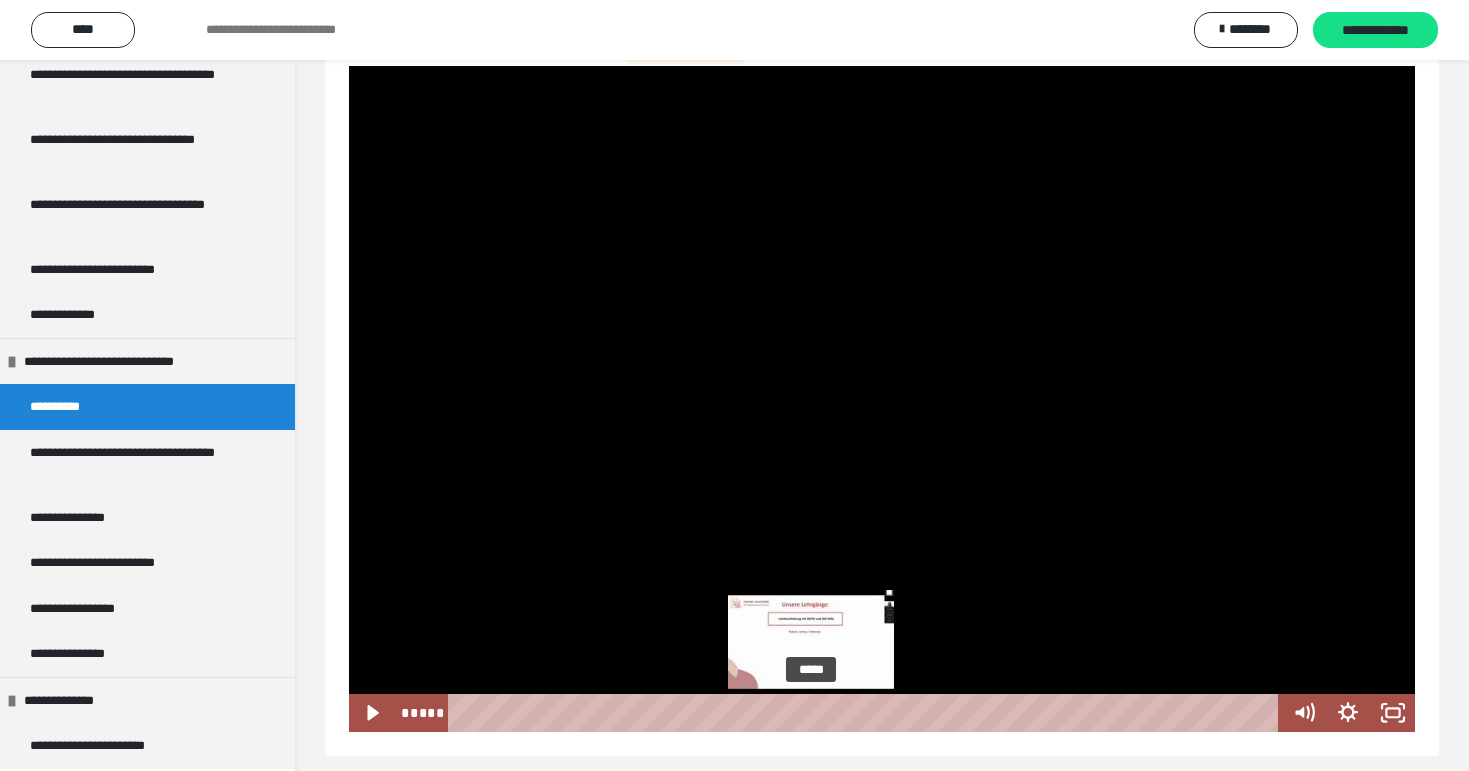 click at bounding box center (817, 713) 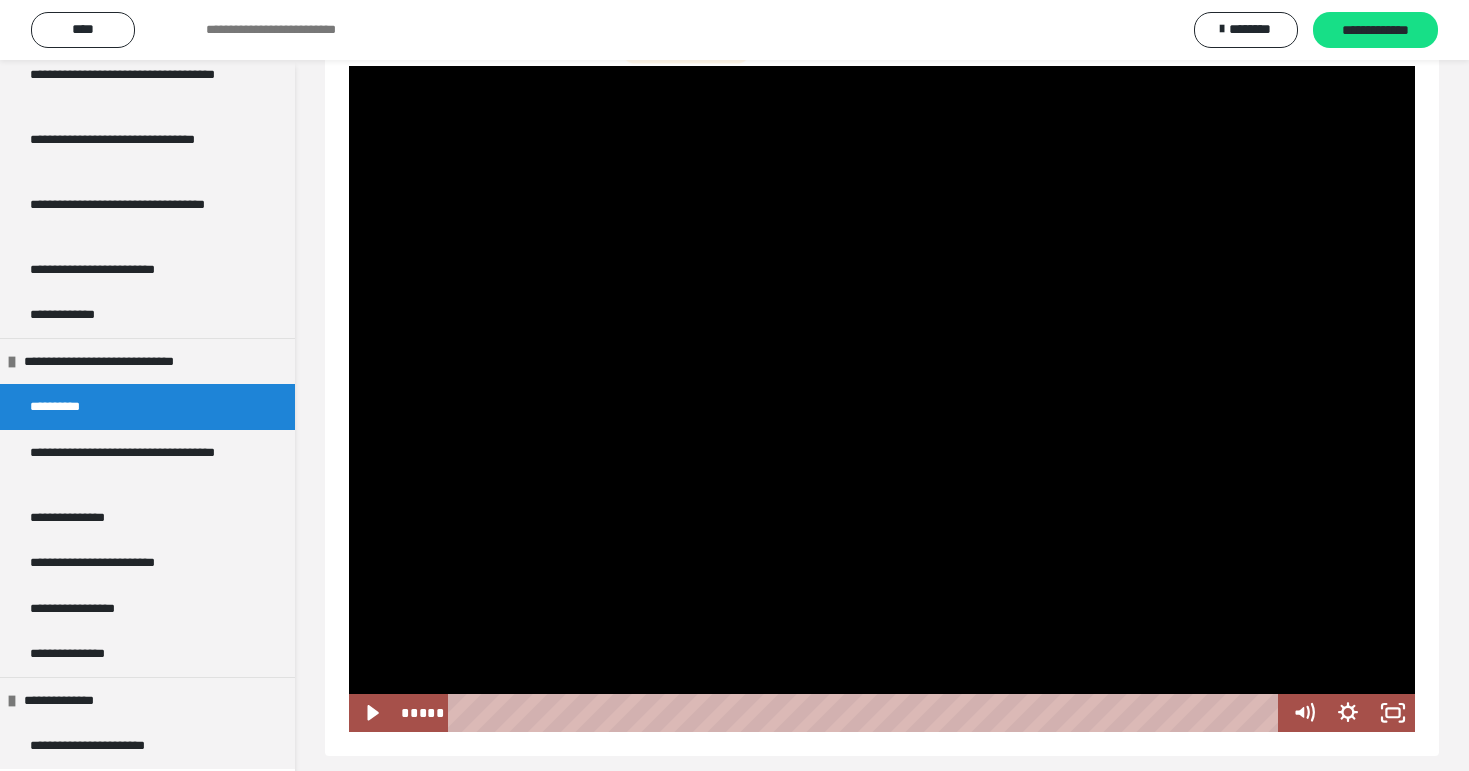 click at bounding box center (882, 399) 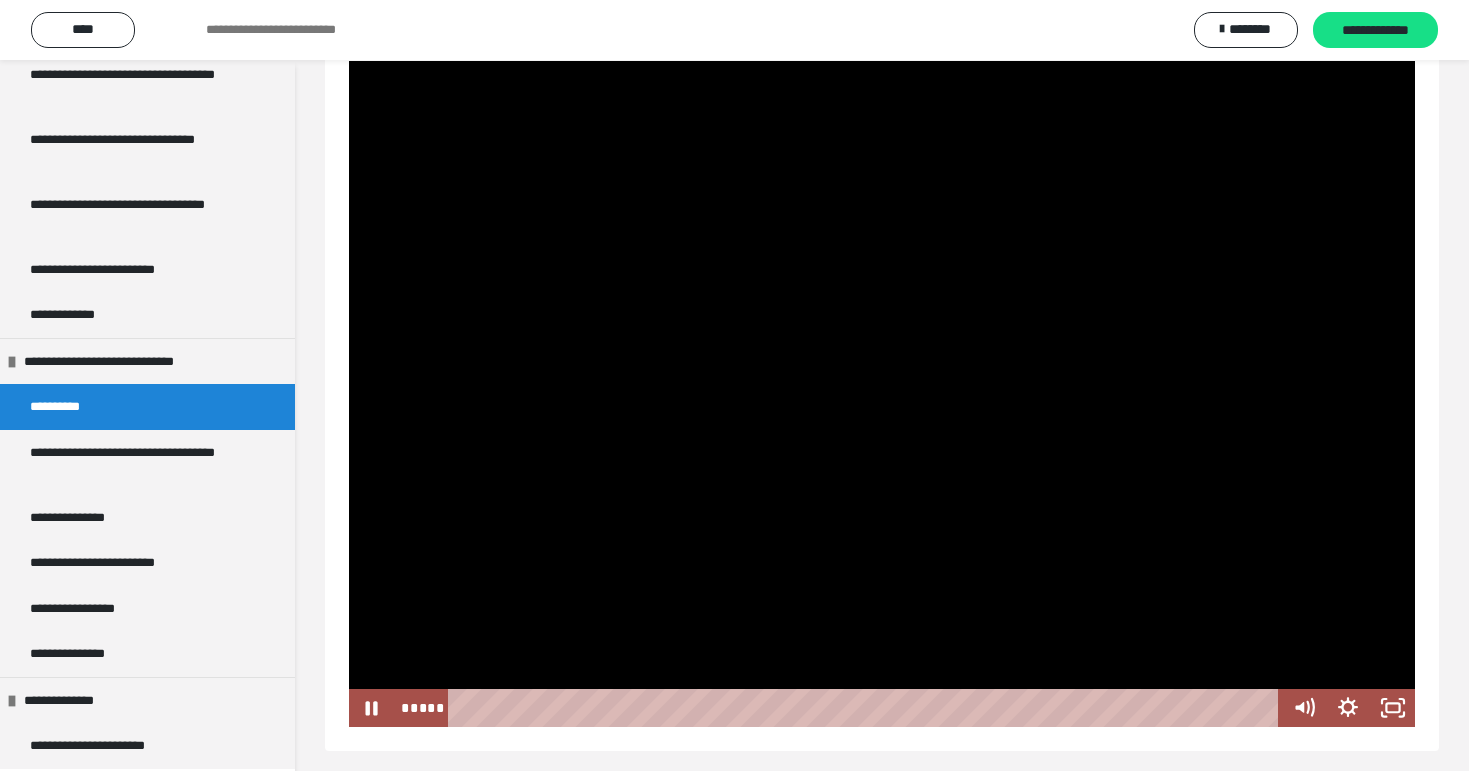 click at bounding box center (882, 394) 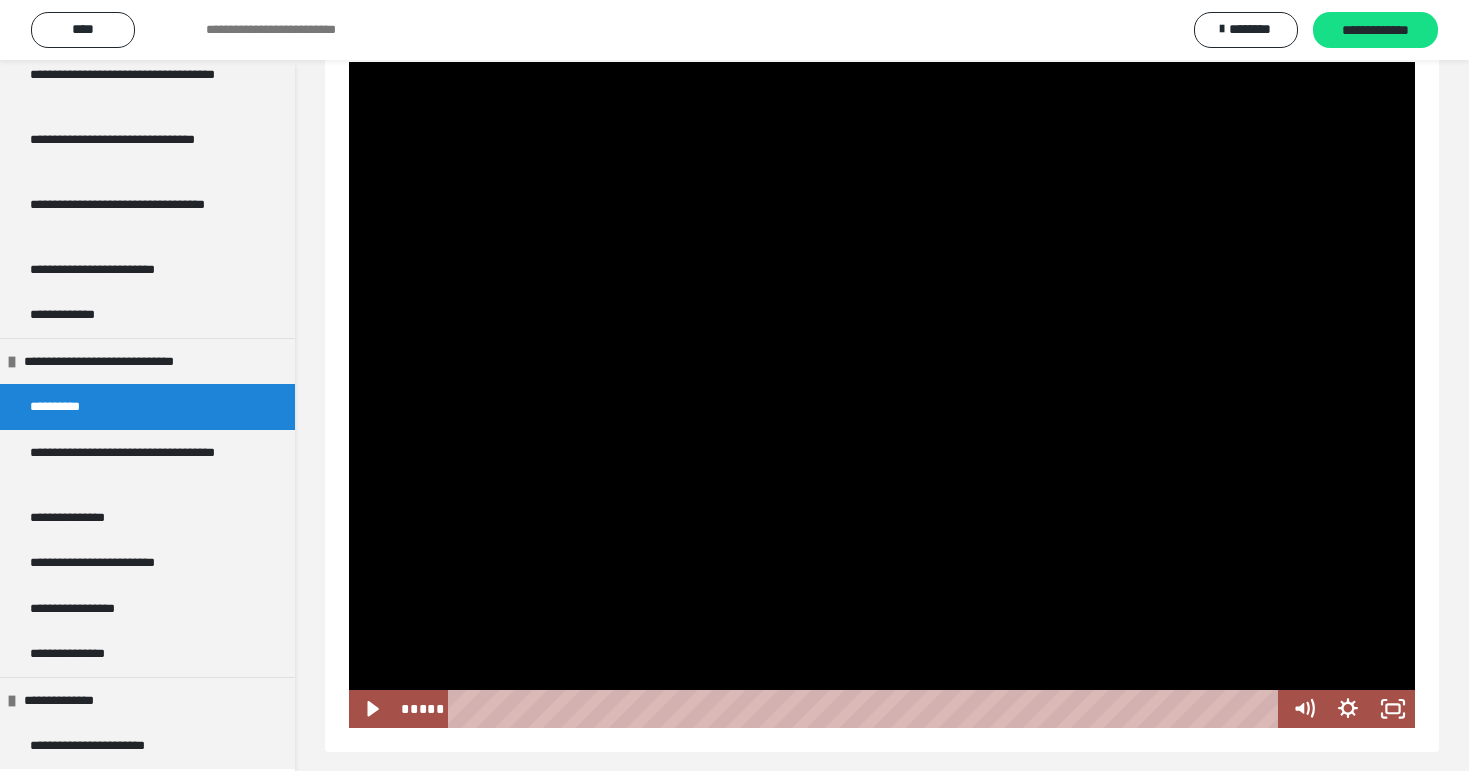 scroll, scrollTop: 255, scrollLeft: 0, axis: vertical 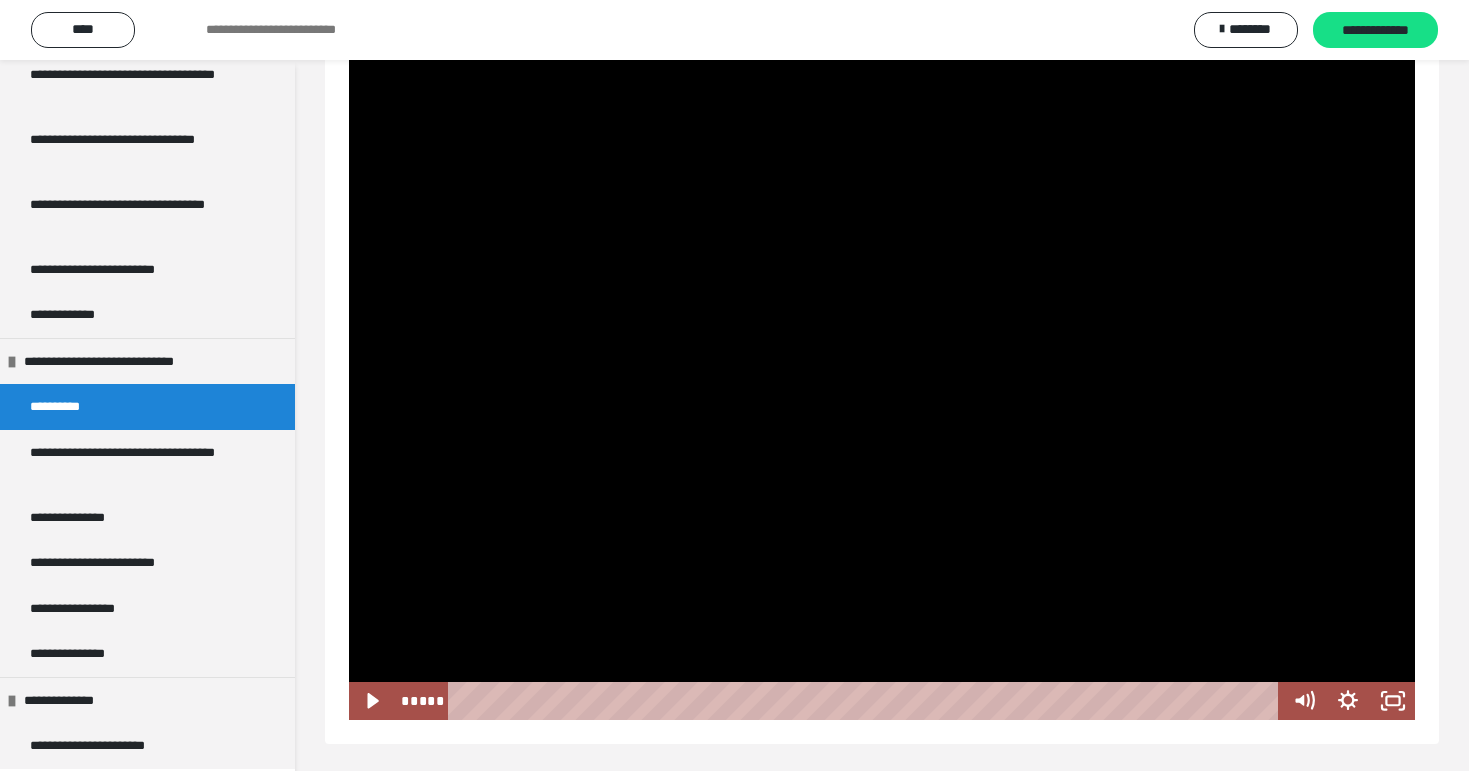 click at bounding box center [882, 387] 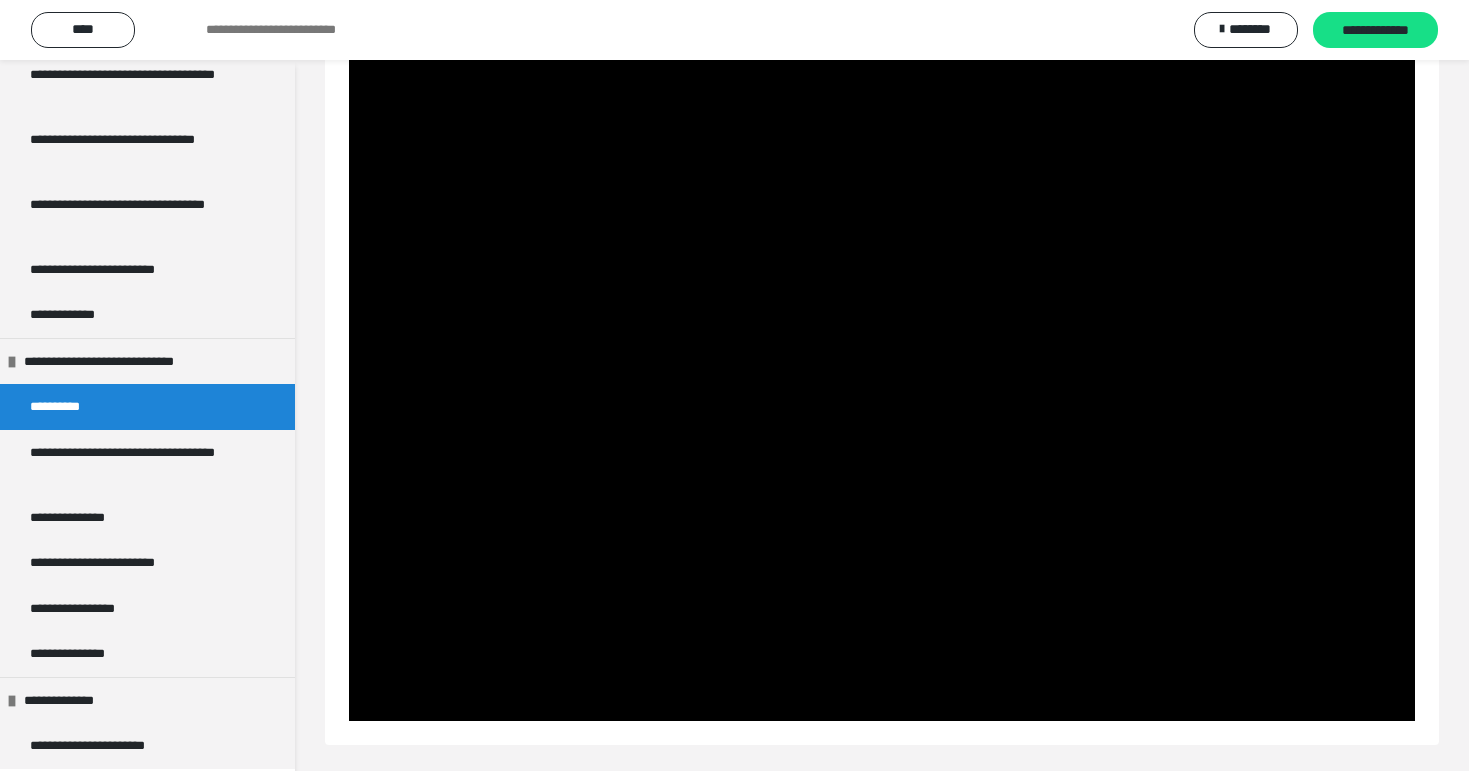 click at bounding box center (882, 388) 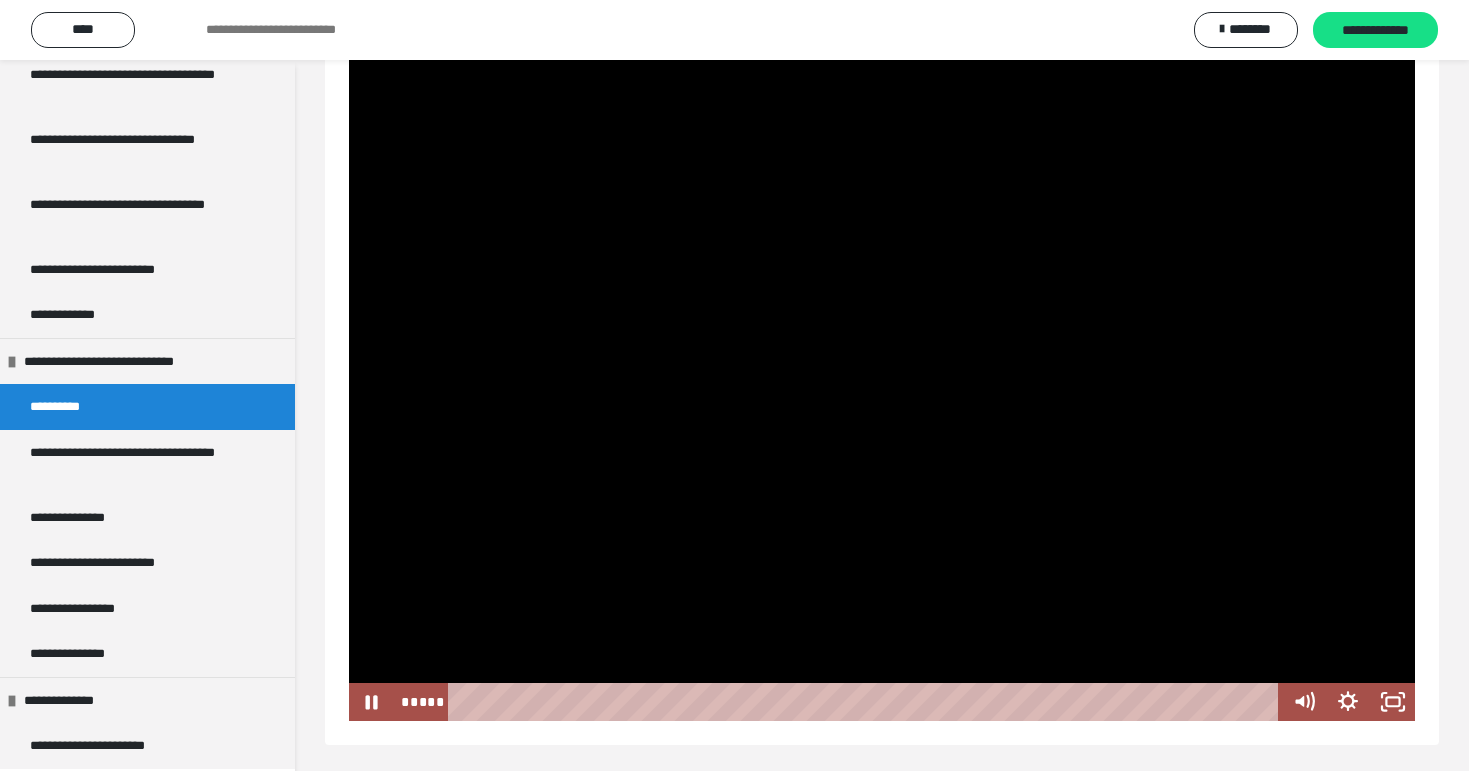 scroll, scrollTop: 254, scrollLeft: 0, axis: vertical 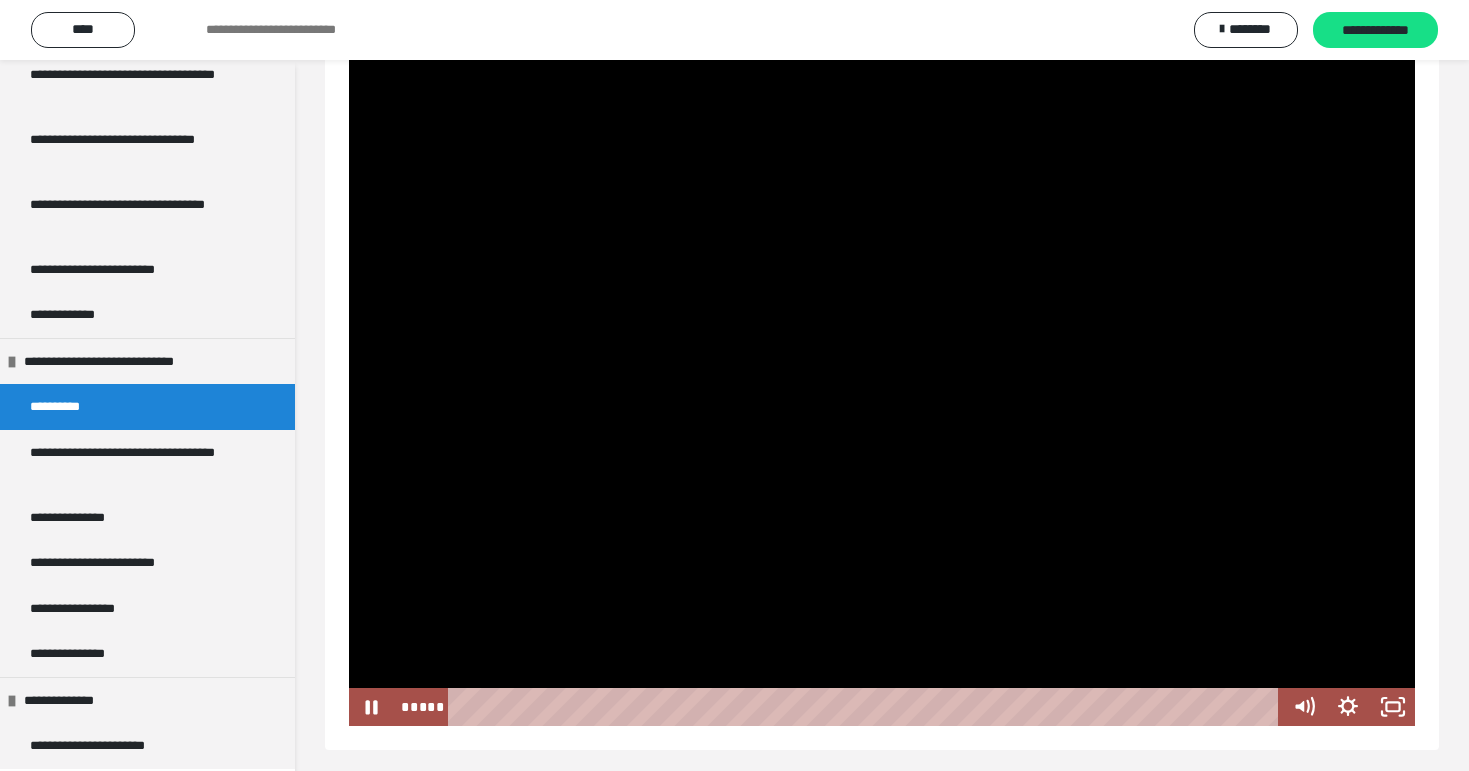 click at bounding box center [882, 393] 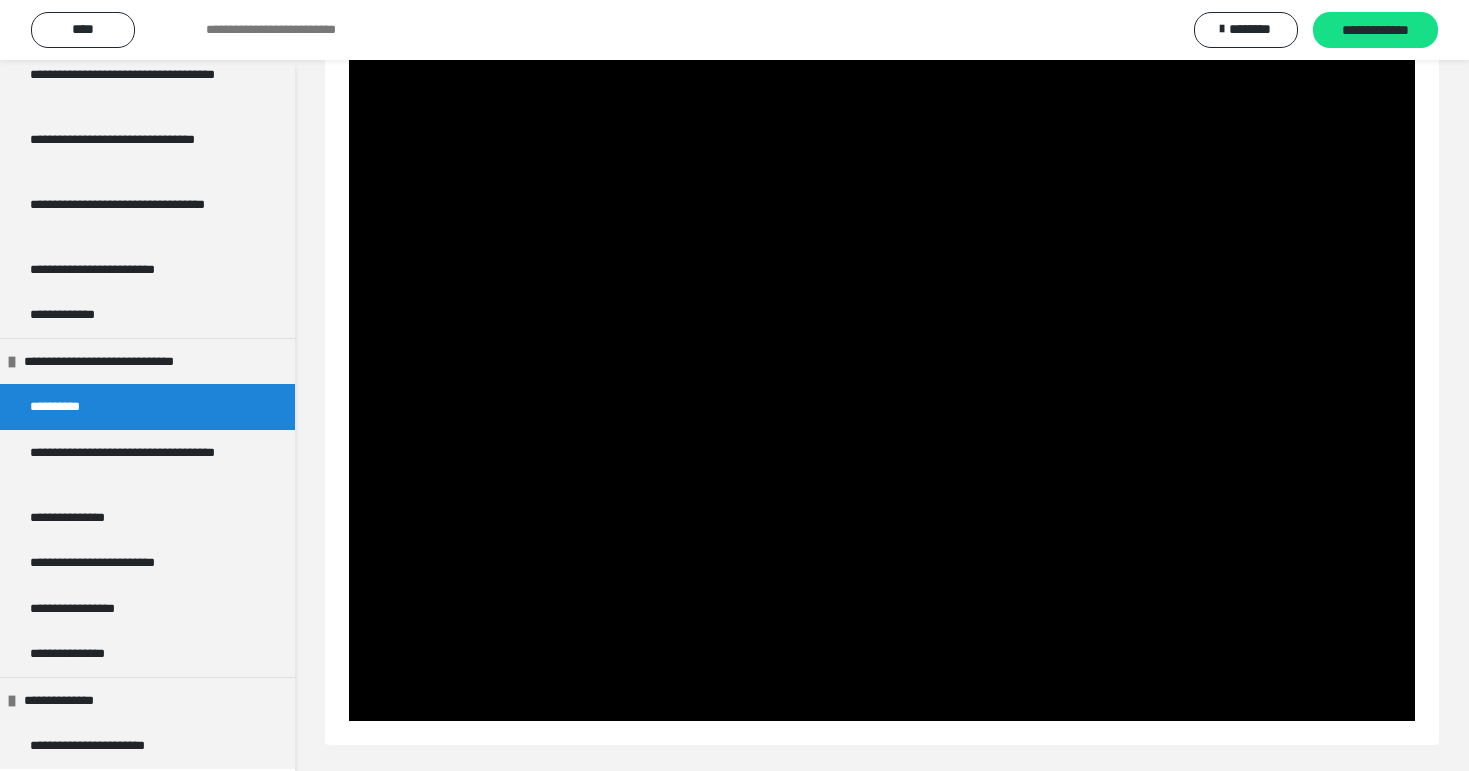 click at bounding box center (882, 388) 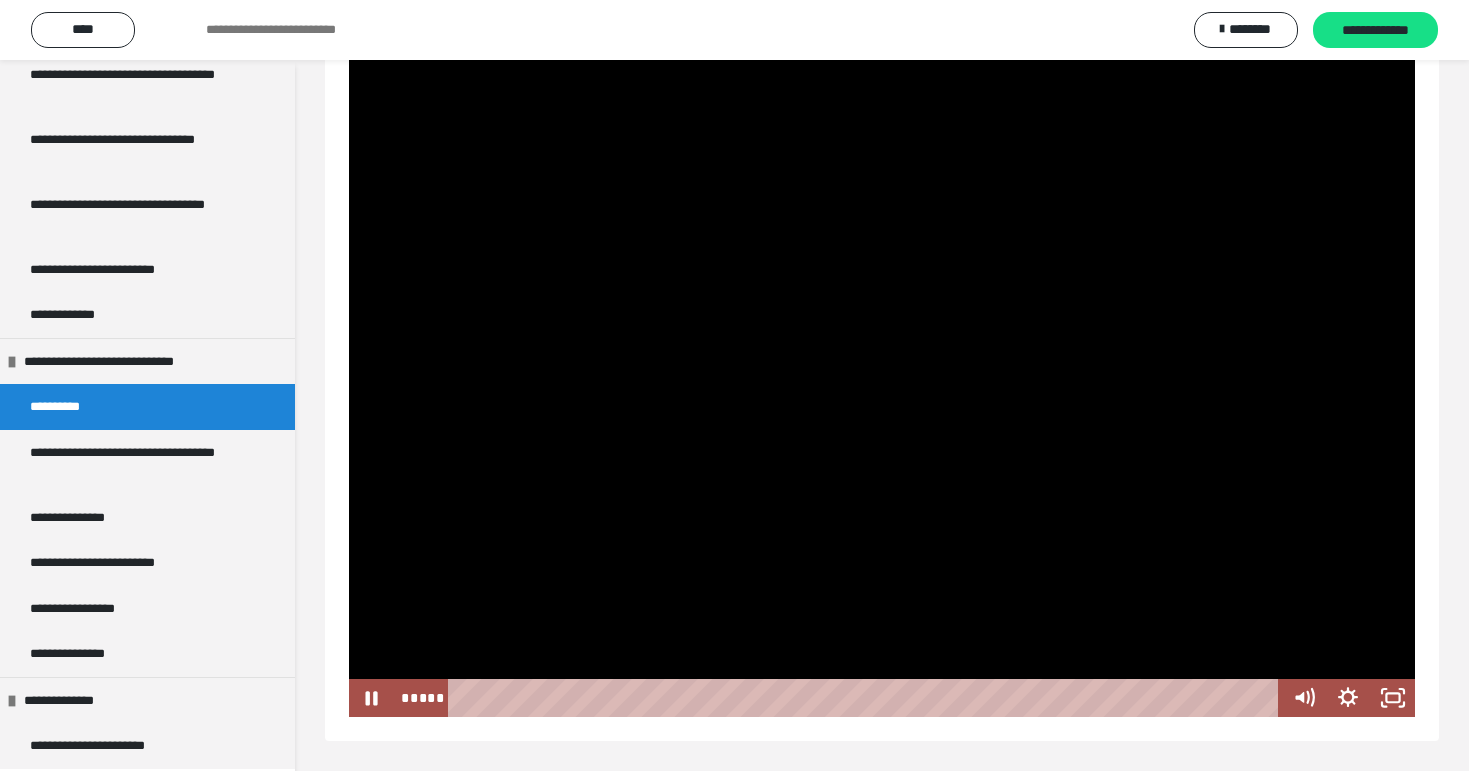 click at bounding box center (882, 384) 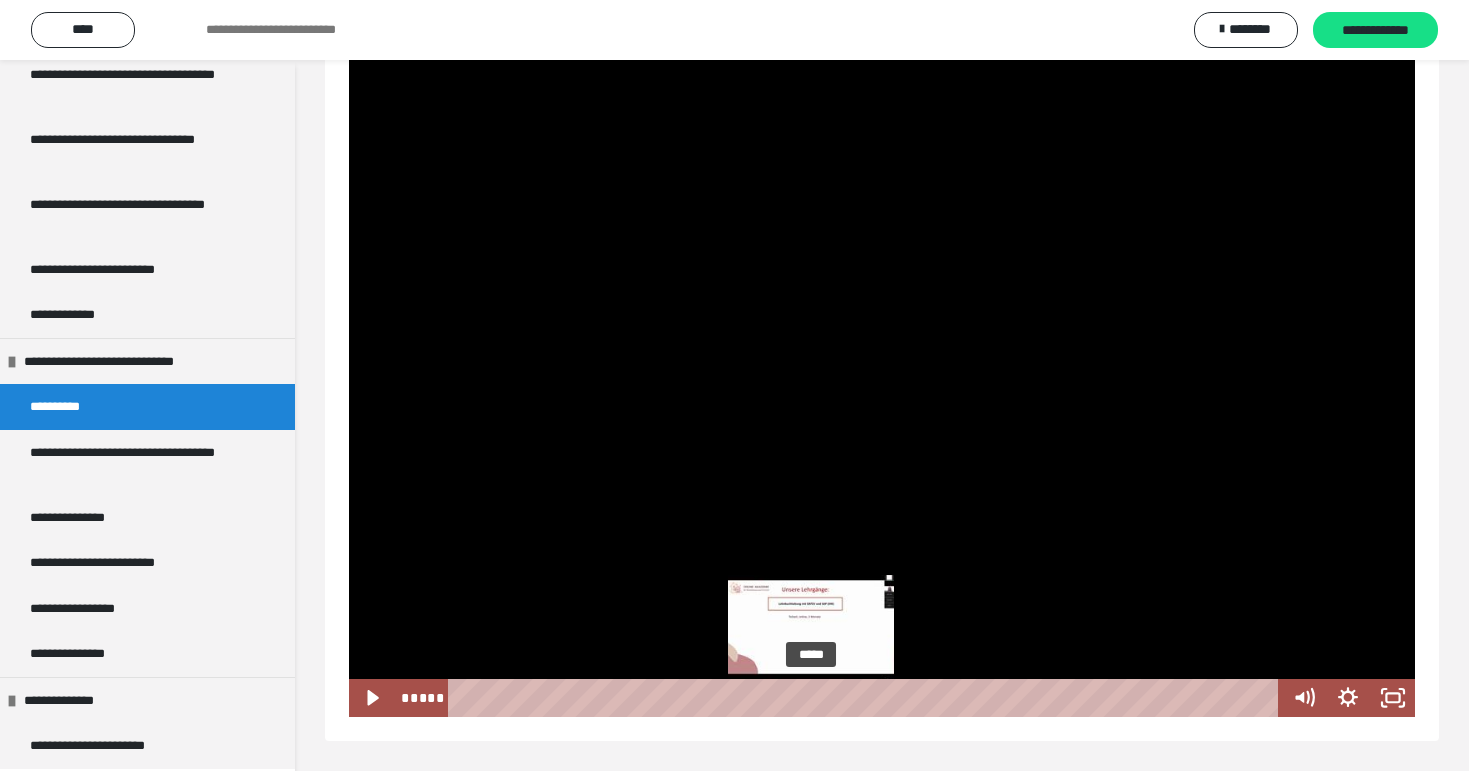 click at bounding box center (811, 698) 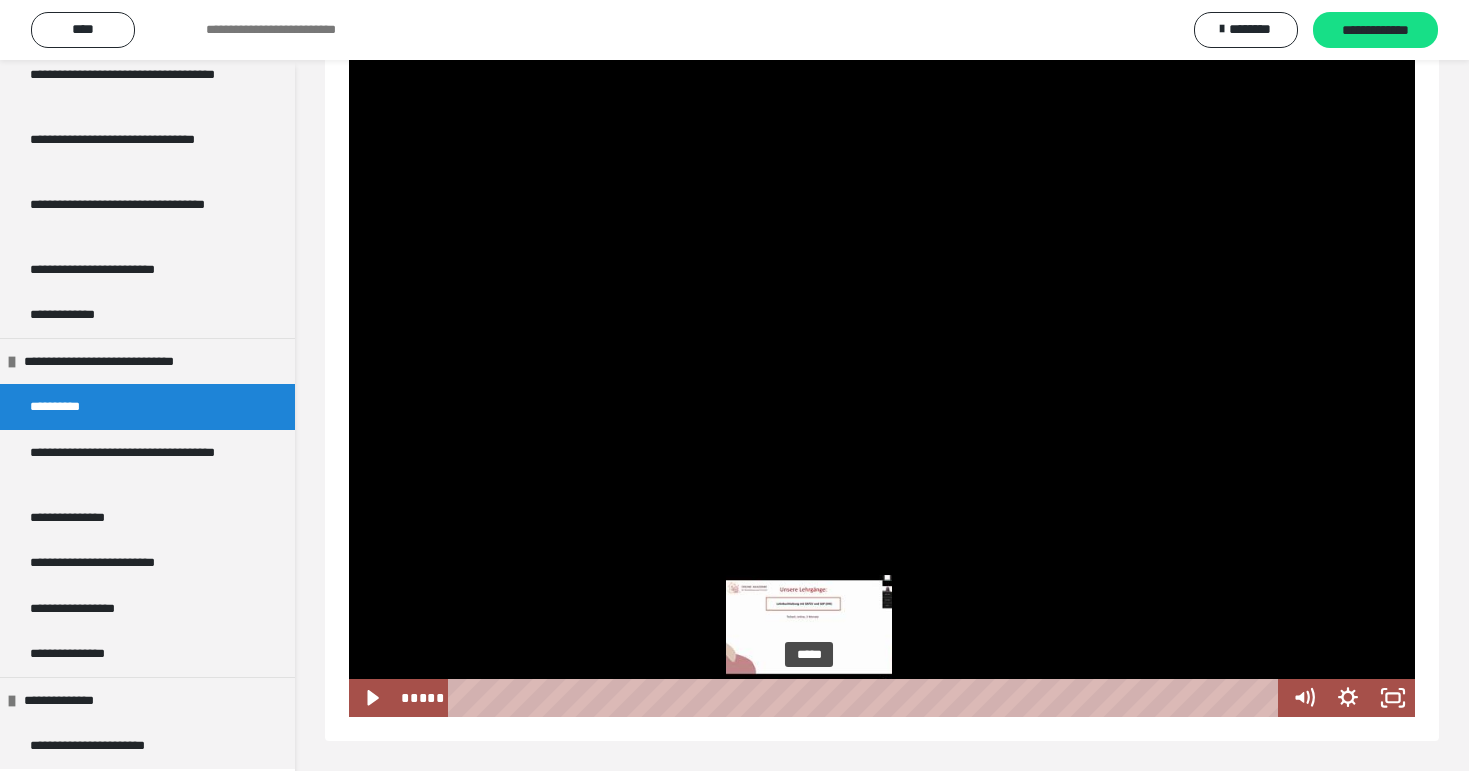 click at bounding box center [809, 698] 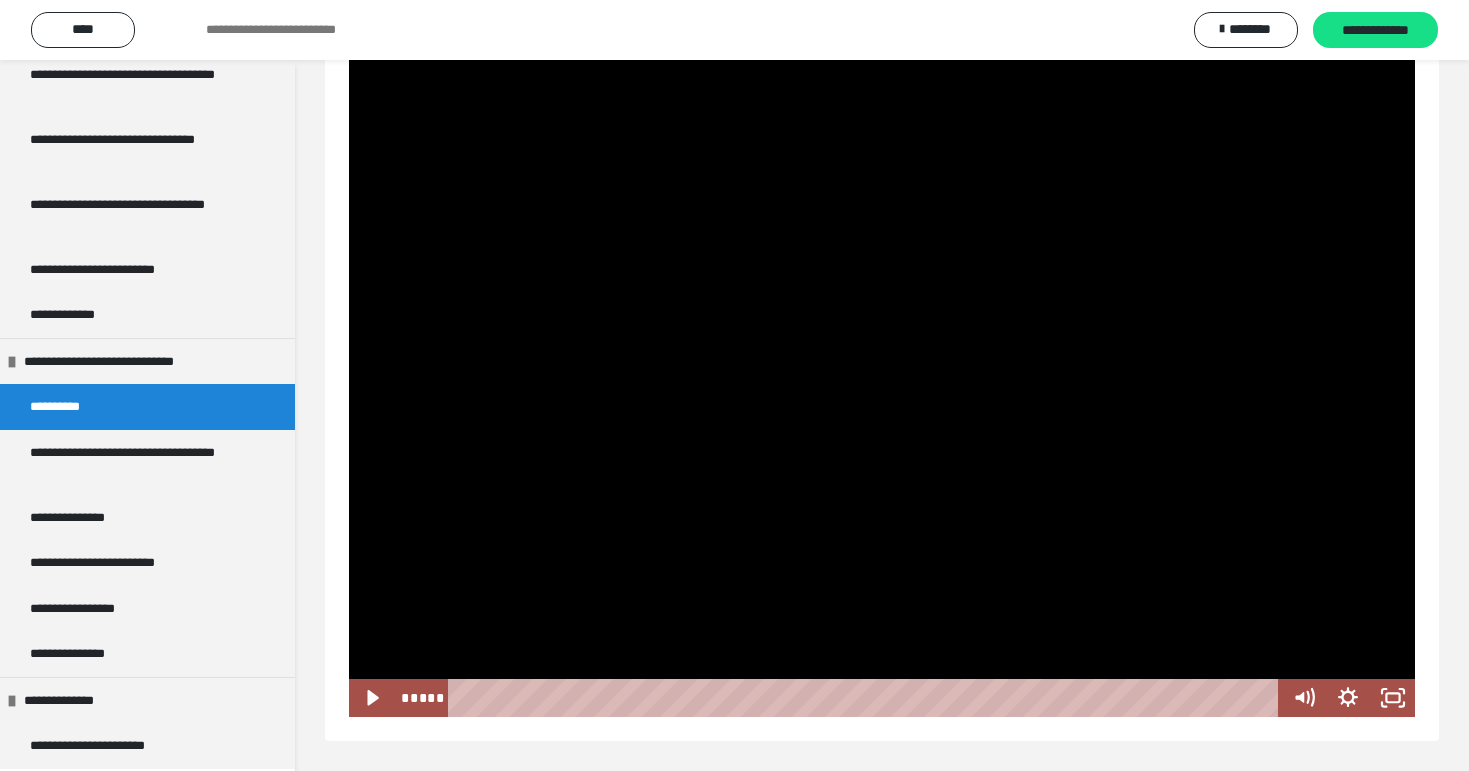 click at bounding box center [882, 384] 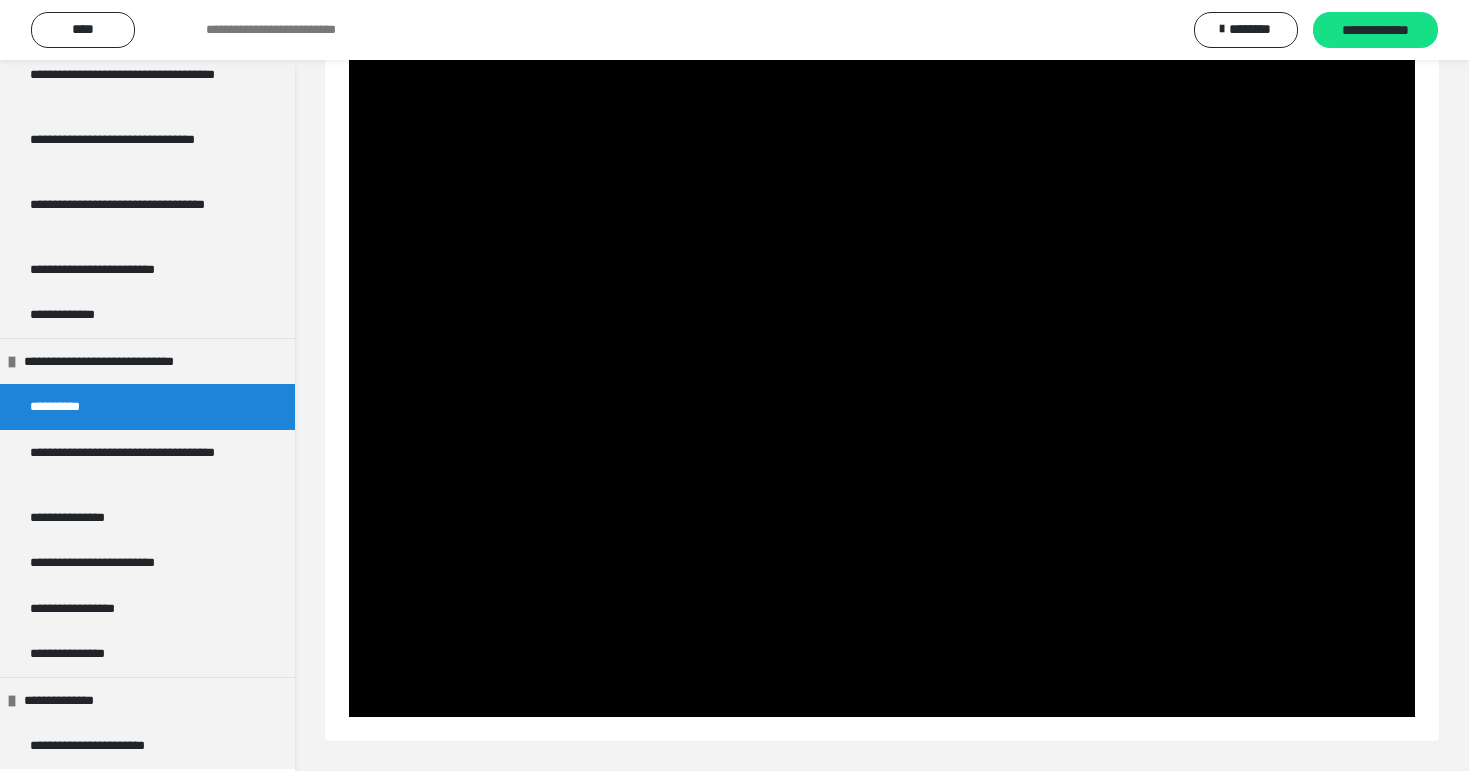 click at bounding box center (882, 384) 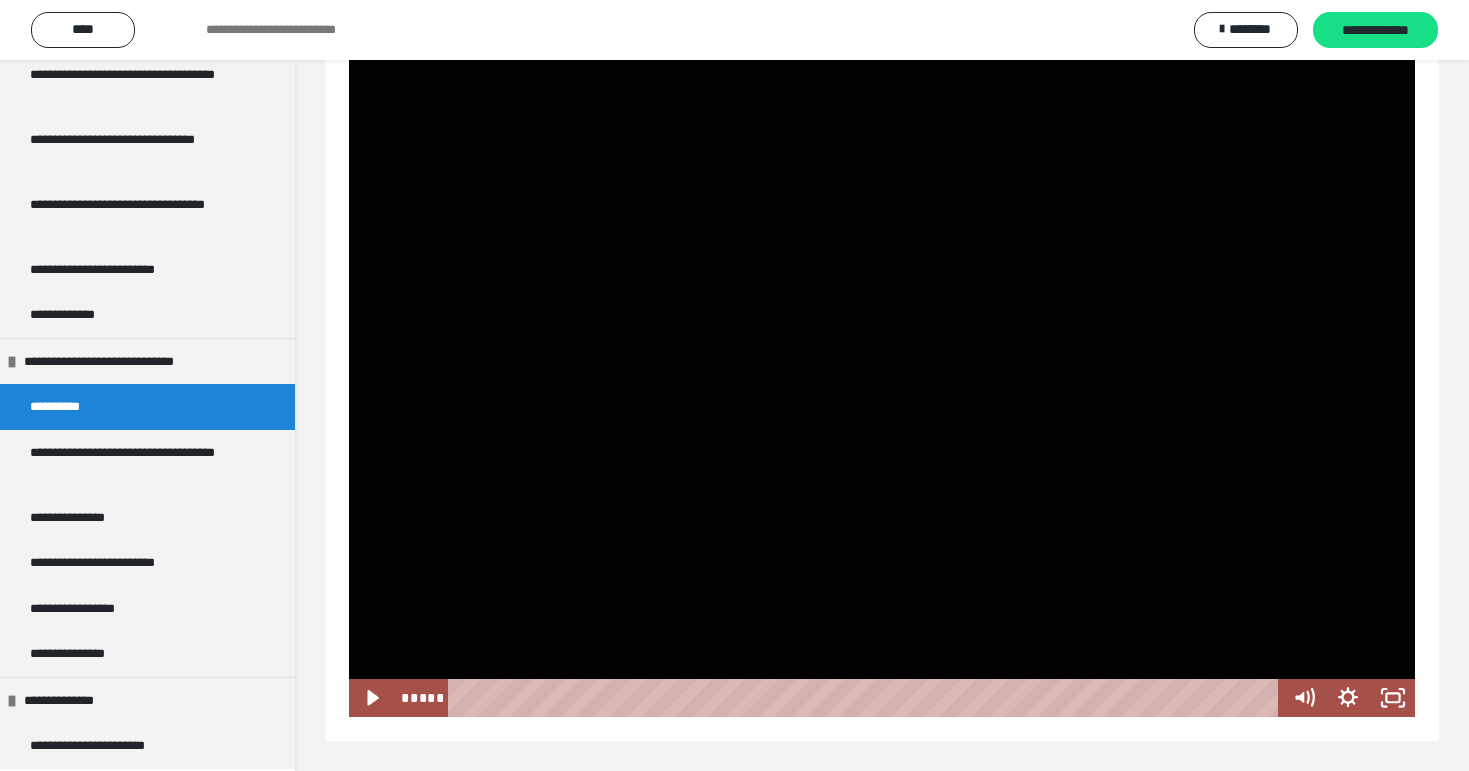 click at bounding box center (349, 51) 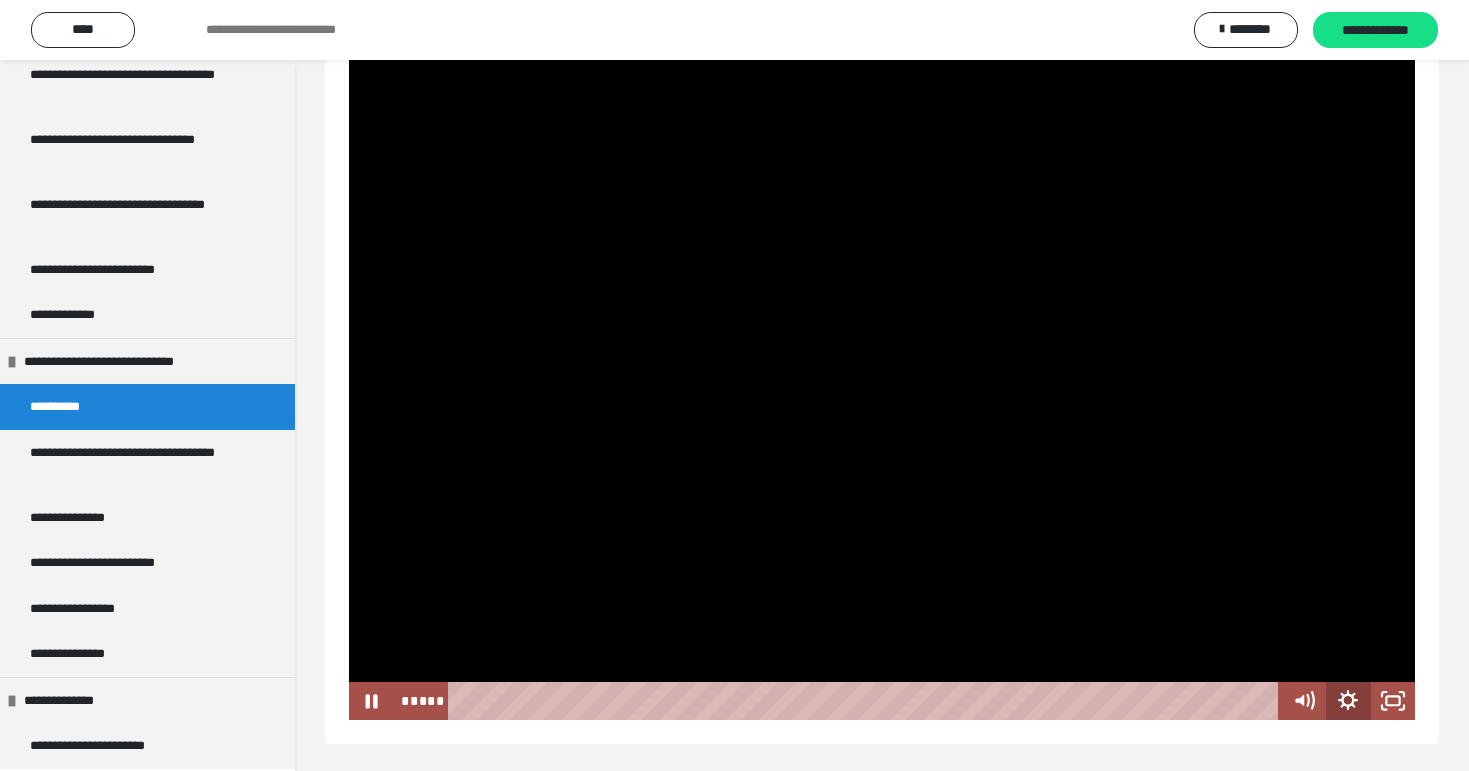 scroll, scrollTop: 255, scrollLeft: 0, axis: vertical 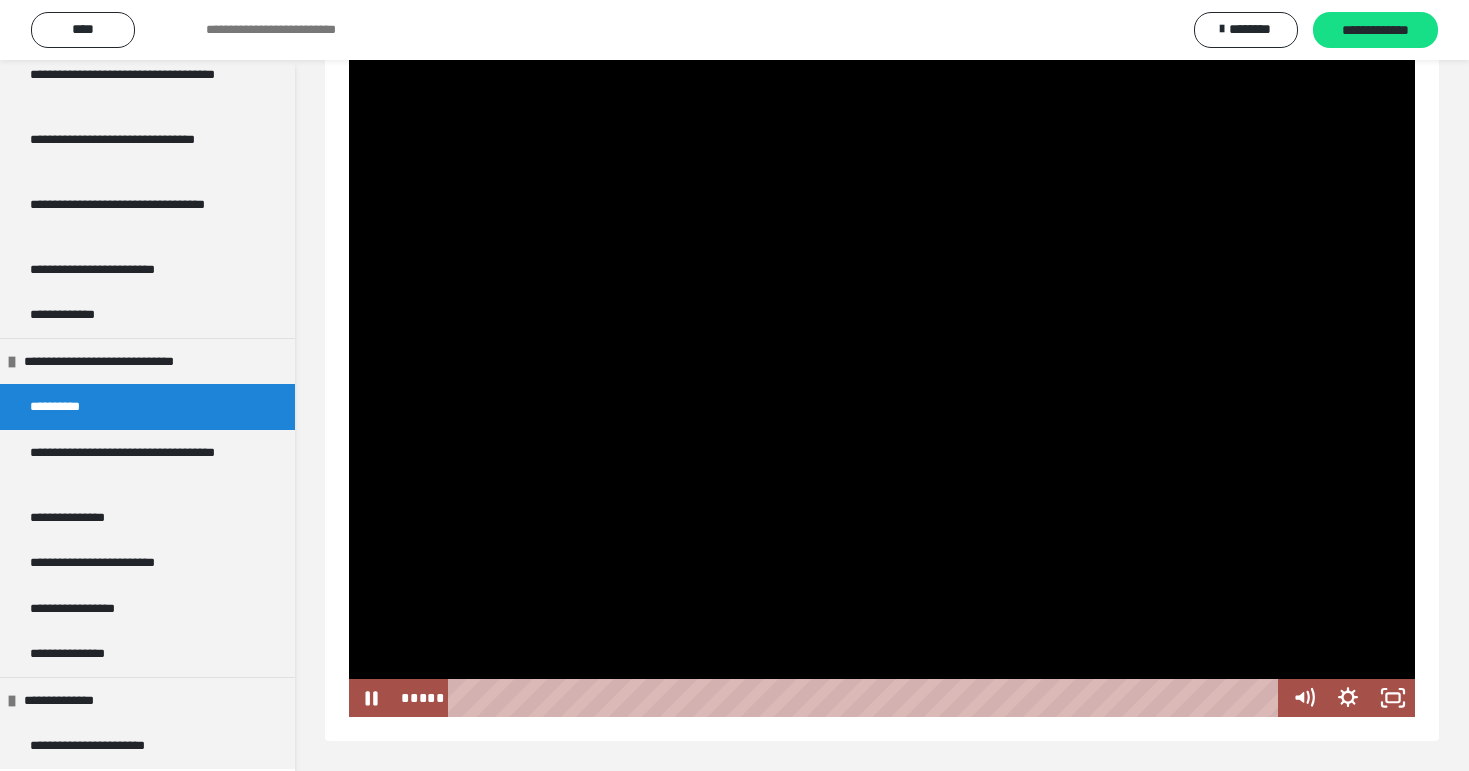 click at bounding box center (882, 384) 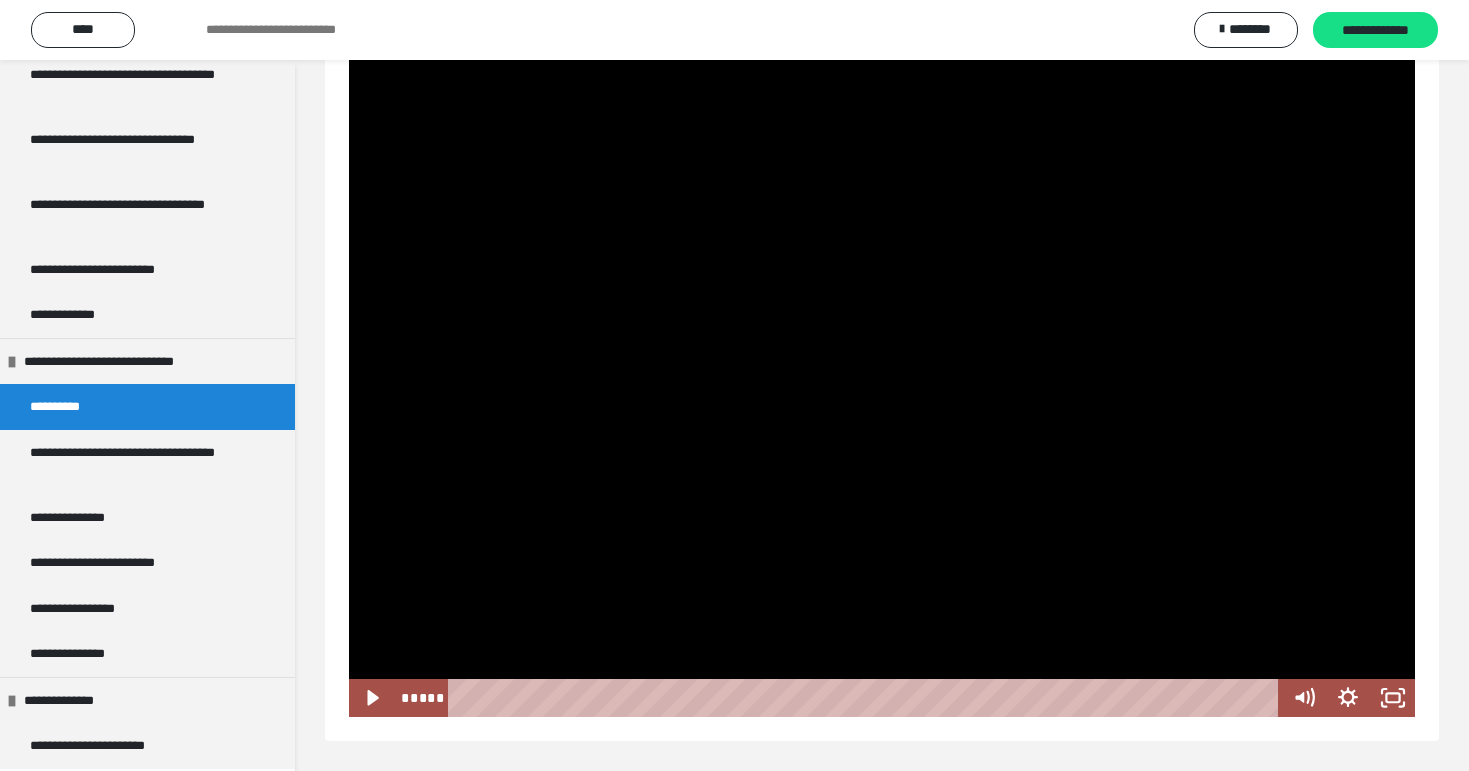 click at bounding box center [882, 384] 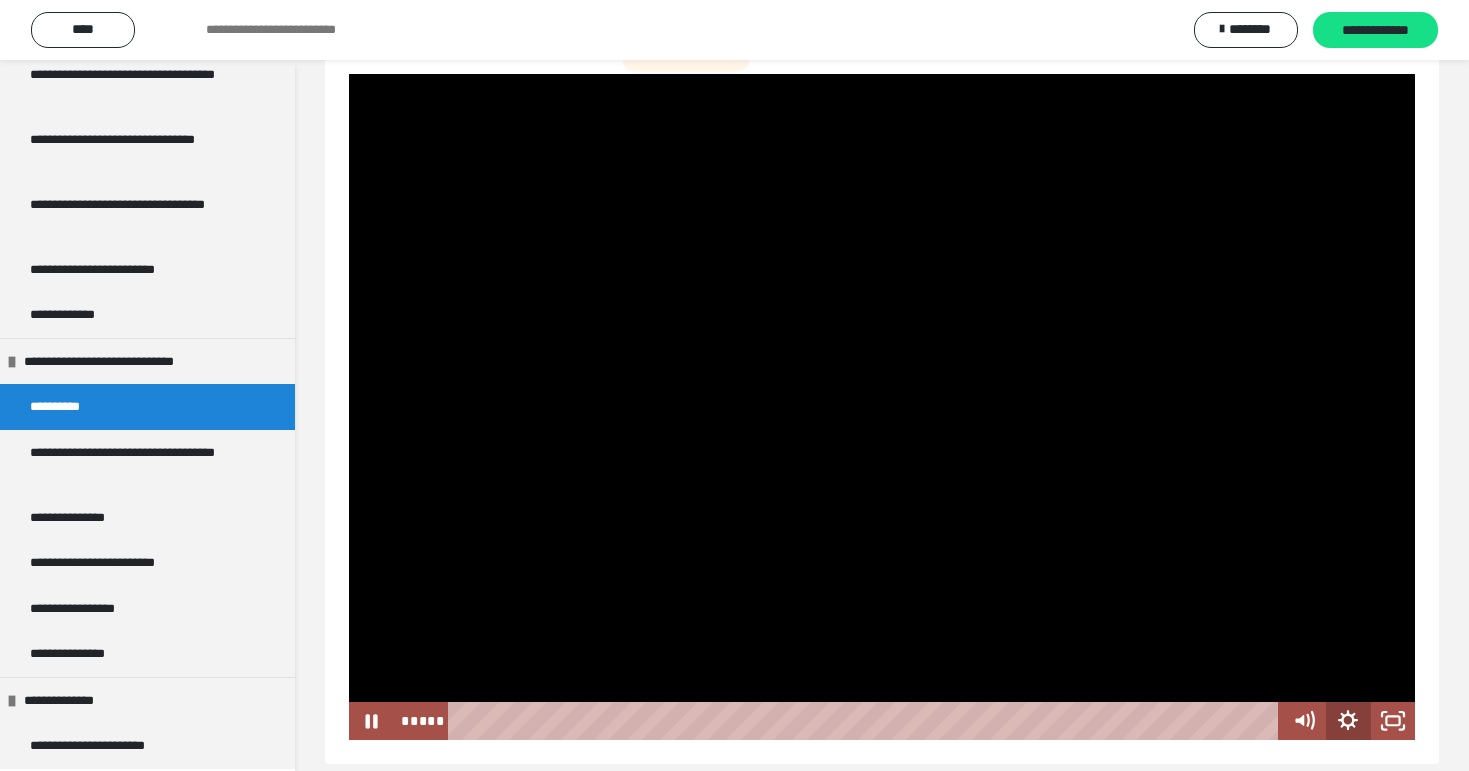 scroll, scrollTop: 228, scrollLeft: 0, axis: vertical 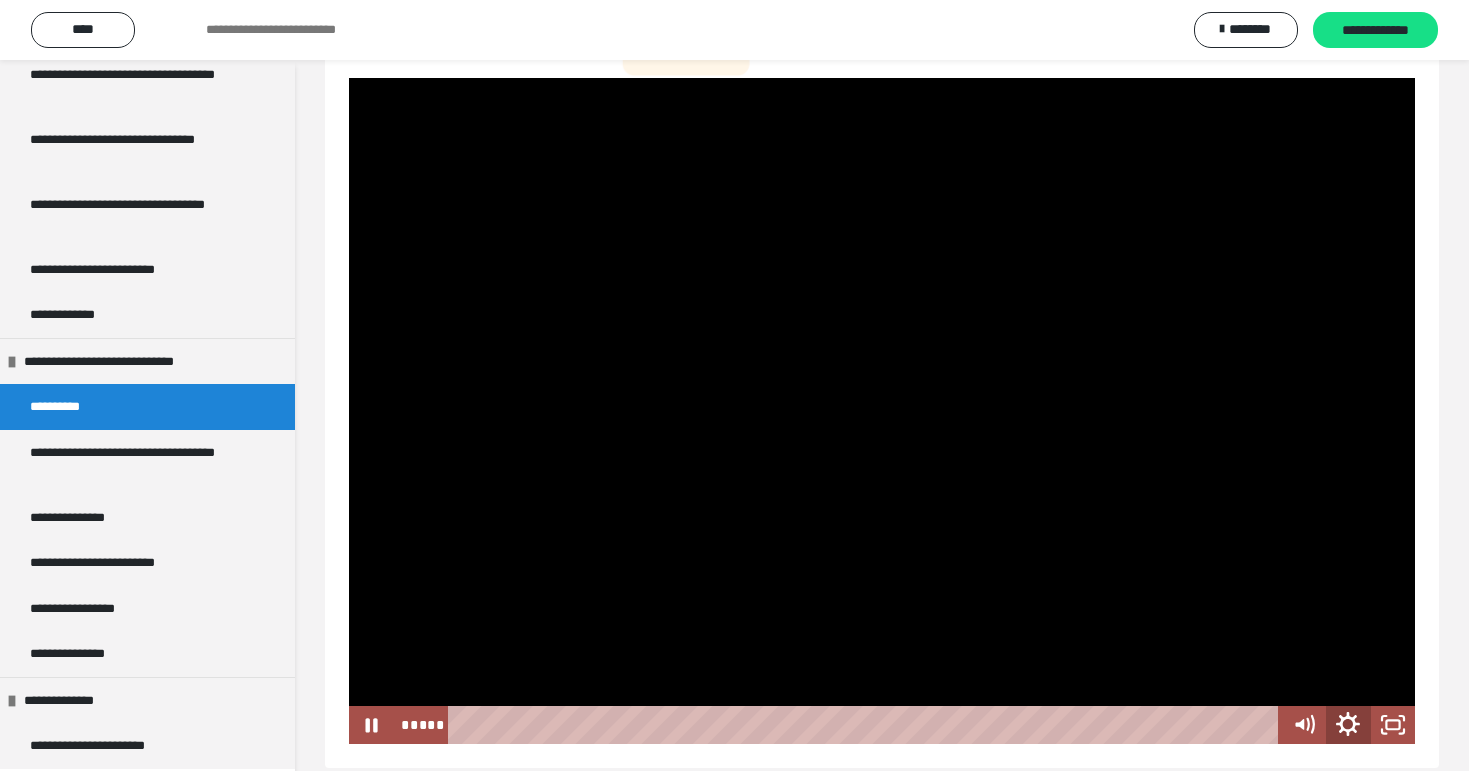 click 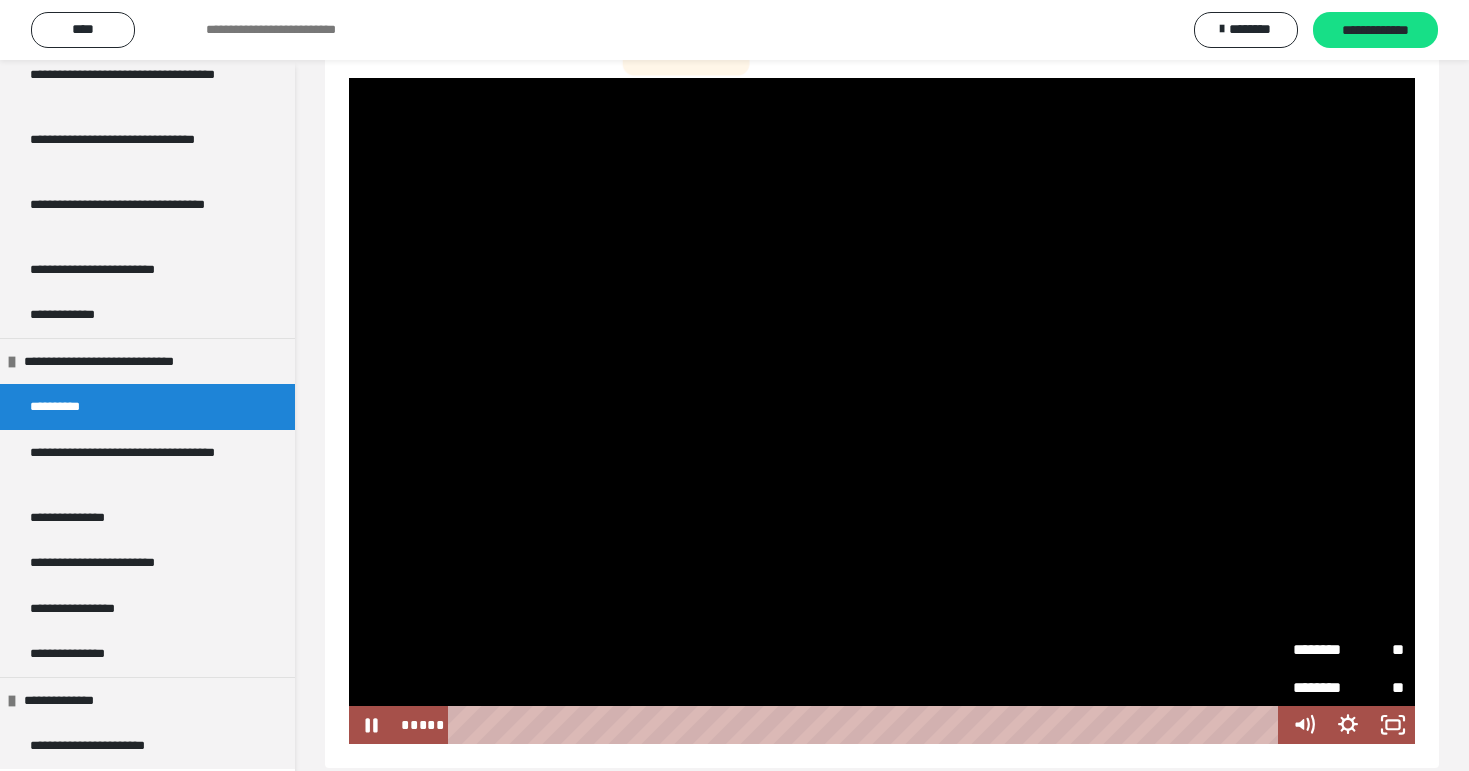 click on "********" at bounding box center [1321, 642] 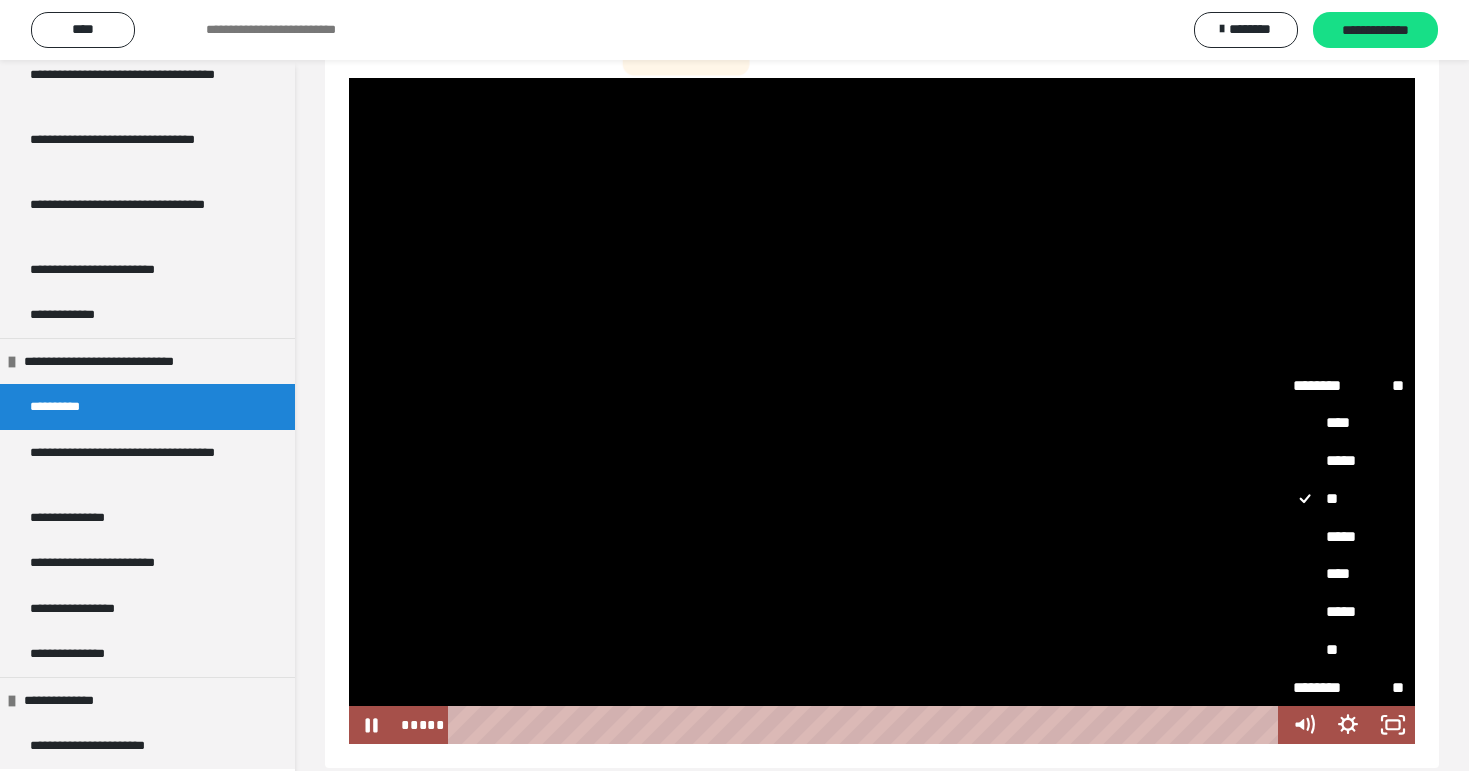 scroll, scrollTop: 0, scrollLeft: 0, axis: both 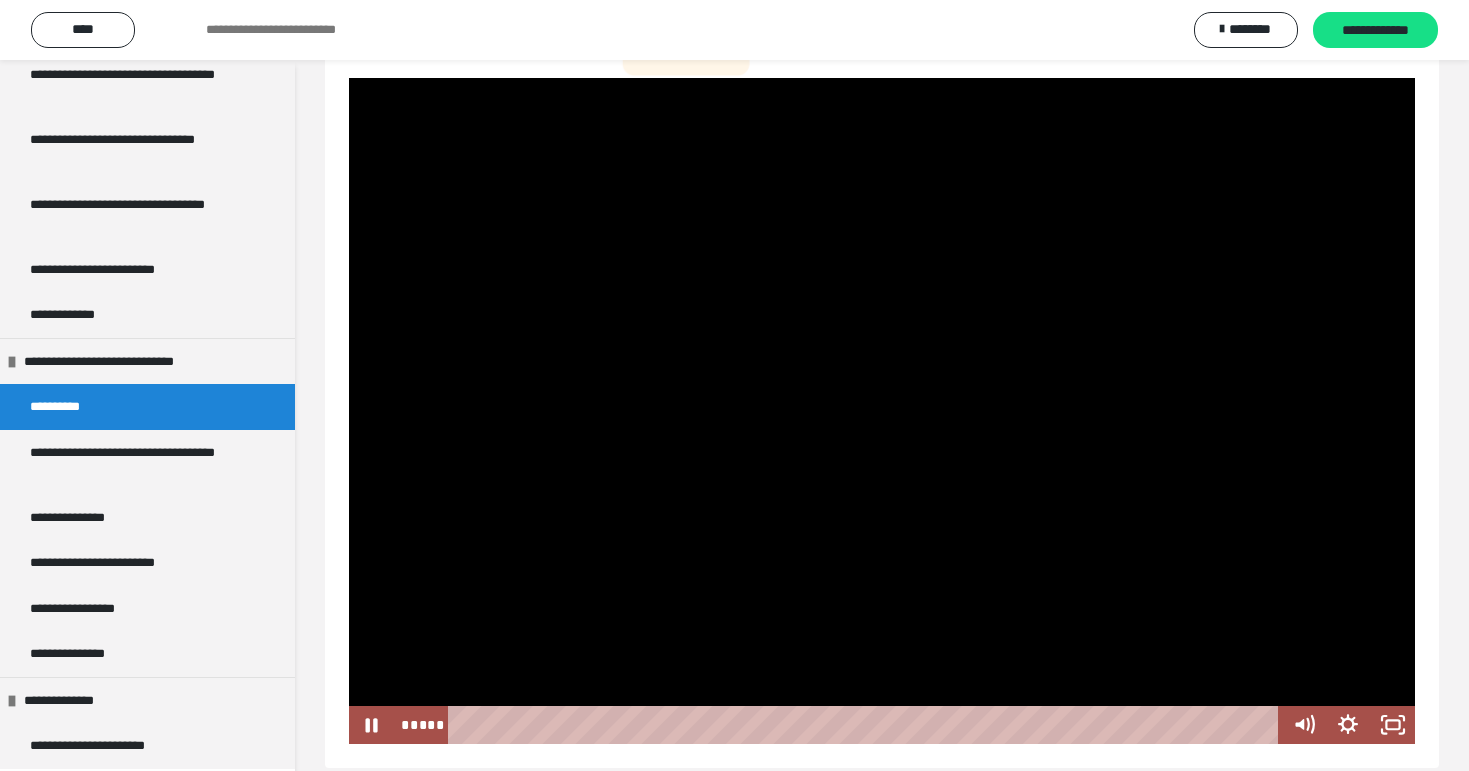 click at bounding box center [882, 411] 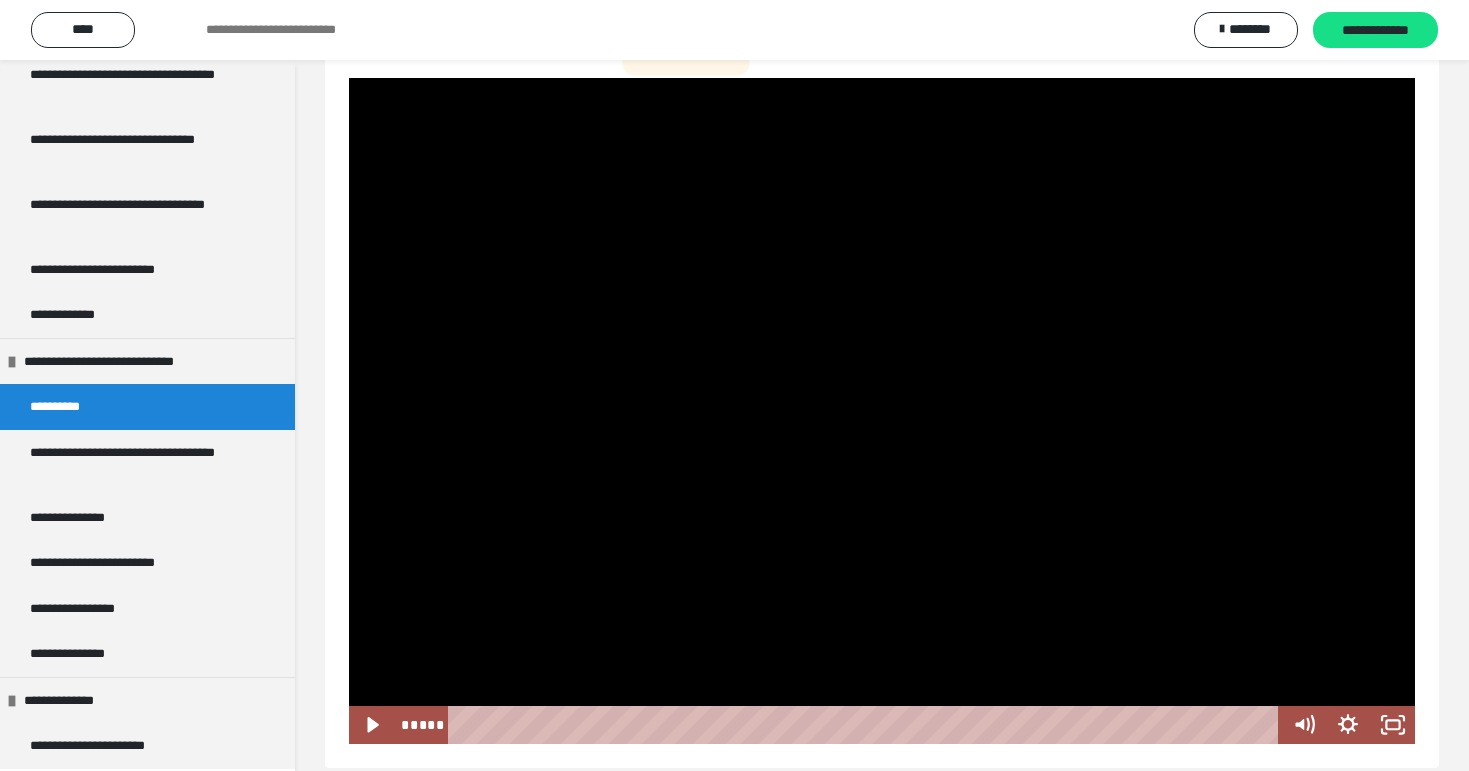 click at bounding box center [882, 411] 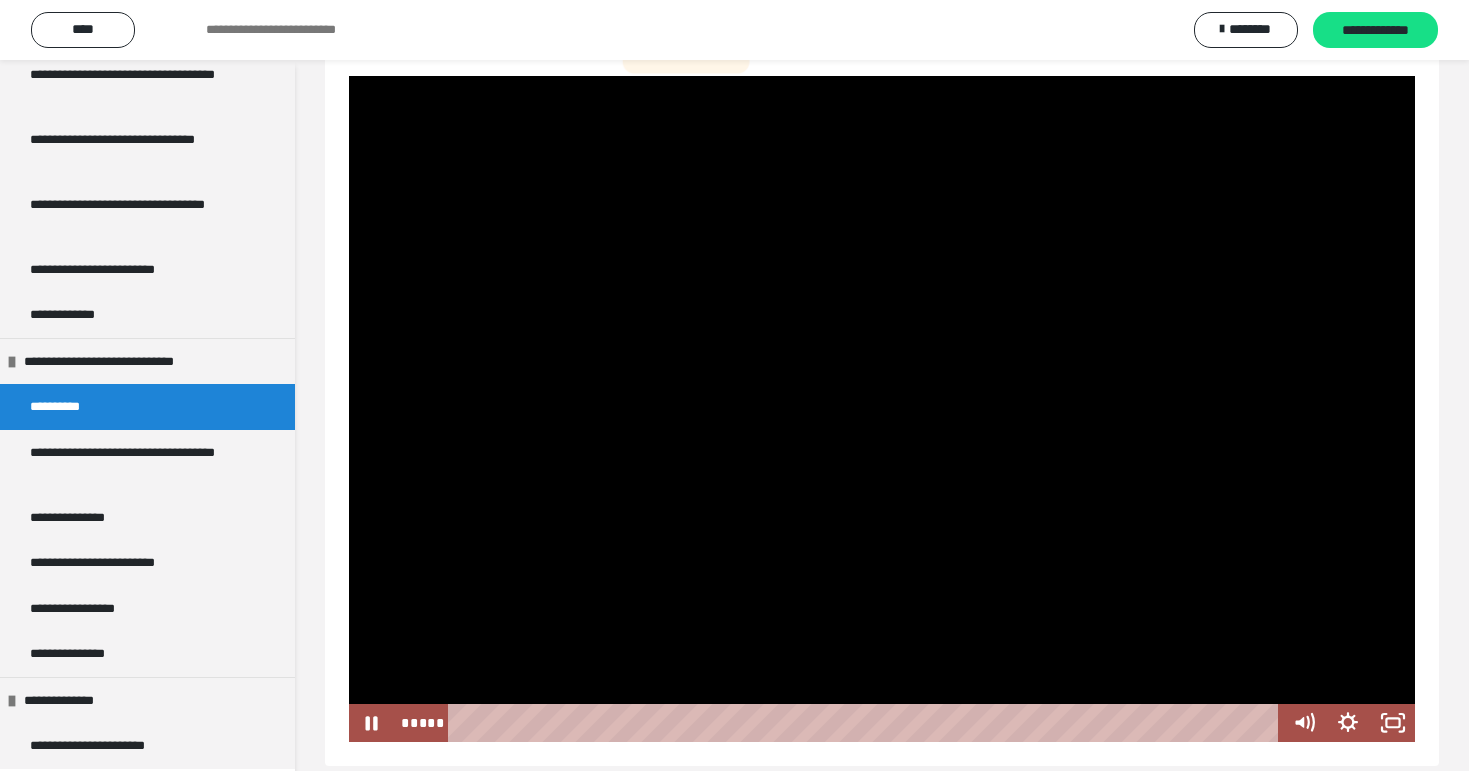 scroll, scrollTop: 236, scrollLeft: 0, axis: vertical 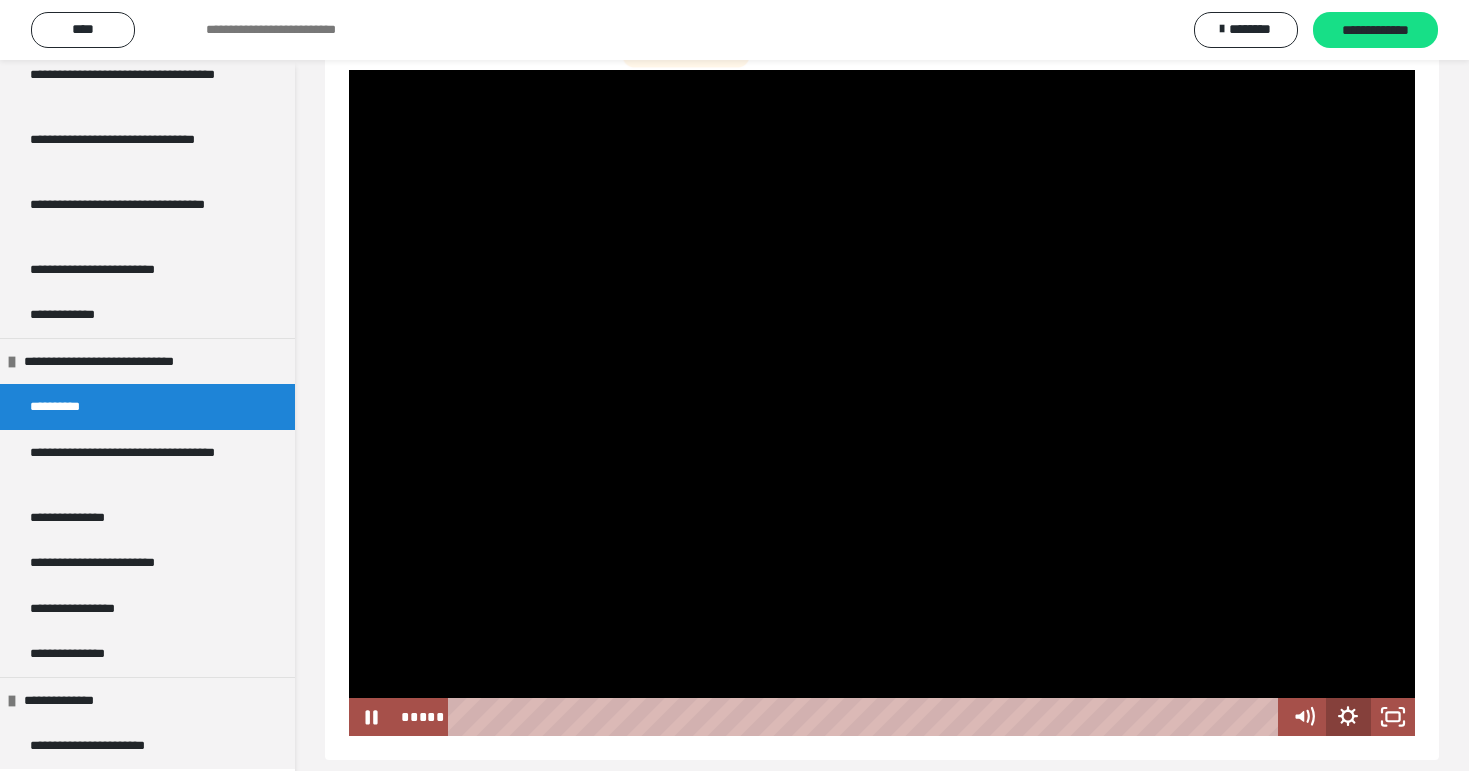 click 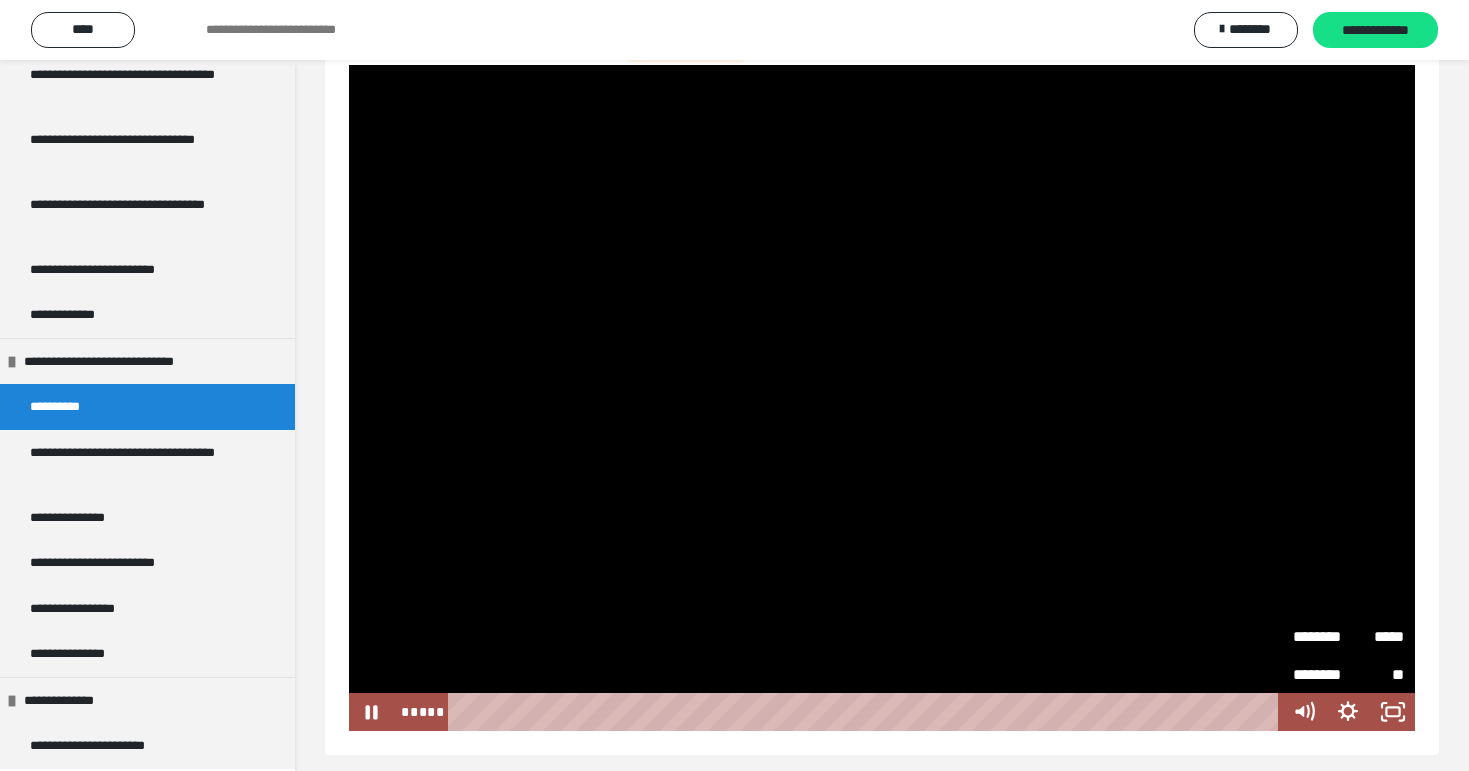click on "********" at bounding box center [1321, 629] 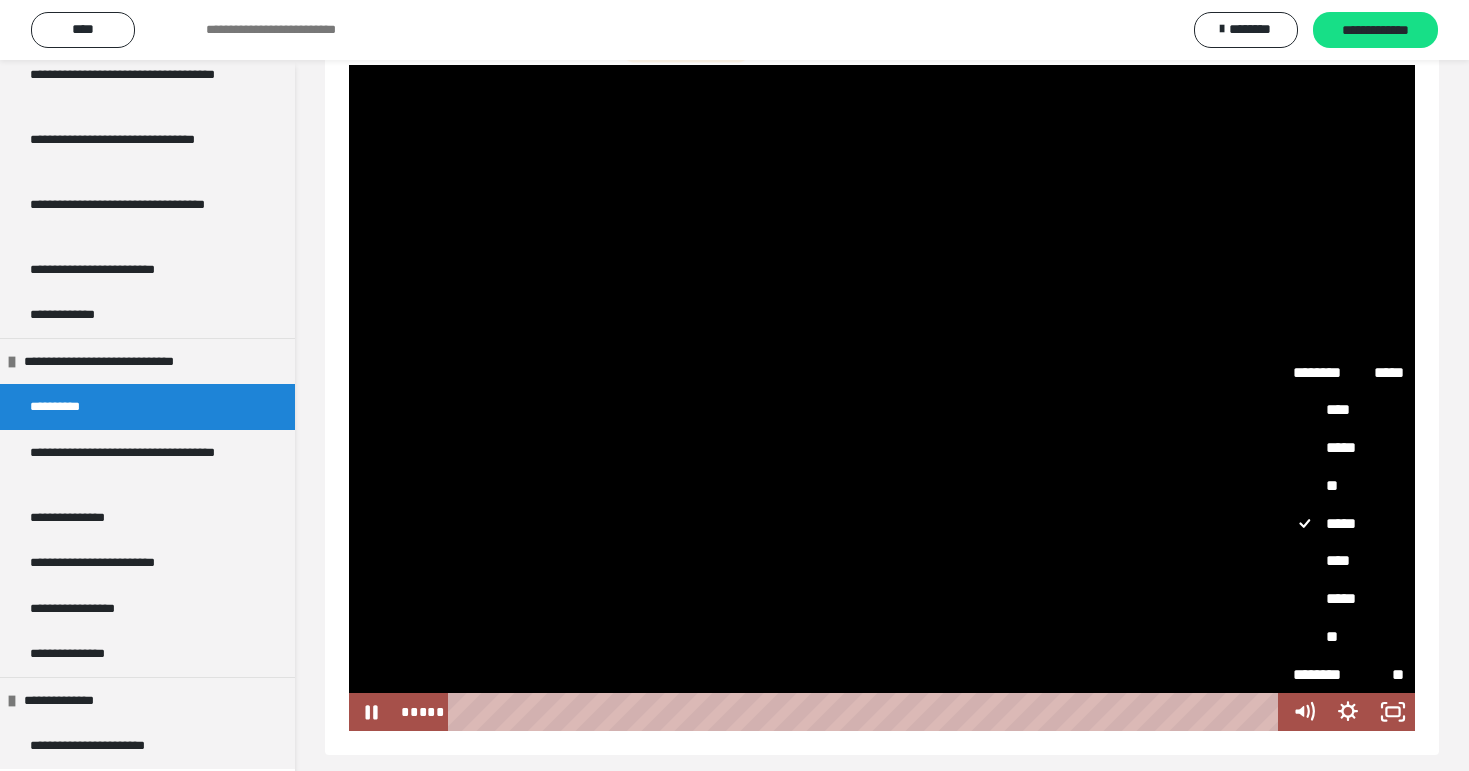 click on "****" at bounding box center (1348, 561) 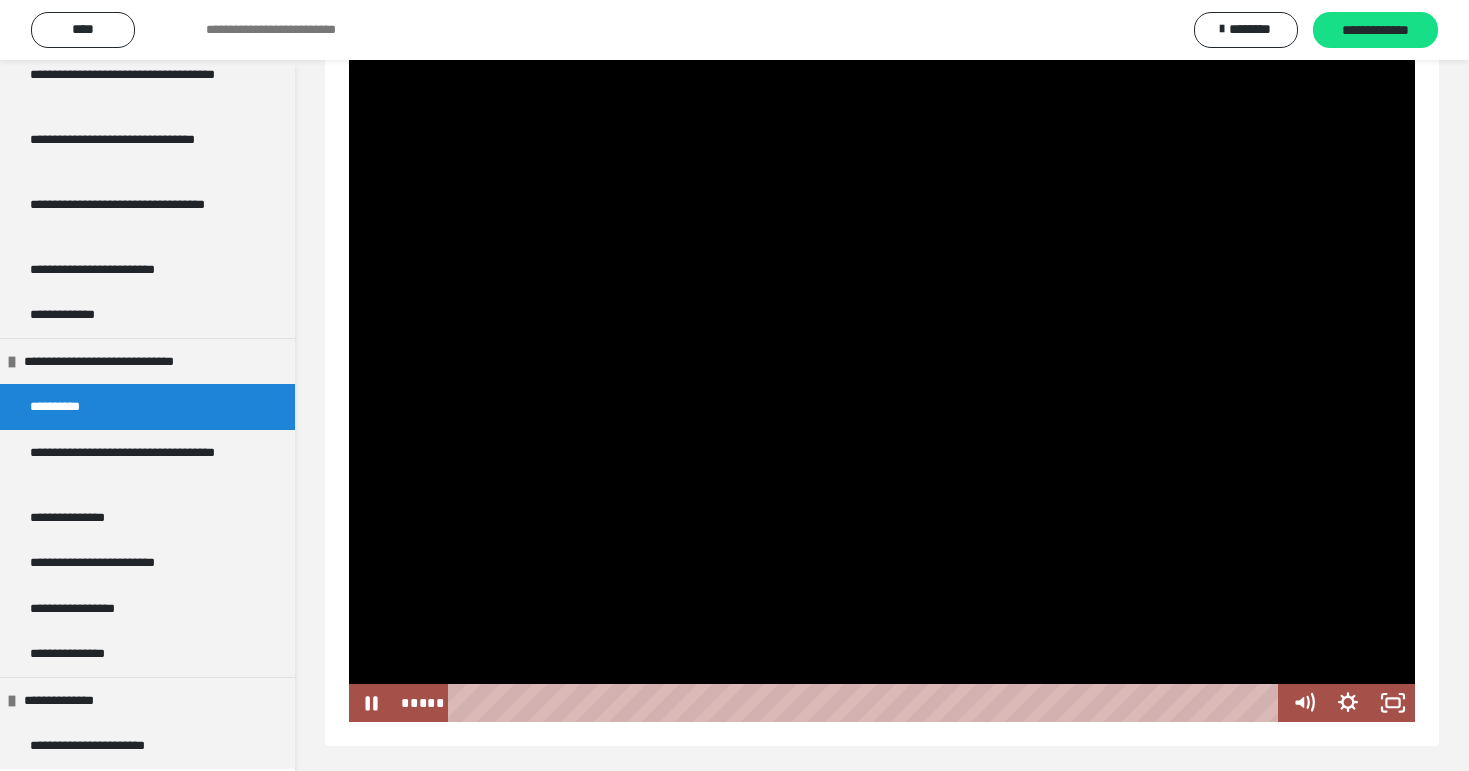 scroll, scrollTop: 249, scrollLeft: 0, axis: vertical 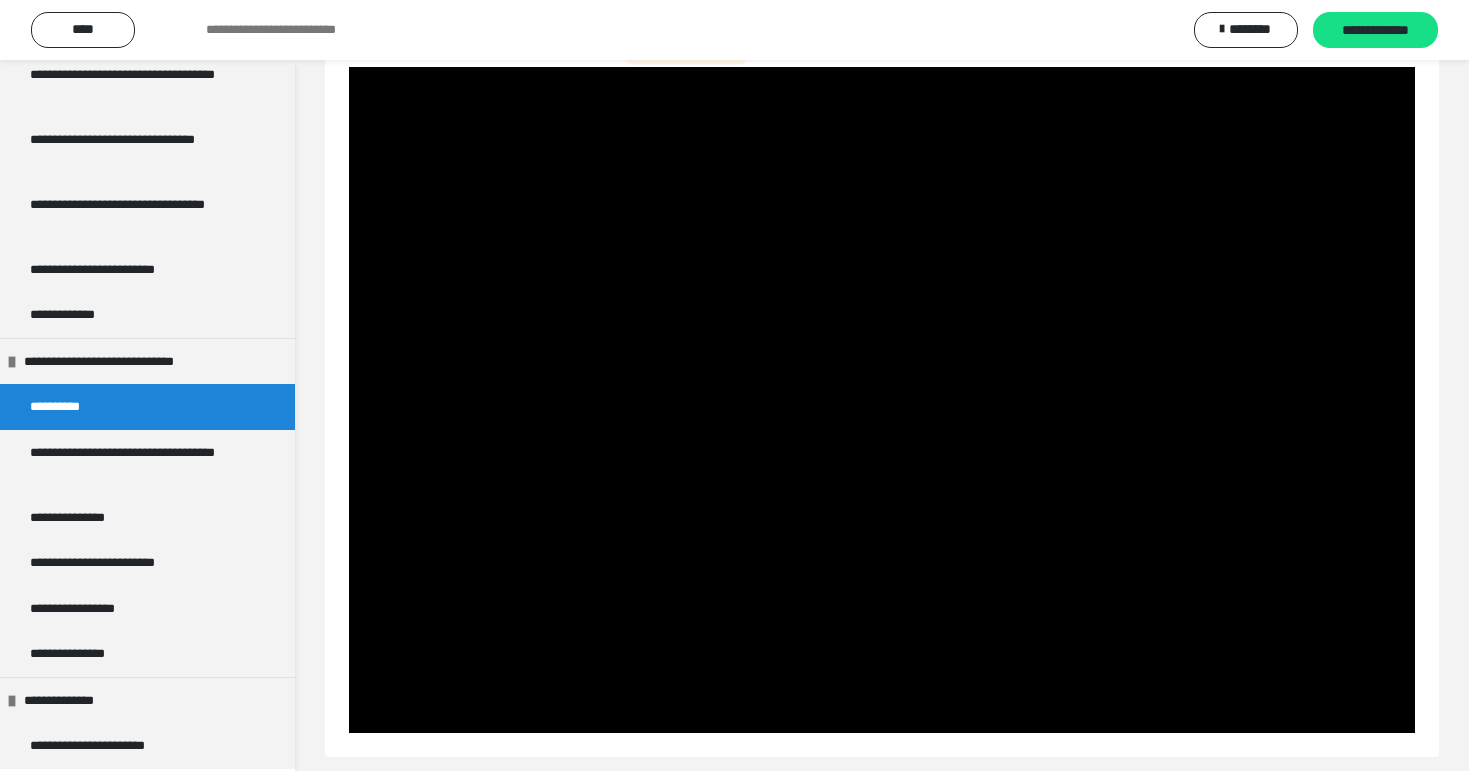 click at bounding box center (882, 400) 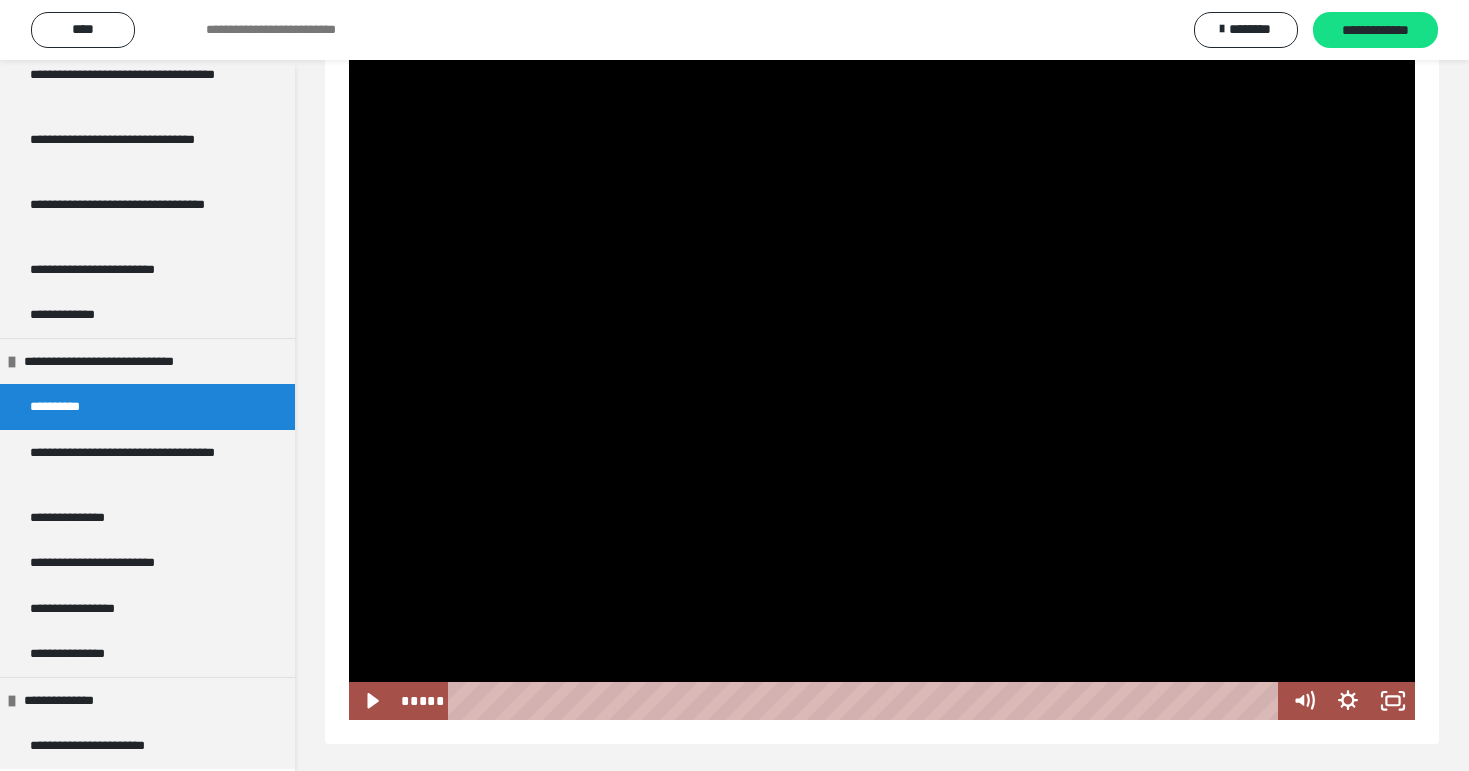 scroll, scrollTop: 255, scrollLeft: 0, axis: vertical 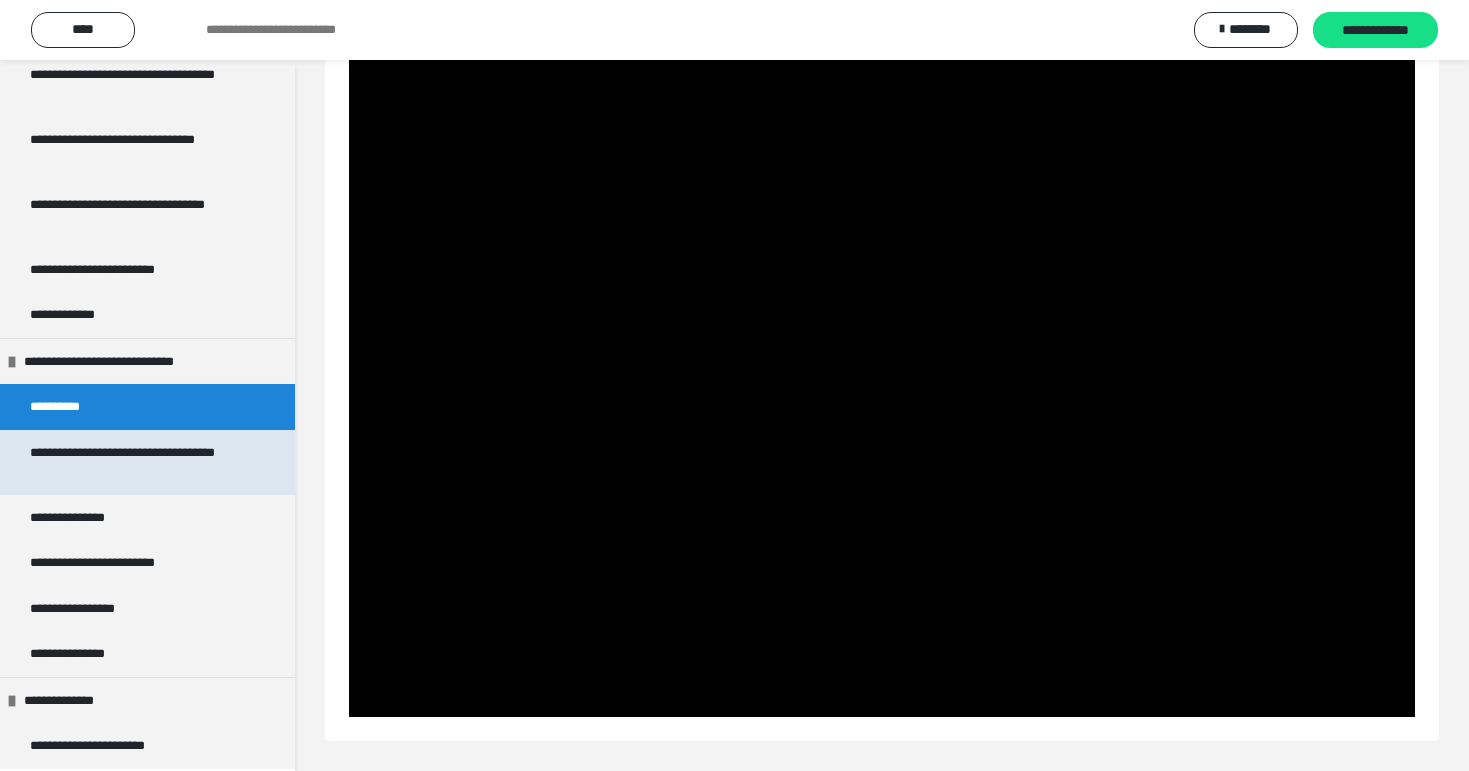 click on "**********" at bounding box center [139, 462] 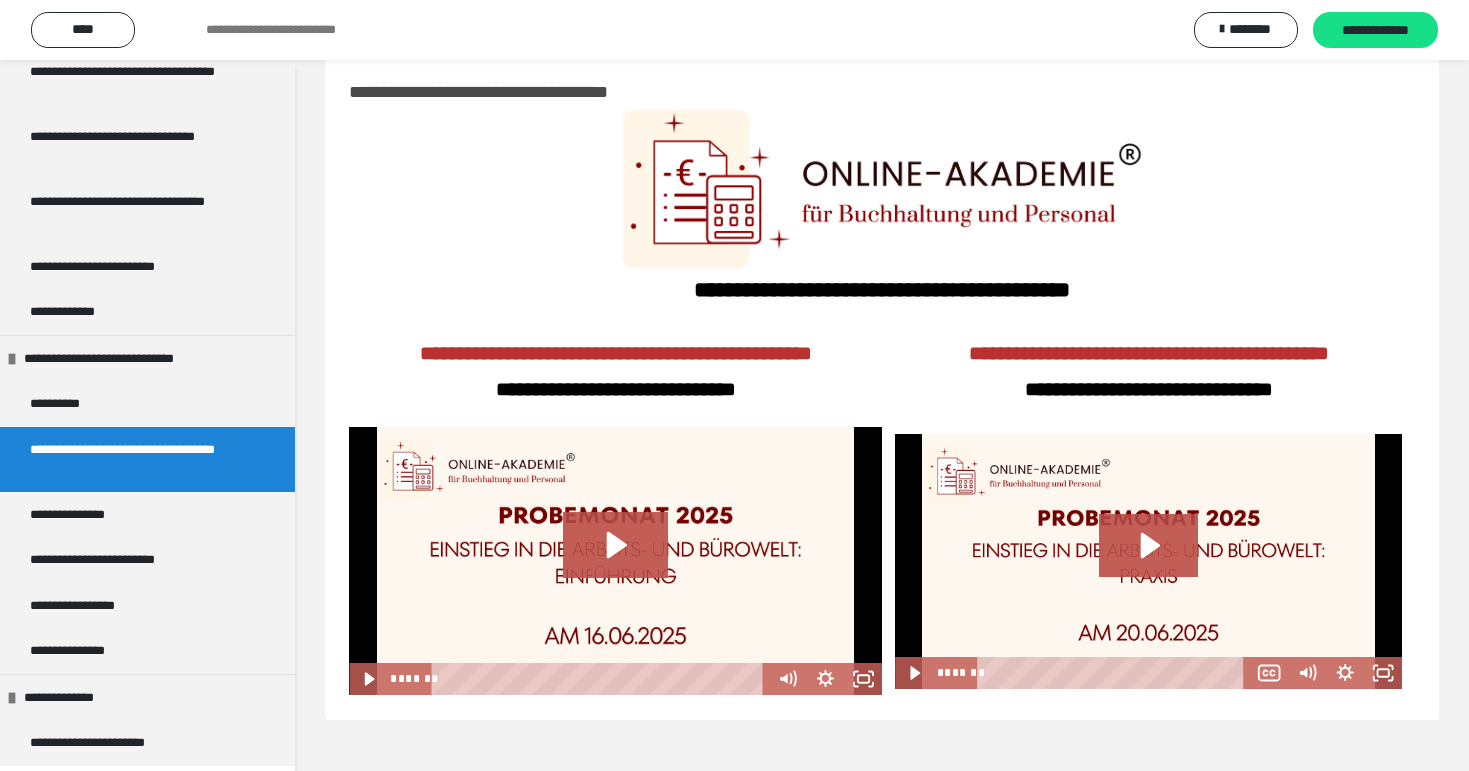 scroll, scrollTop: 0, scrollLeft: 0, axis: both 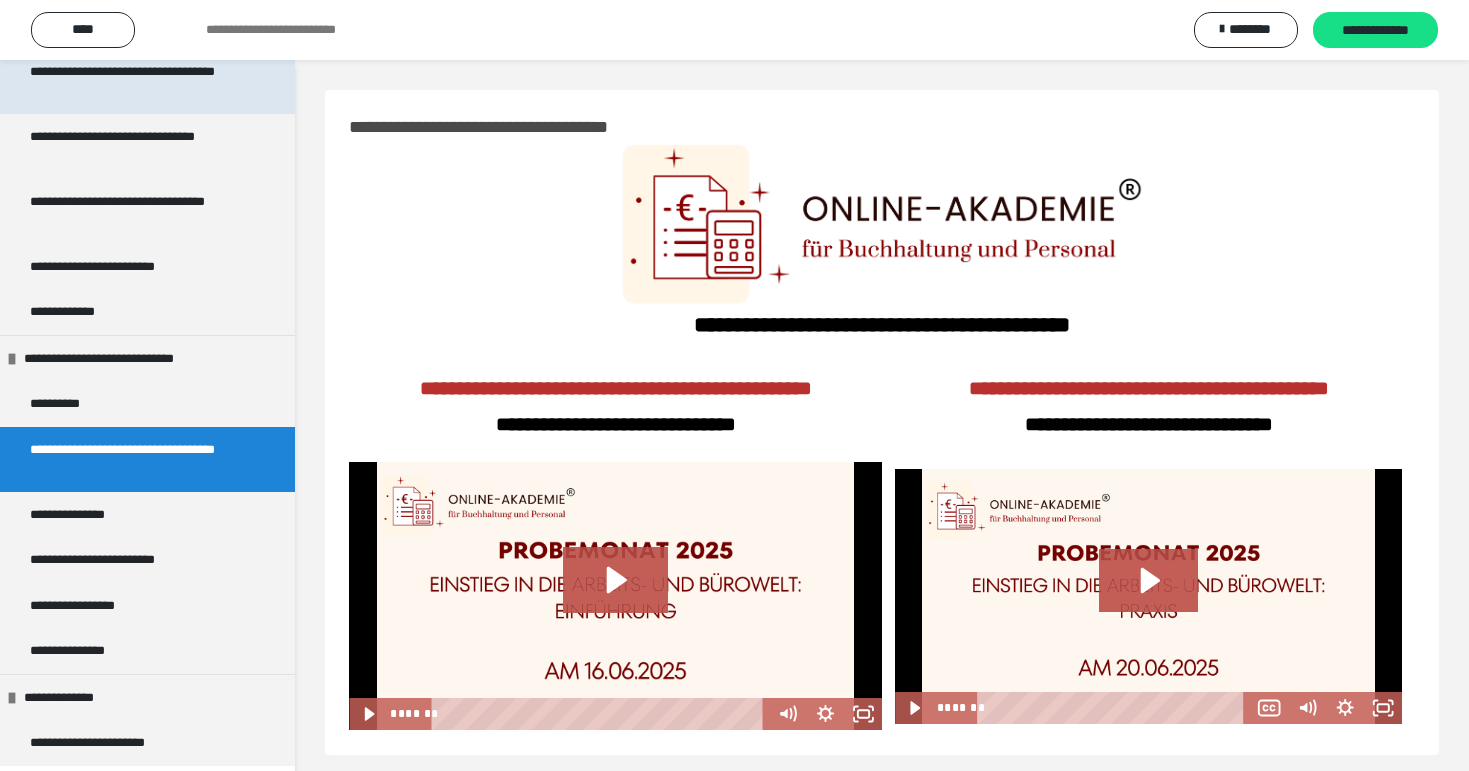 click on "**********" at bounding box center [139, 81] 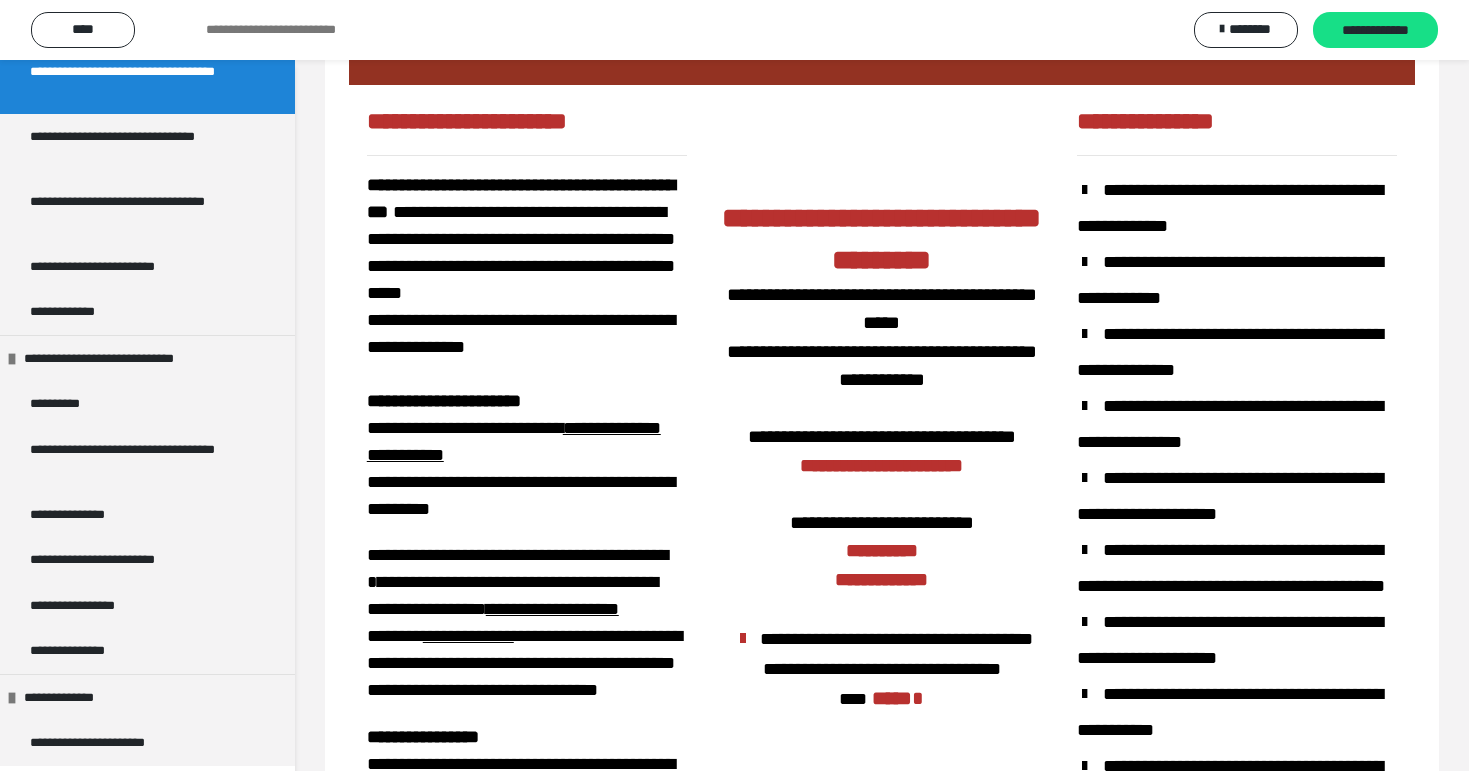 scroll, scrollTop: 65, scrollLeft: 0, axis: vertical 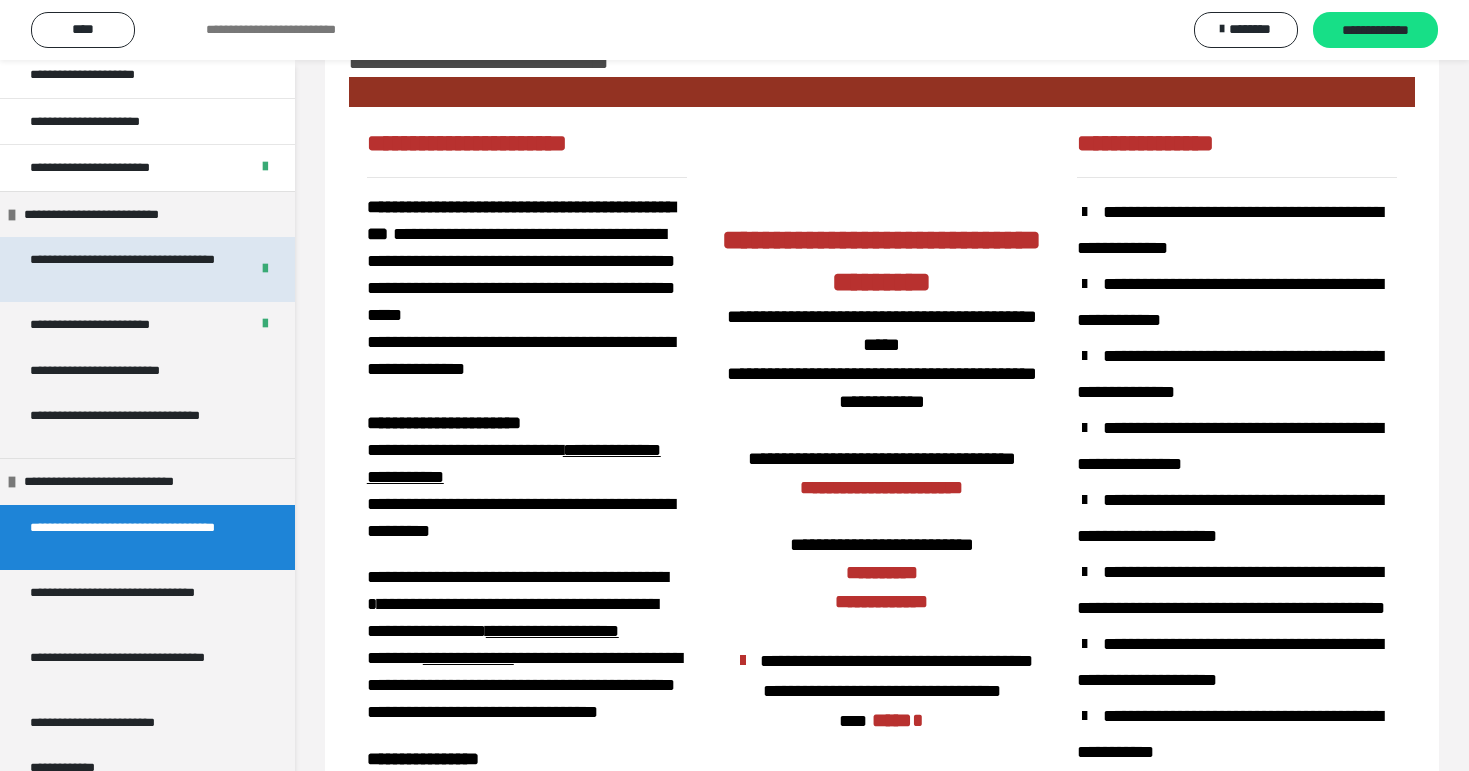 click on "**********" at bounding box center [131, 269] 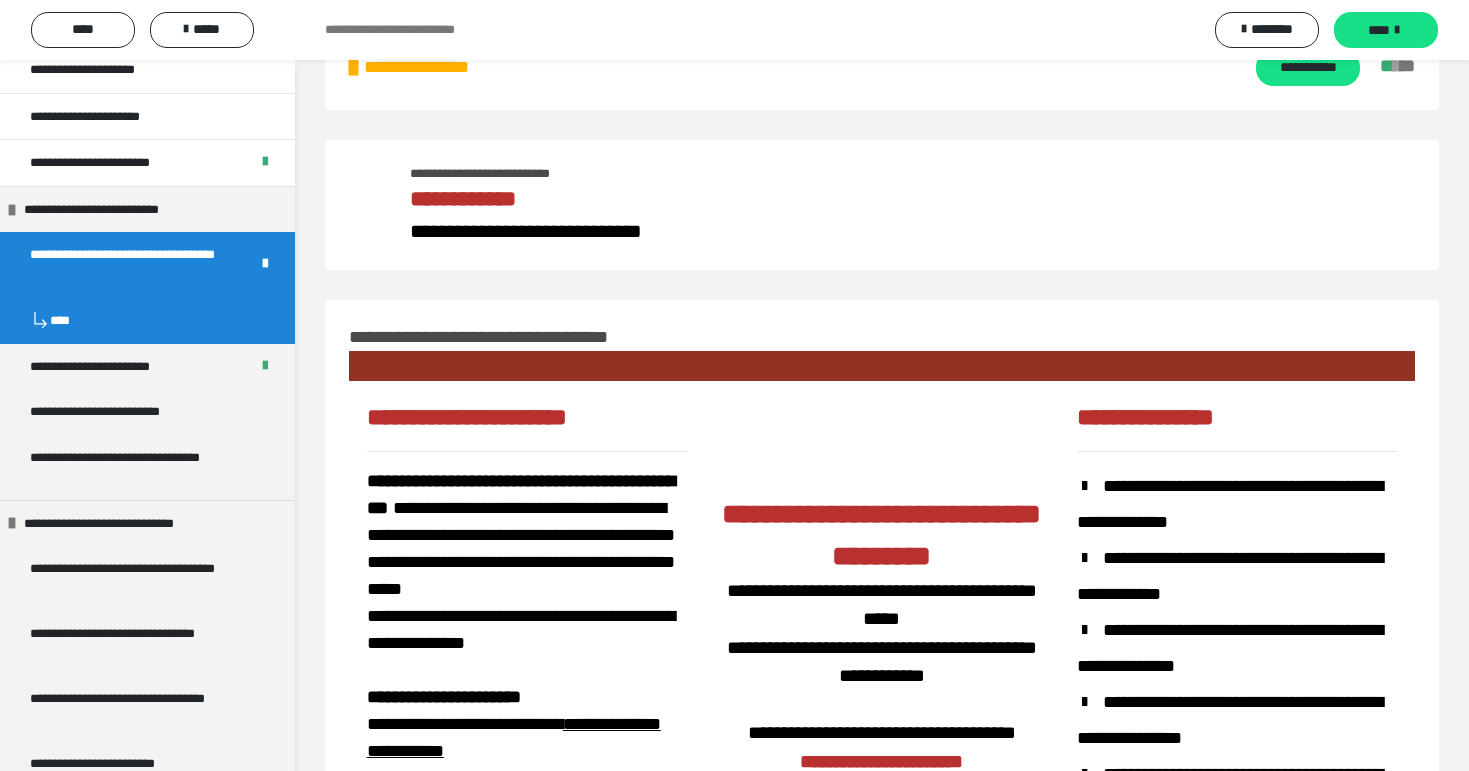 scroll, scrollTop: 338, scrollLeft: 0, axis: vertical 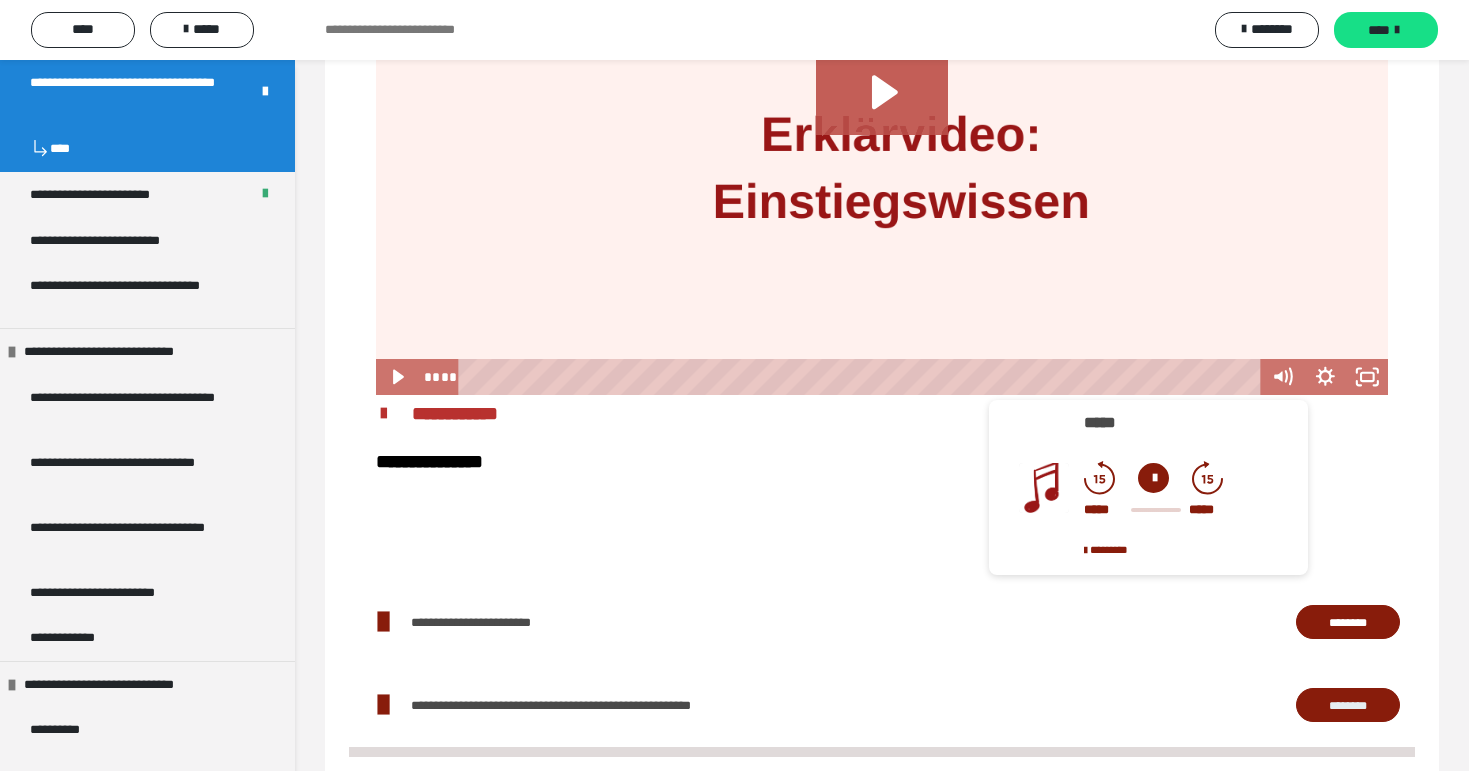 click at bounding box center (882, 111) 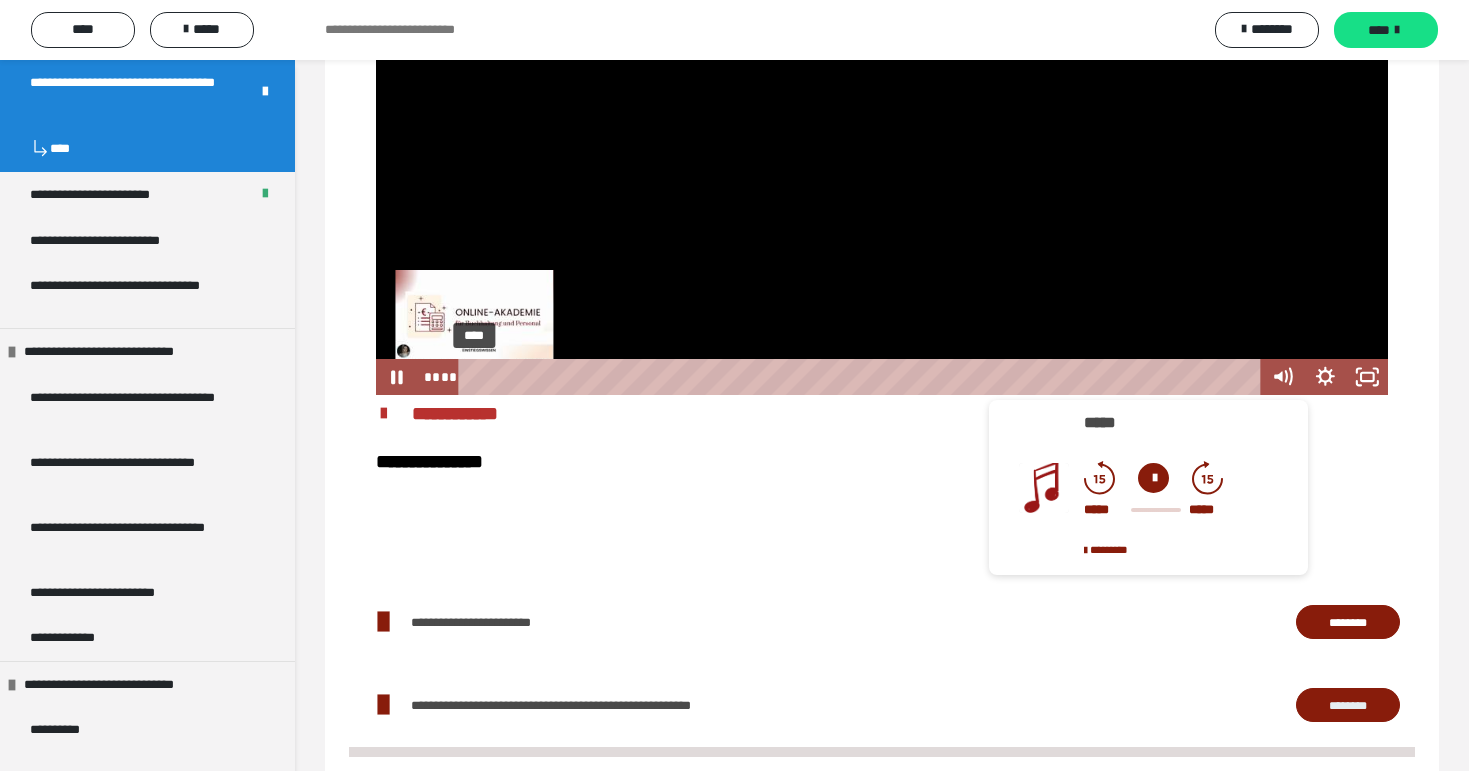 drag, startPoint x: 508, startPoint y: 456, endPoint x: 474, endPoint y: 461, distance: 34.36568 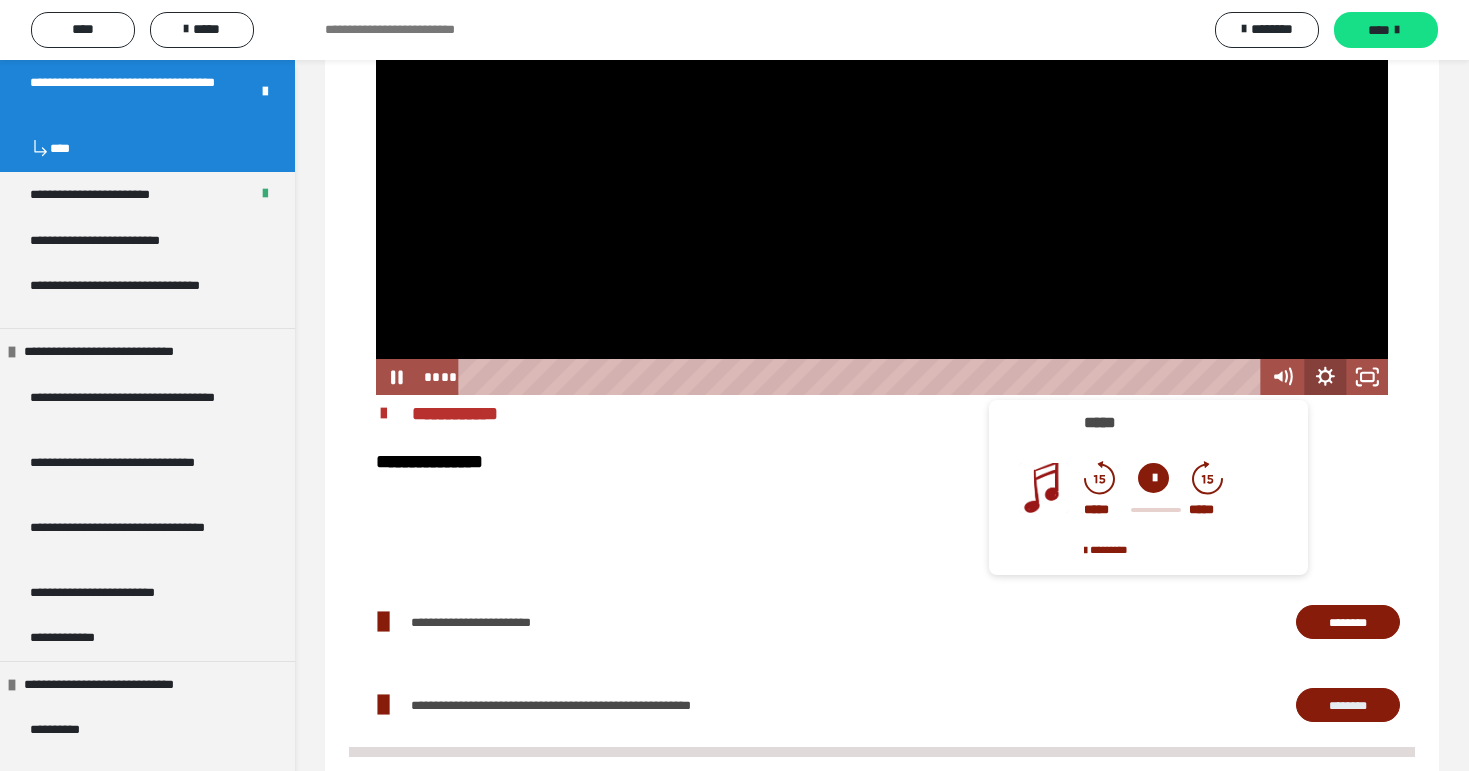 click 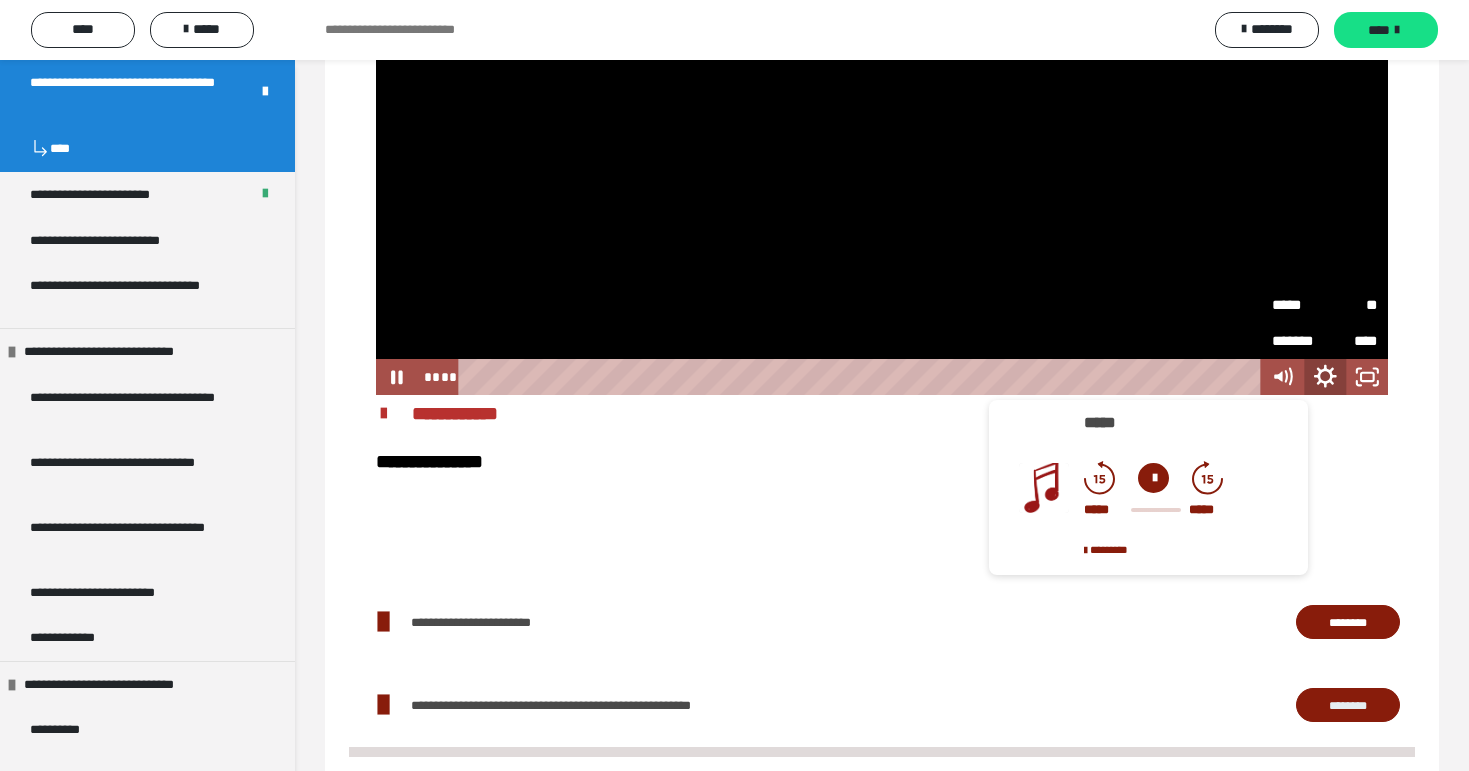 click 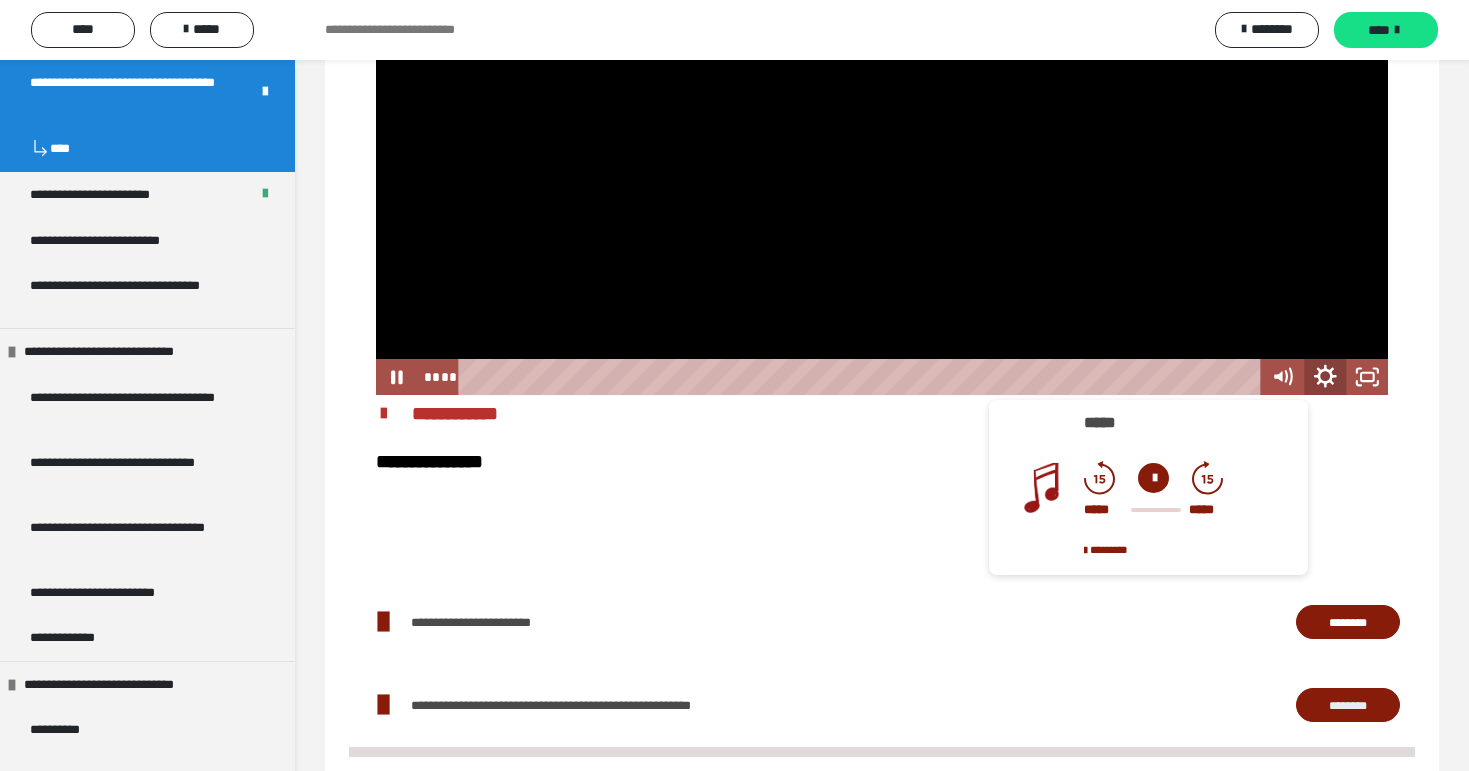 click 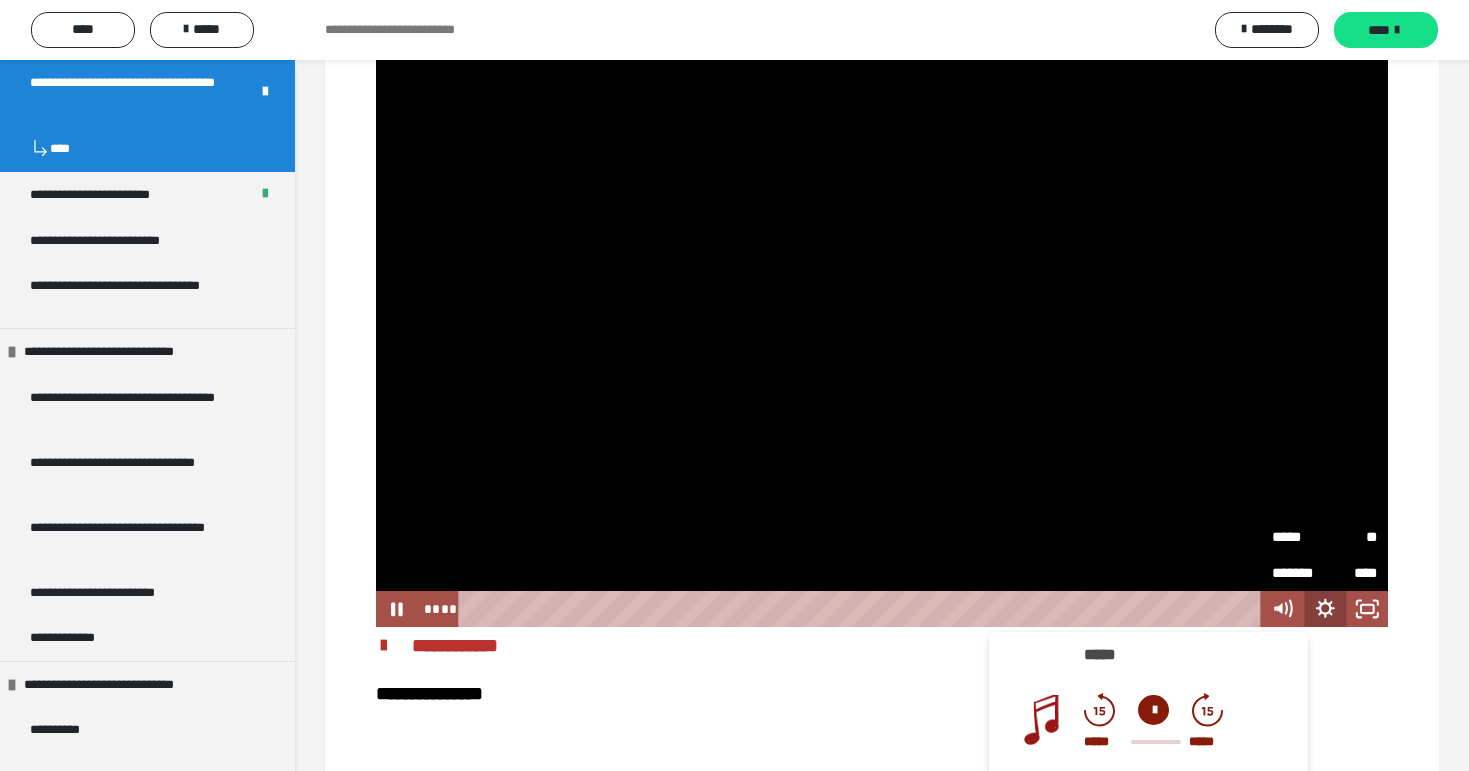 scroll, scrollTop: 1135, scrollLeft: 0, axis: vertical 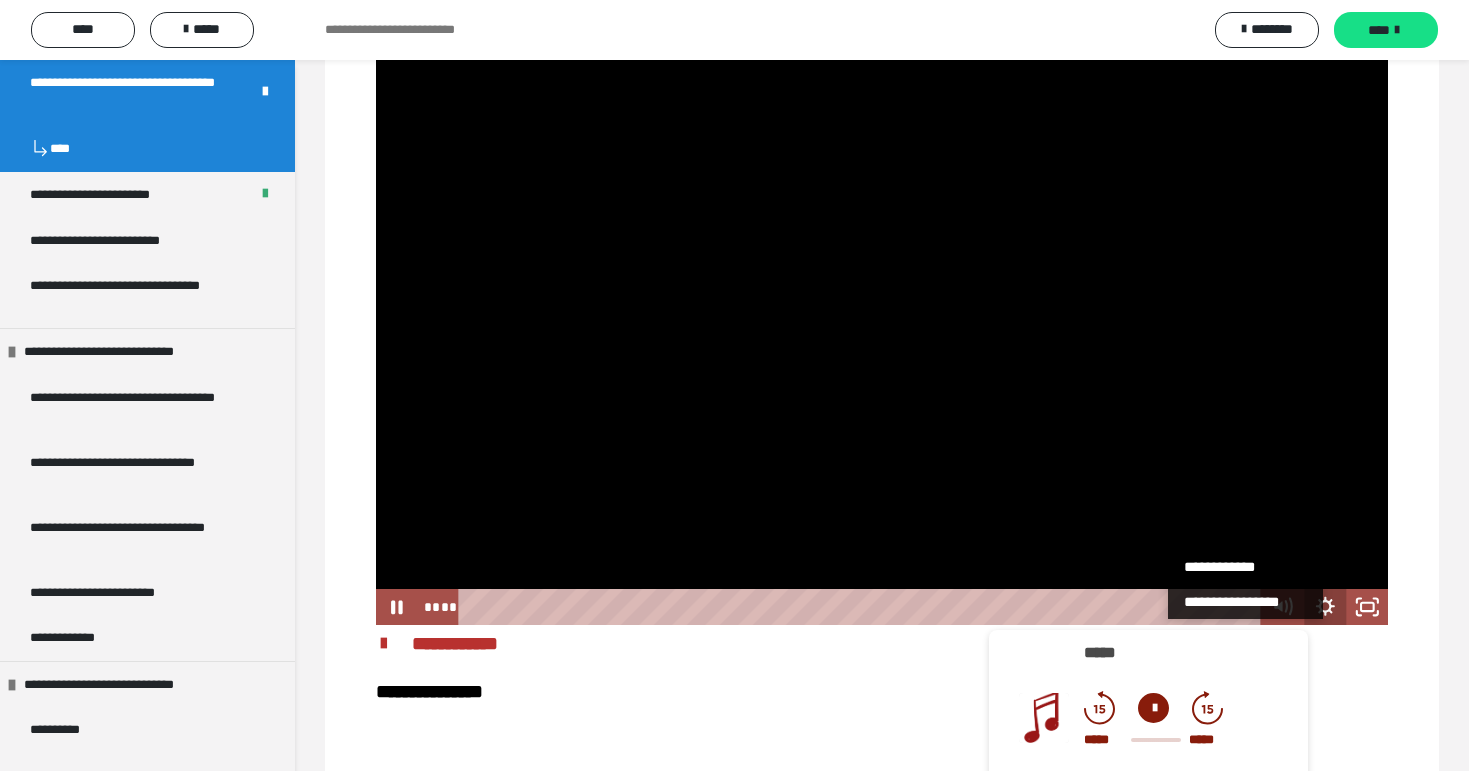 click 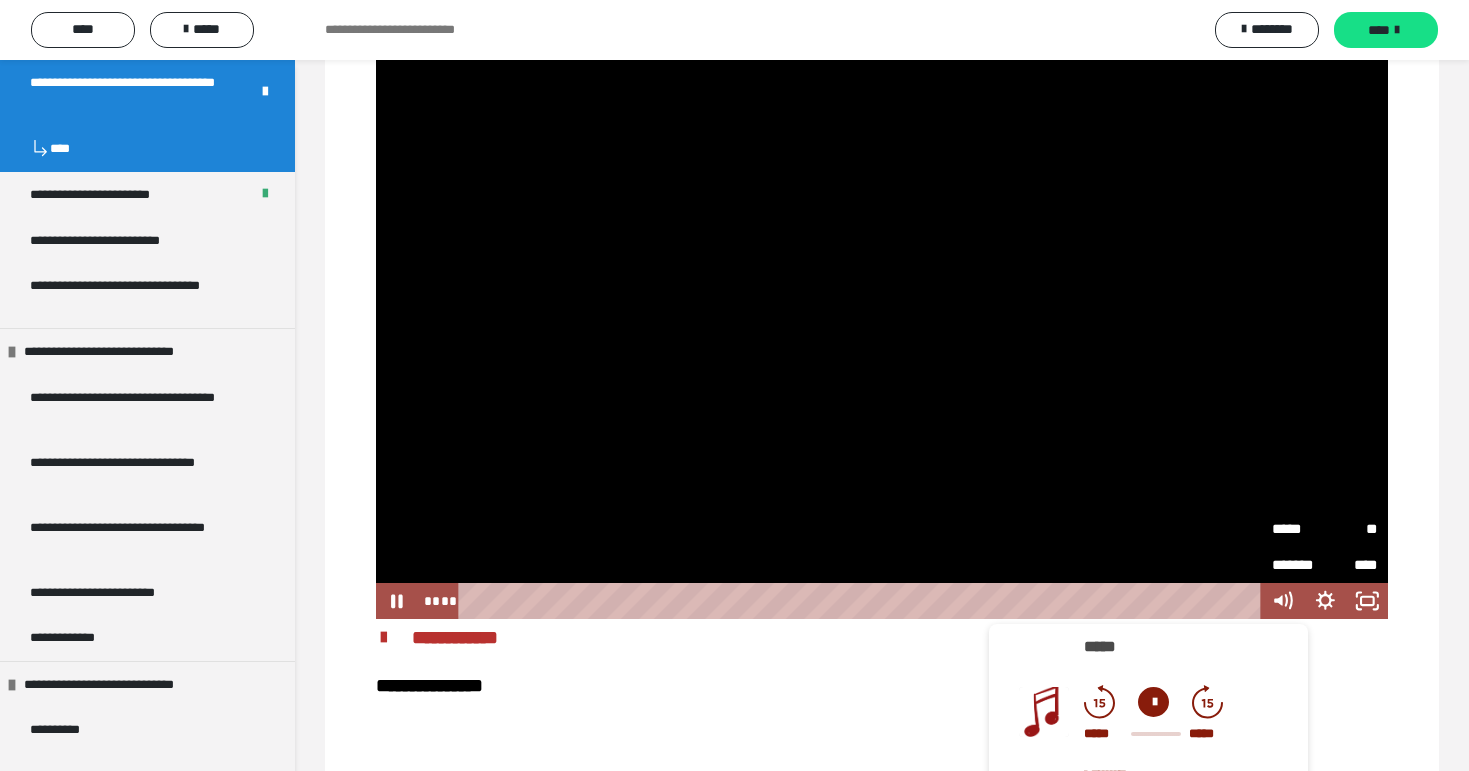 scroll, scrollTop: 1143, scrollLeft: 0, axis: vertical 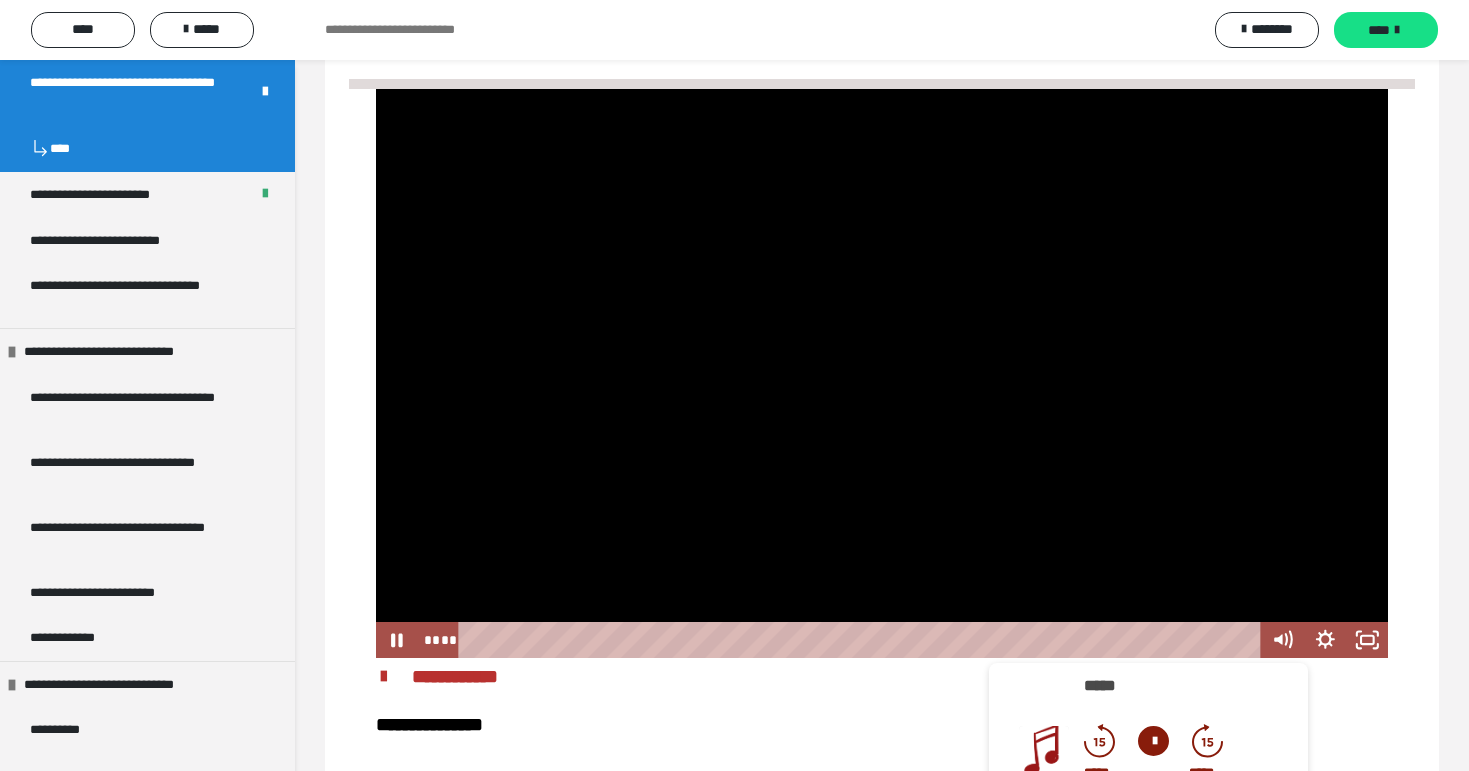 click at bounding box center (882, 374) 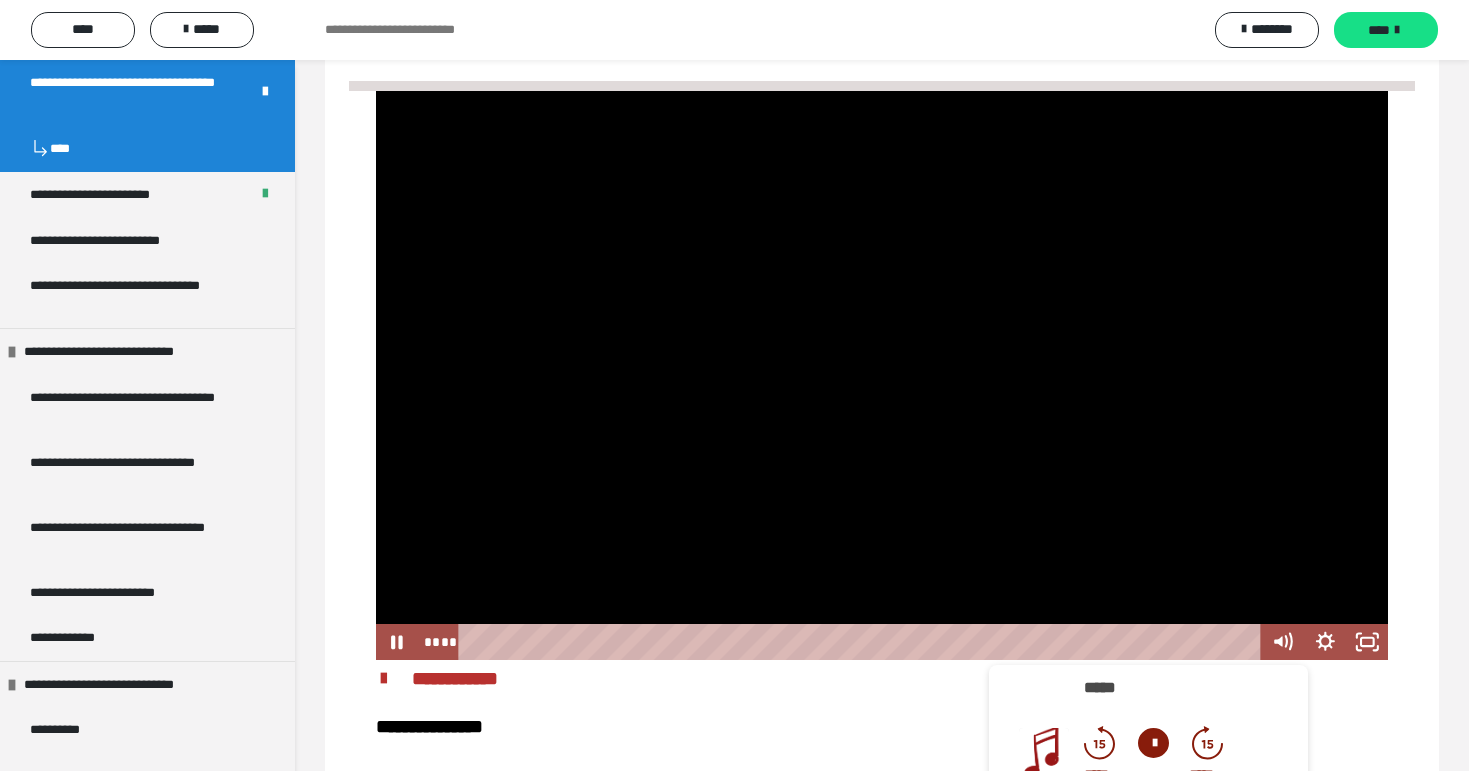 scroll, scrollTop: 1108, scrollLeft: 0, axis: vertical 